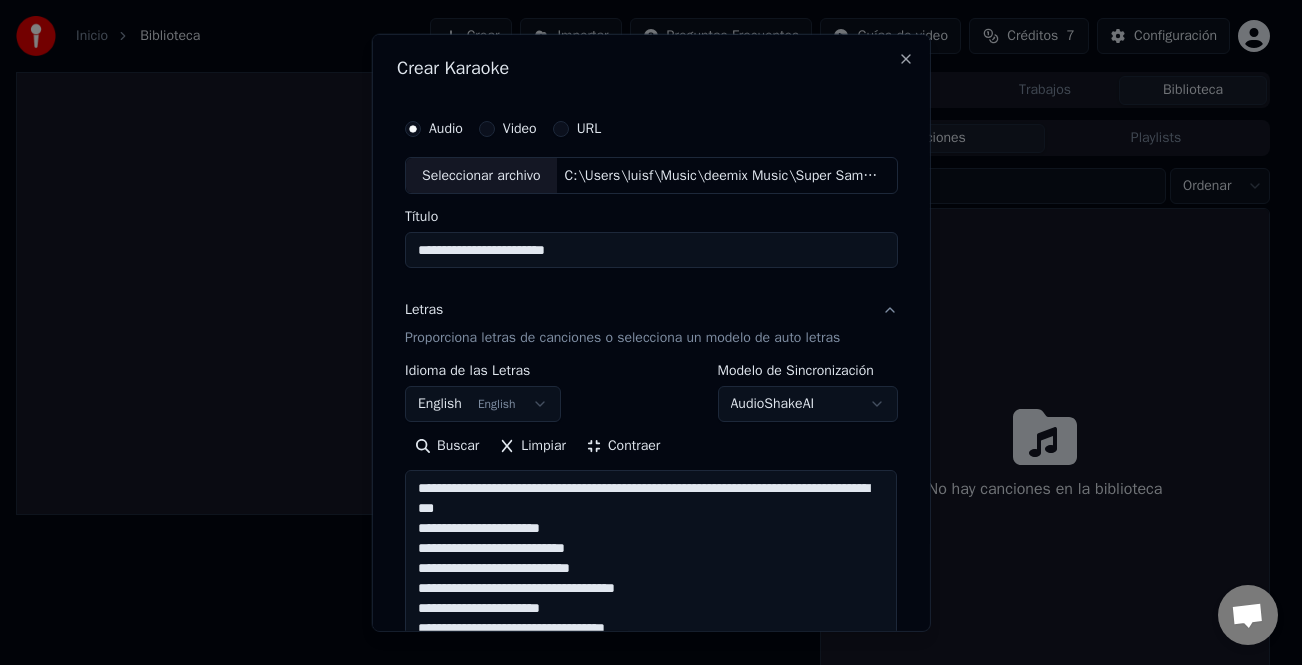 scroll, scrollTop: 0, scrollLeft: 0, axis: both 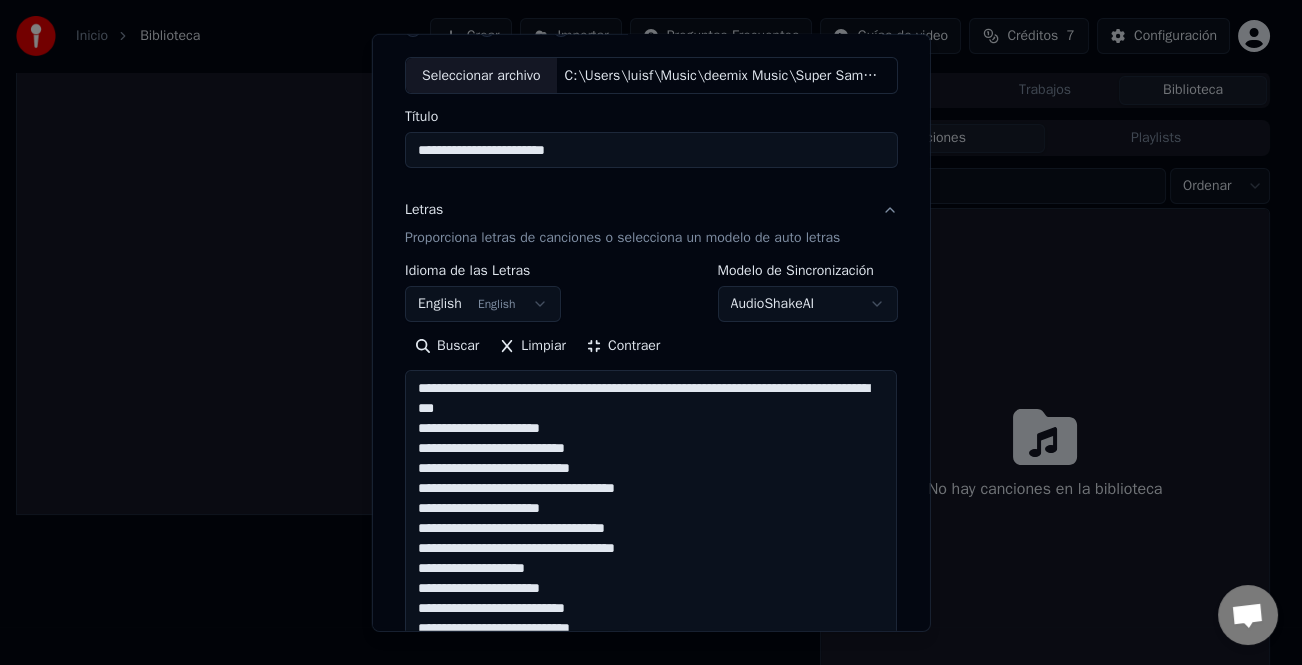 click on "**********" at bounding box center (651, 738) 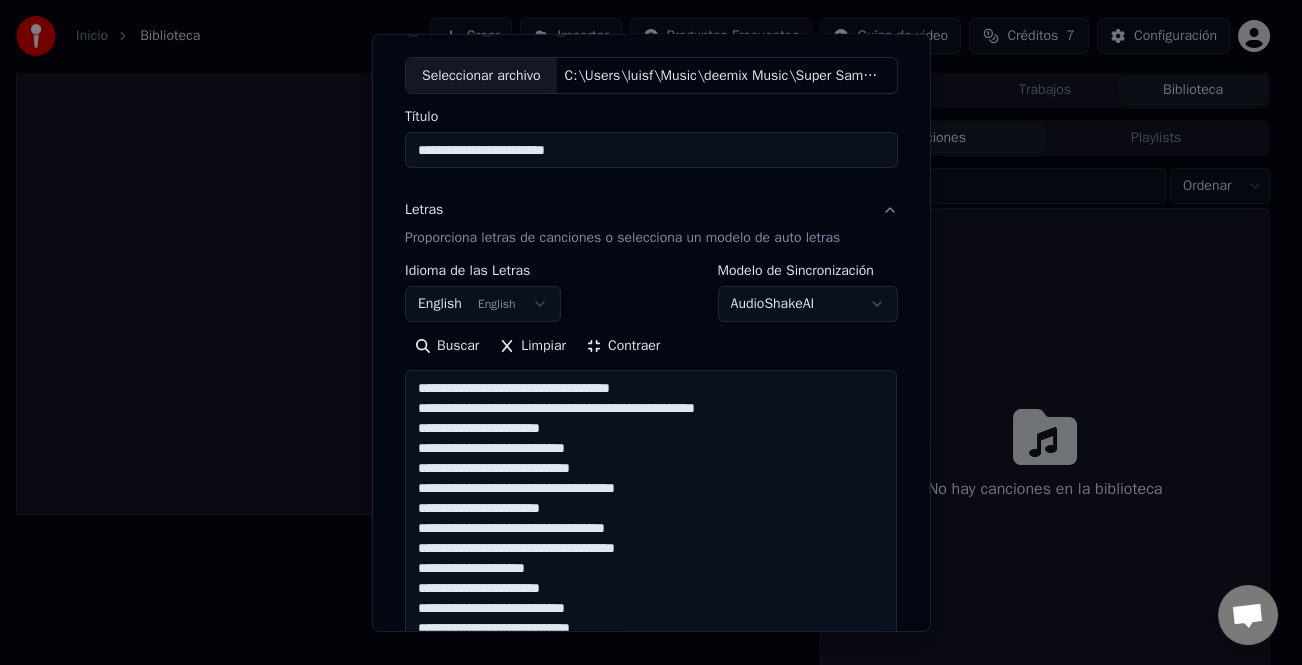 click on "**********" at bounding box center (651, 738) 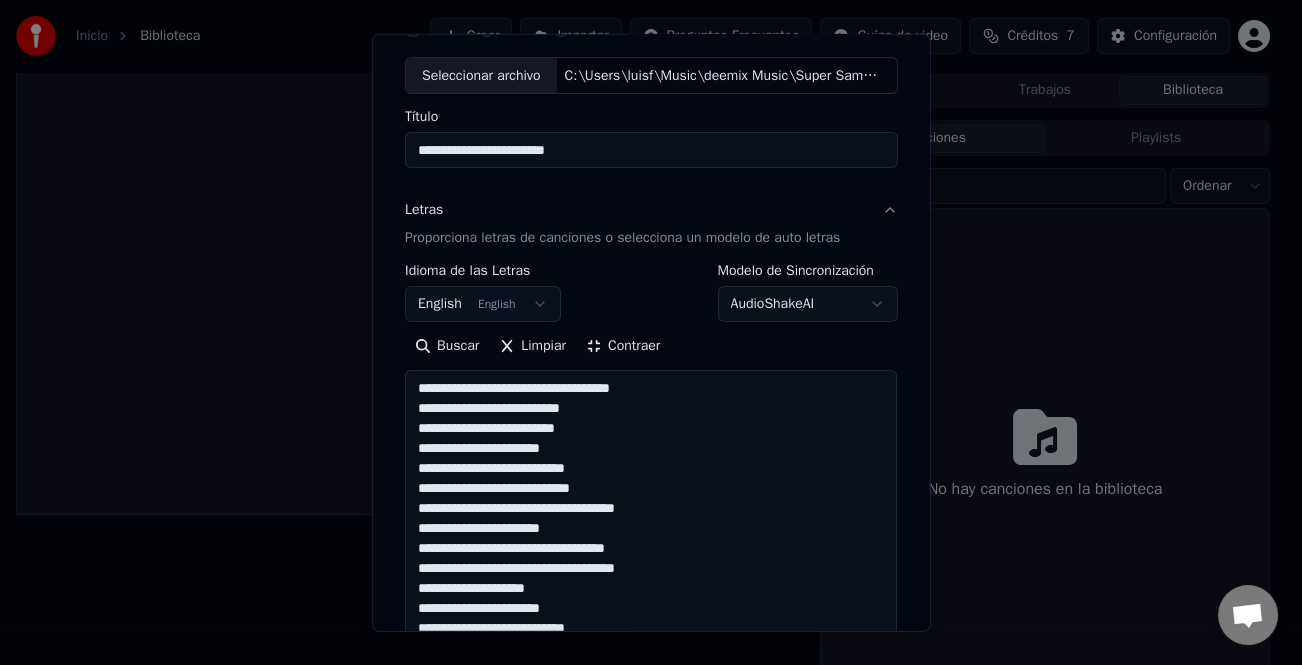 click on "**********" at bounding box center (651, 738) 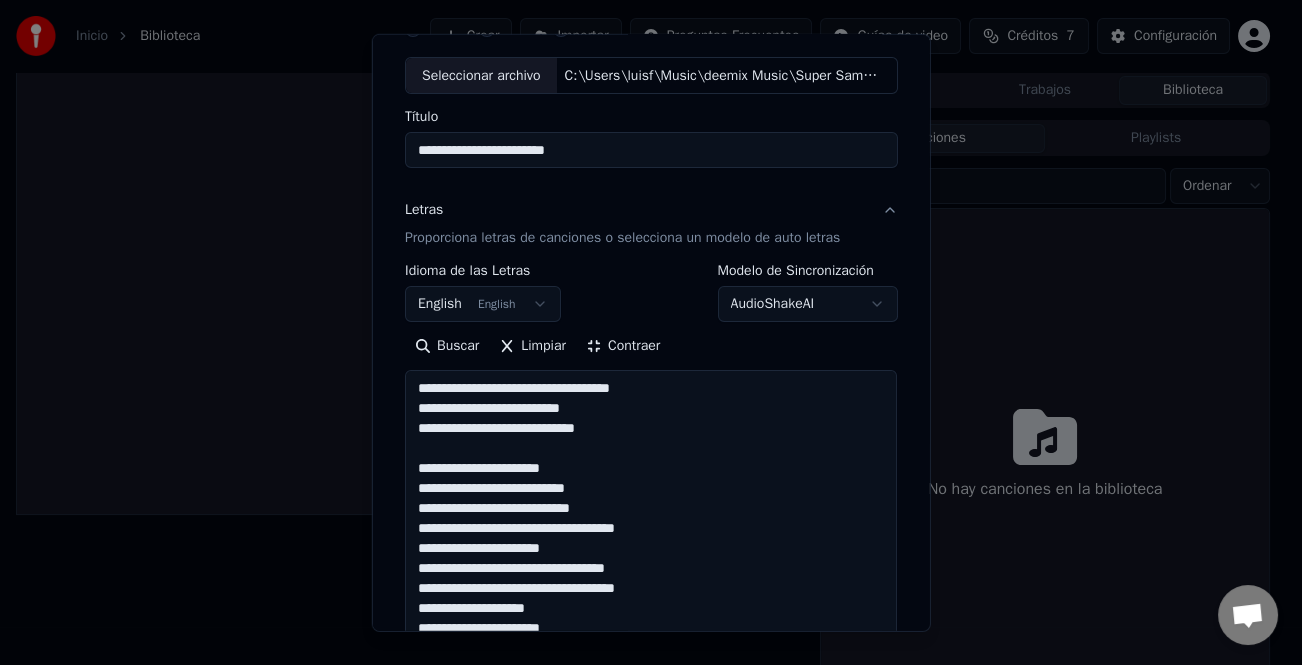 click on "**********" at bounding box center [651, 738] 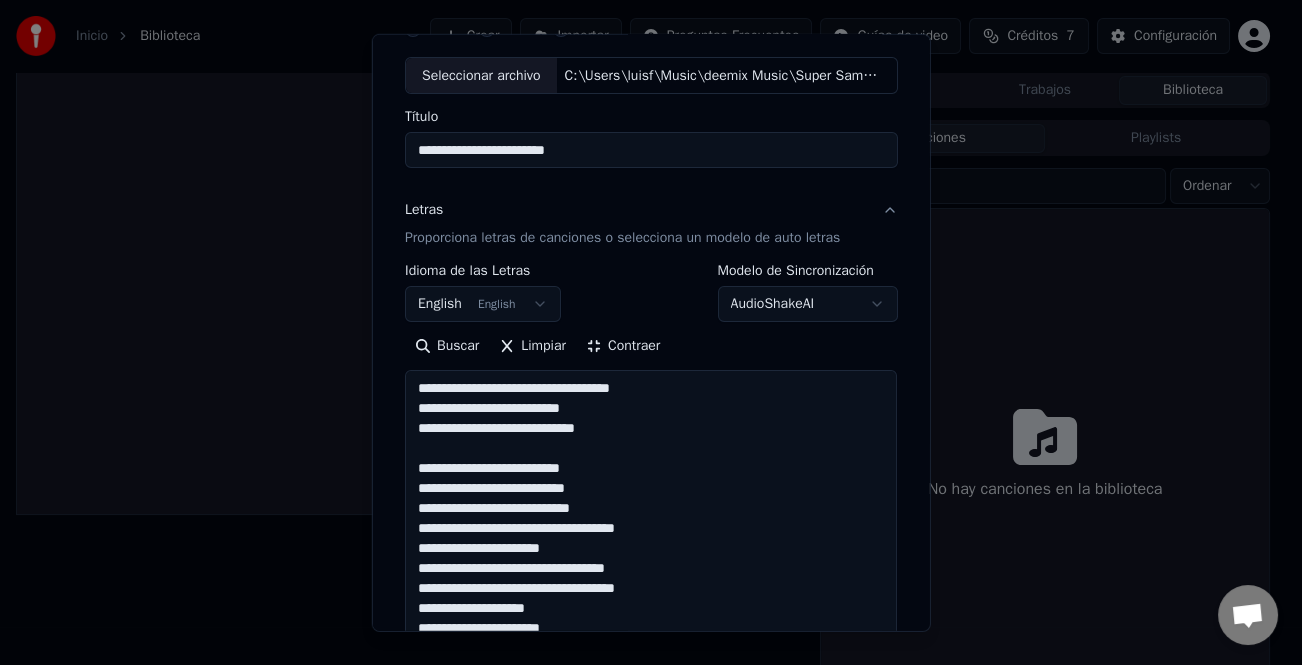 click on "**********" at bounding box center (651, 738) 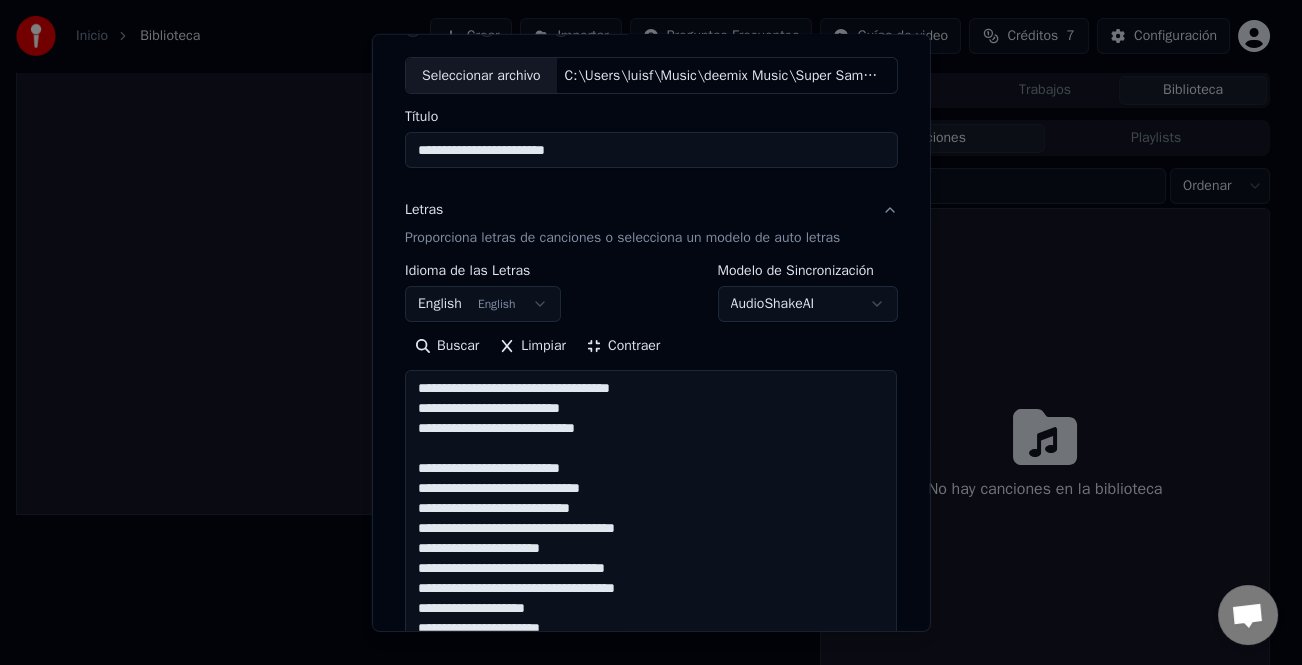 scroll, scrollTop: 41, scrollLeft: 0, axis: vertical 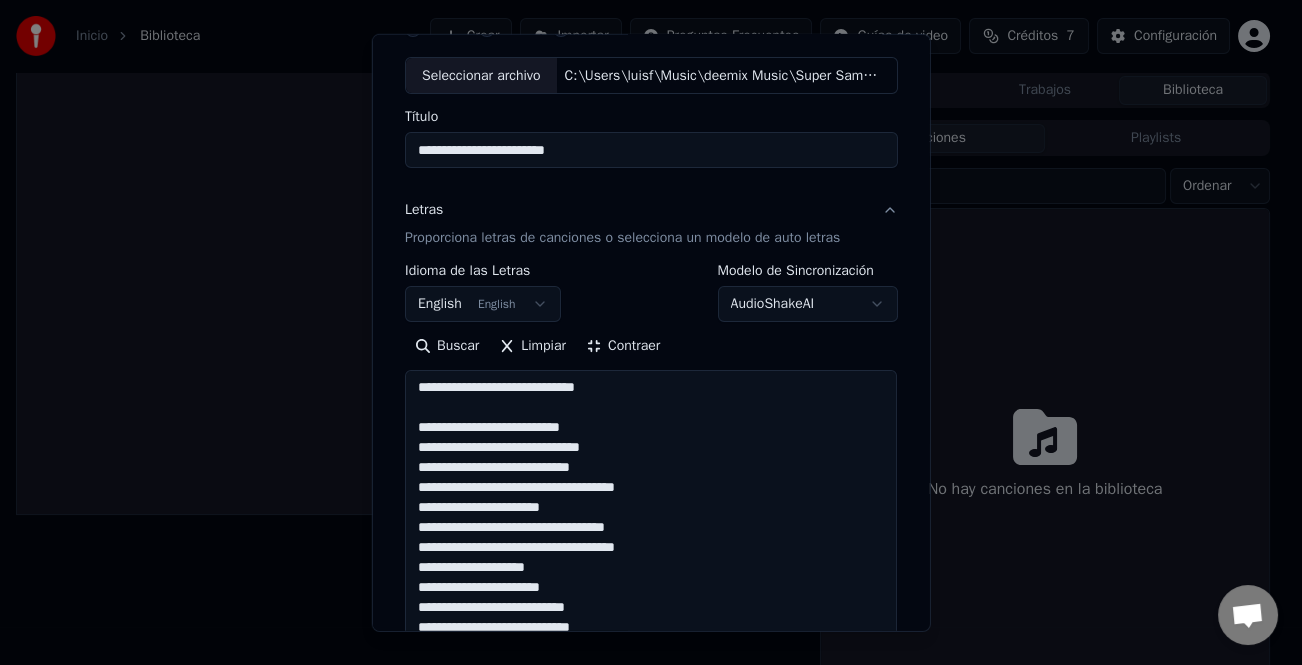 click on "**********" at bounding box center (651, 738) 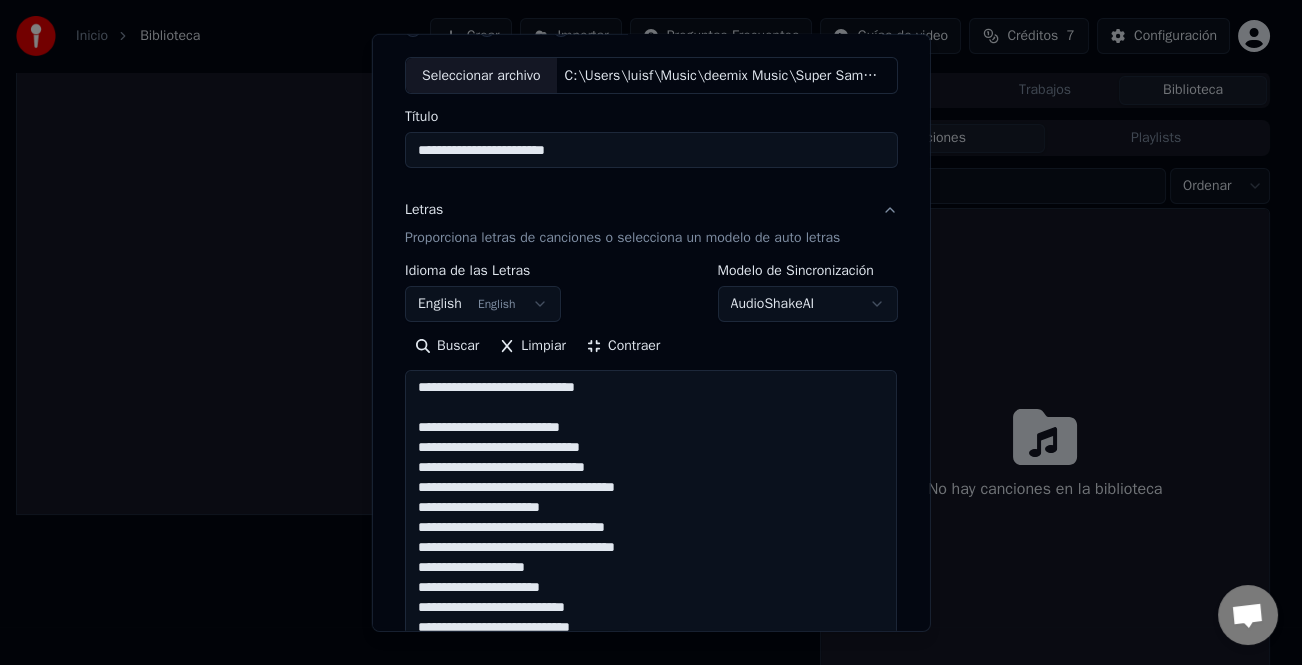 click on "**********" at bounding box center [651, 738] 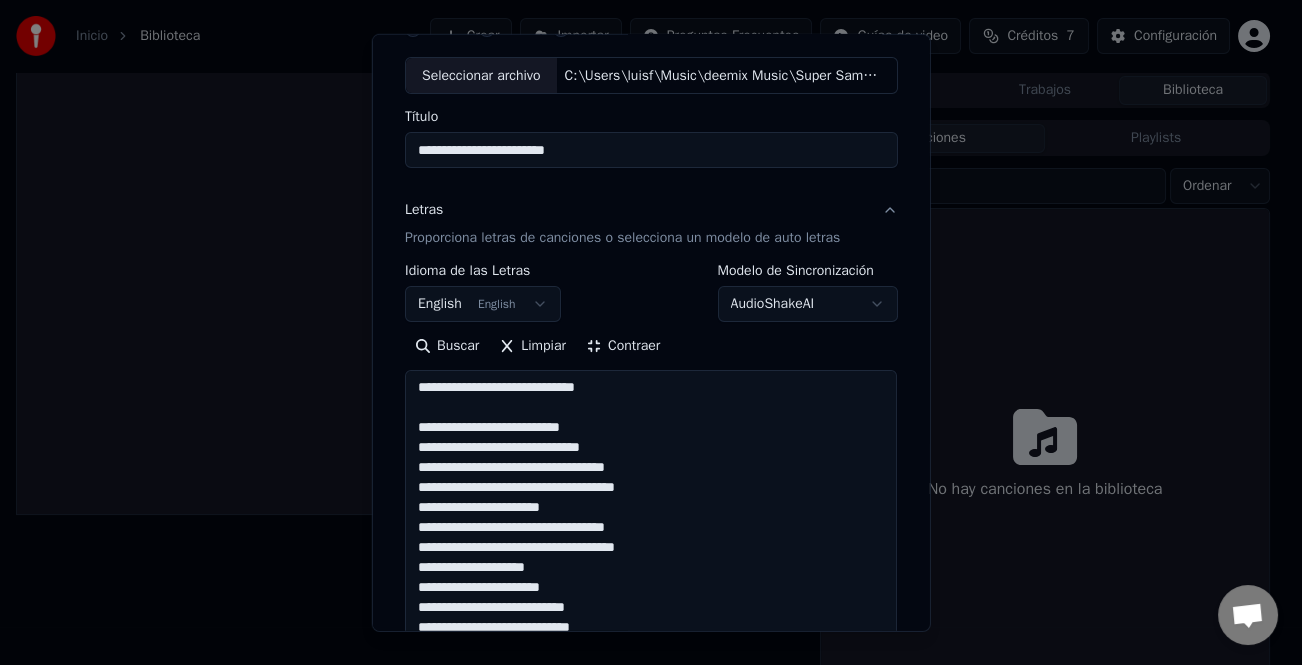 click on "**********" at bounding box center [651, 738] 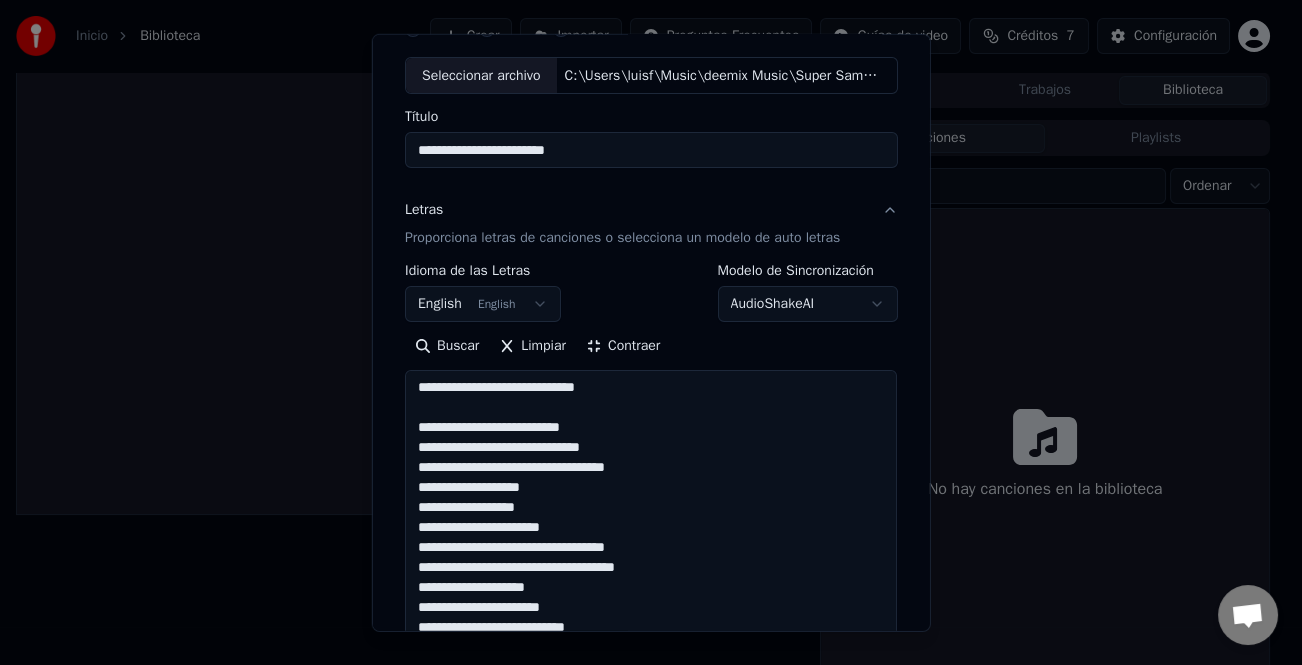 click on "**********" at bounding box center (651, 738) 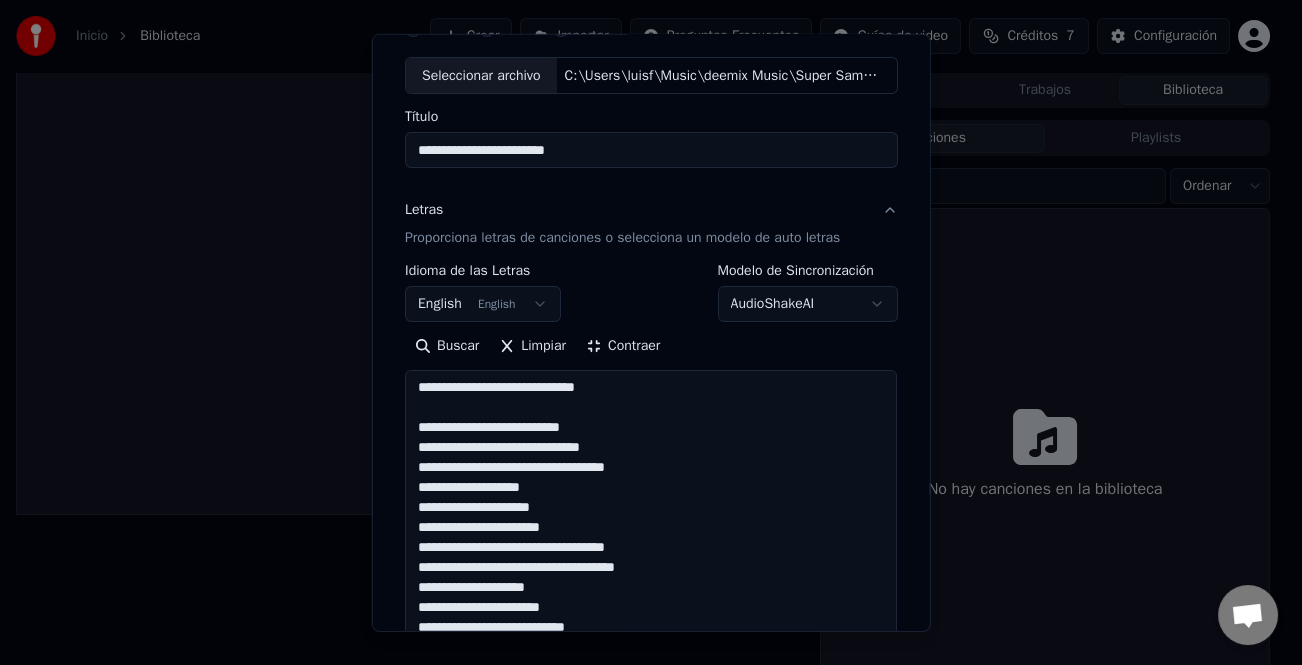 click on "**********" at bounding box center [651, 738] 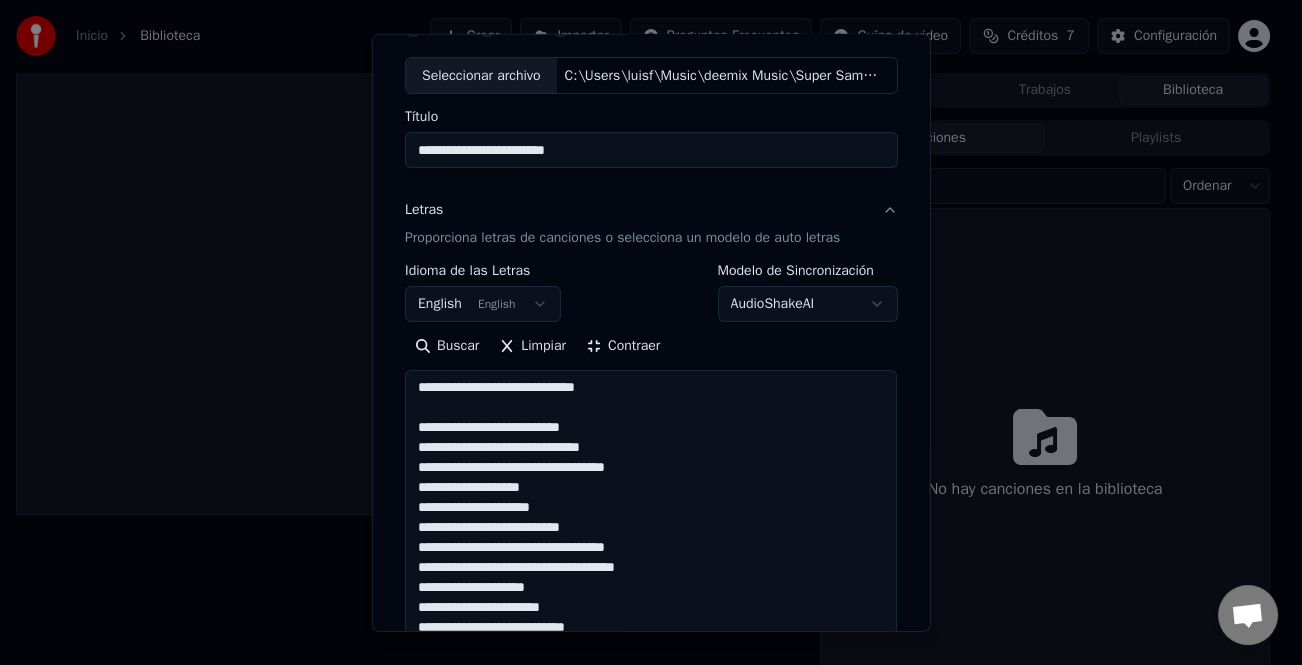 click on "**********" at bounding box center [651, 738] 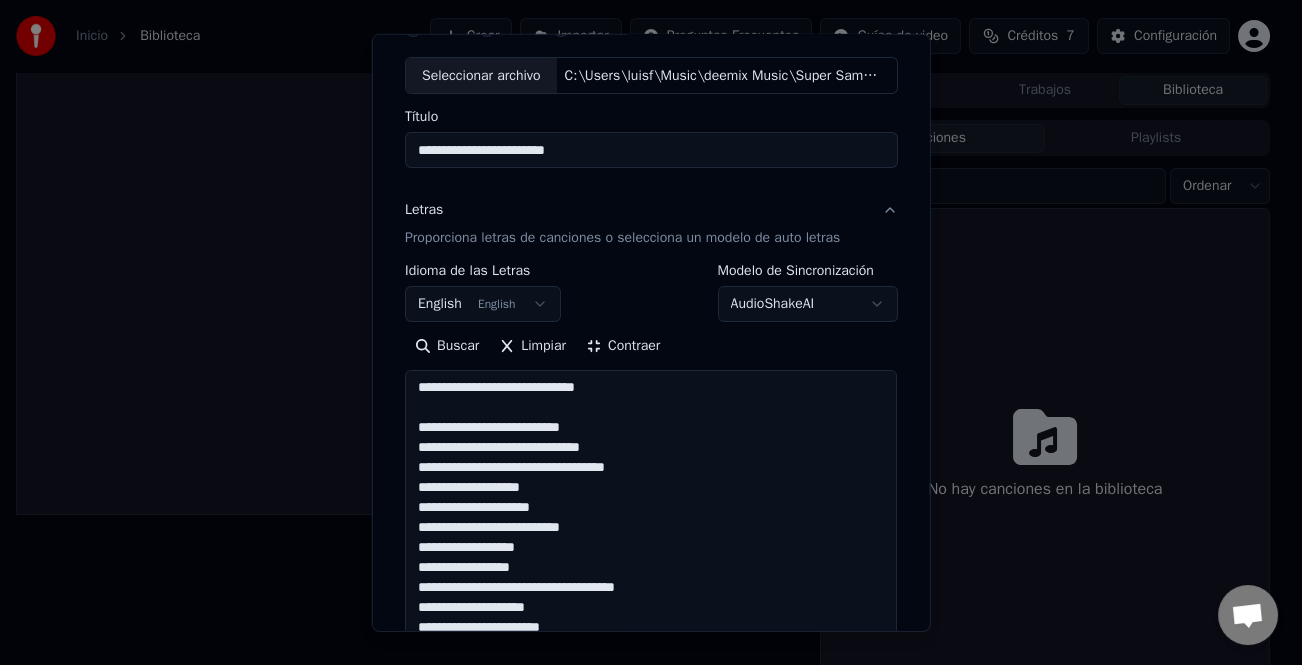 click on "**********" at bounding box center (651, 738) 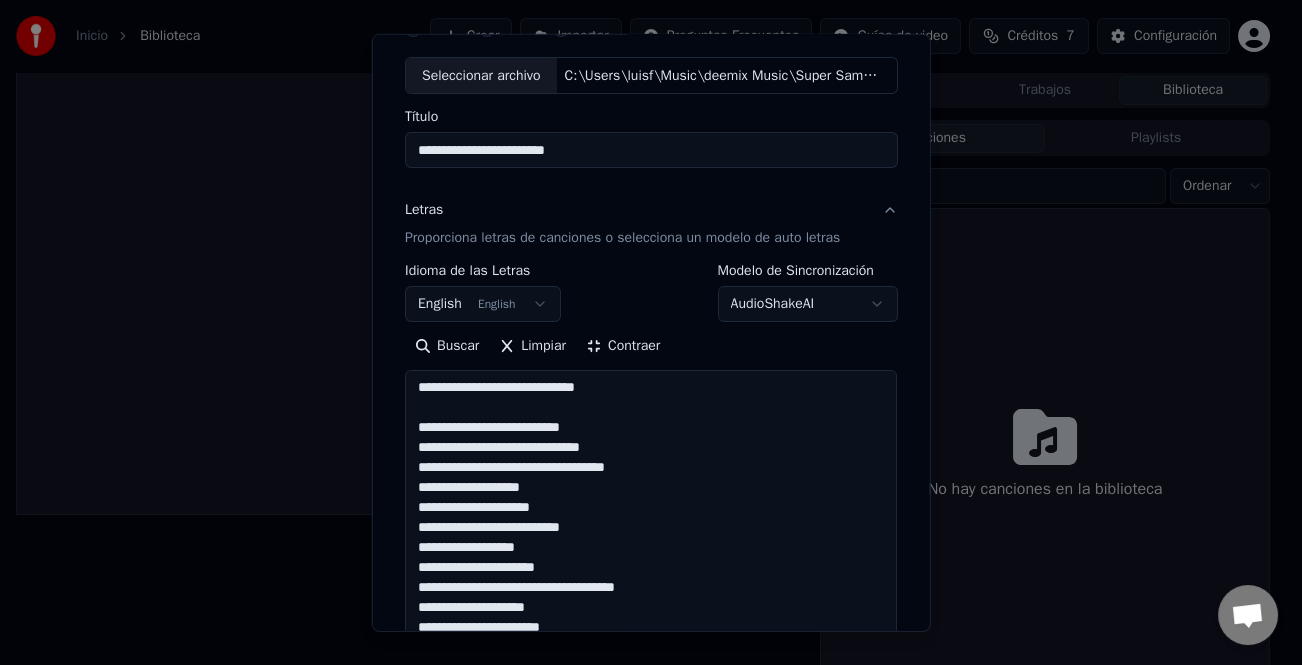 scroll, scrollTop: 81, scrollLeft: 0, axis: vertical 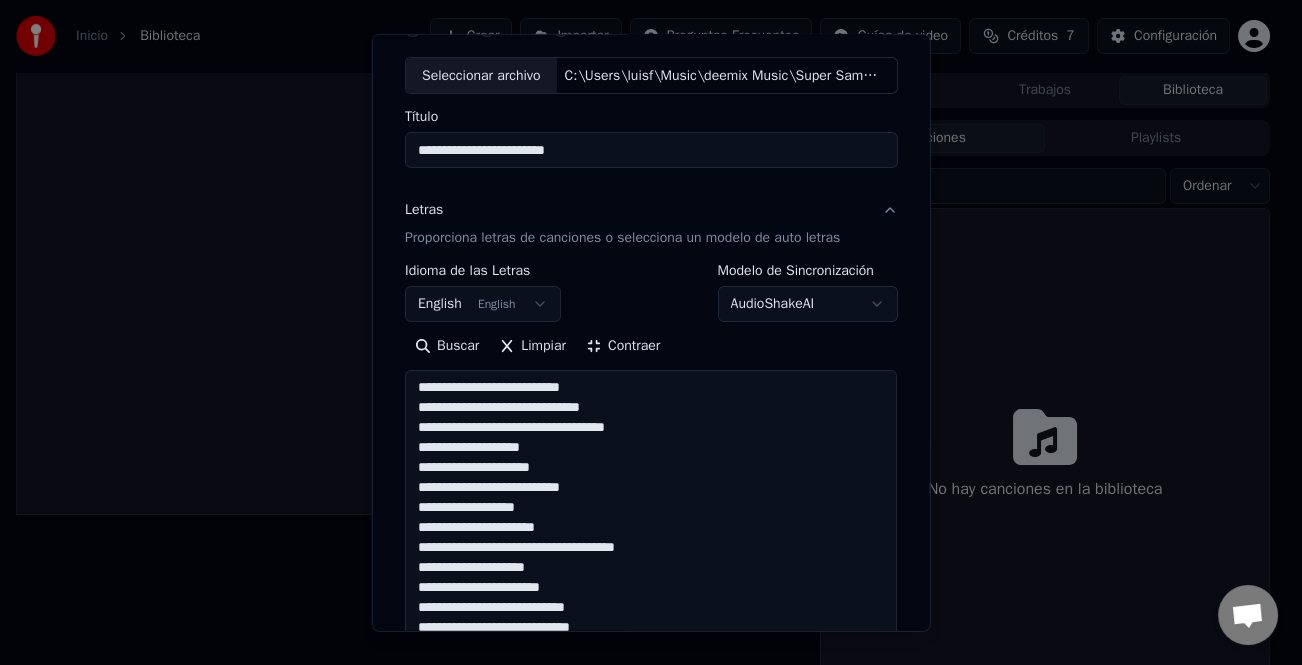 click on "**********" at bounding box center [651, 738] 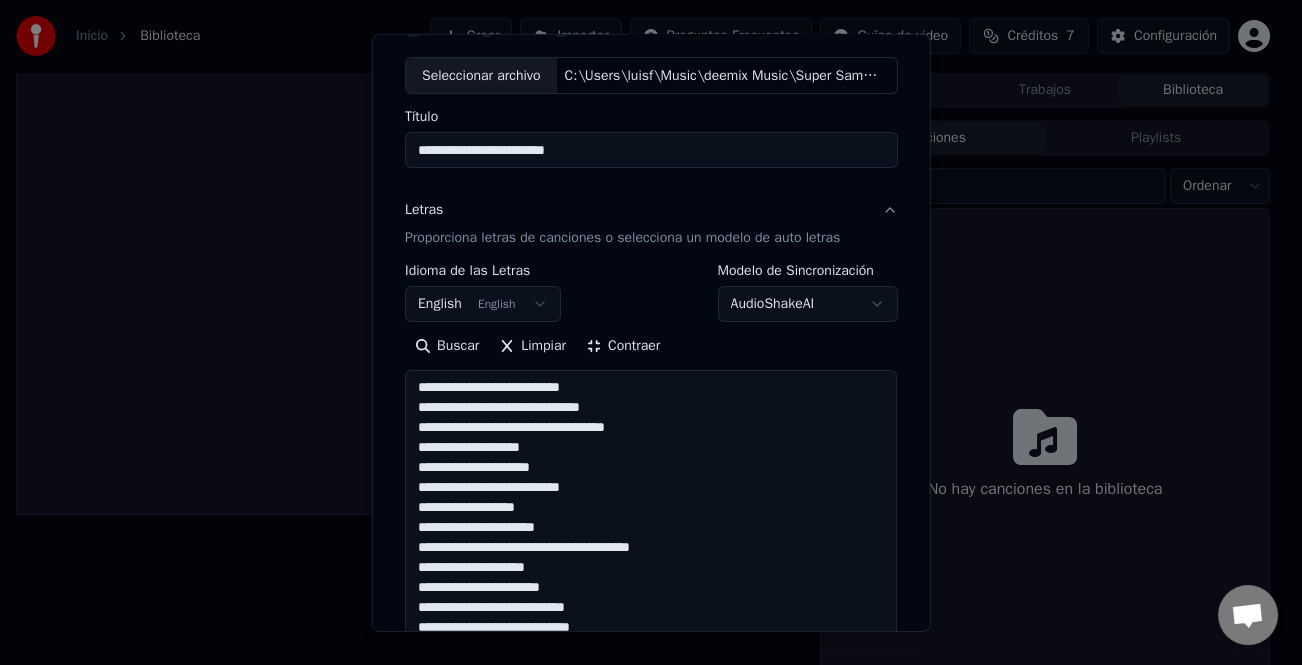 click on "**********" at bounding box center (651, 738) 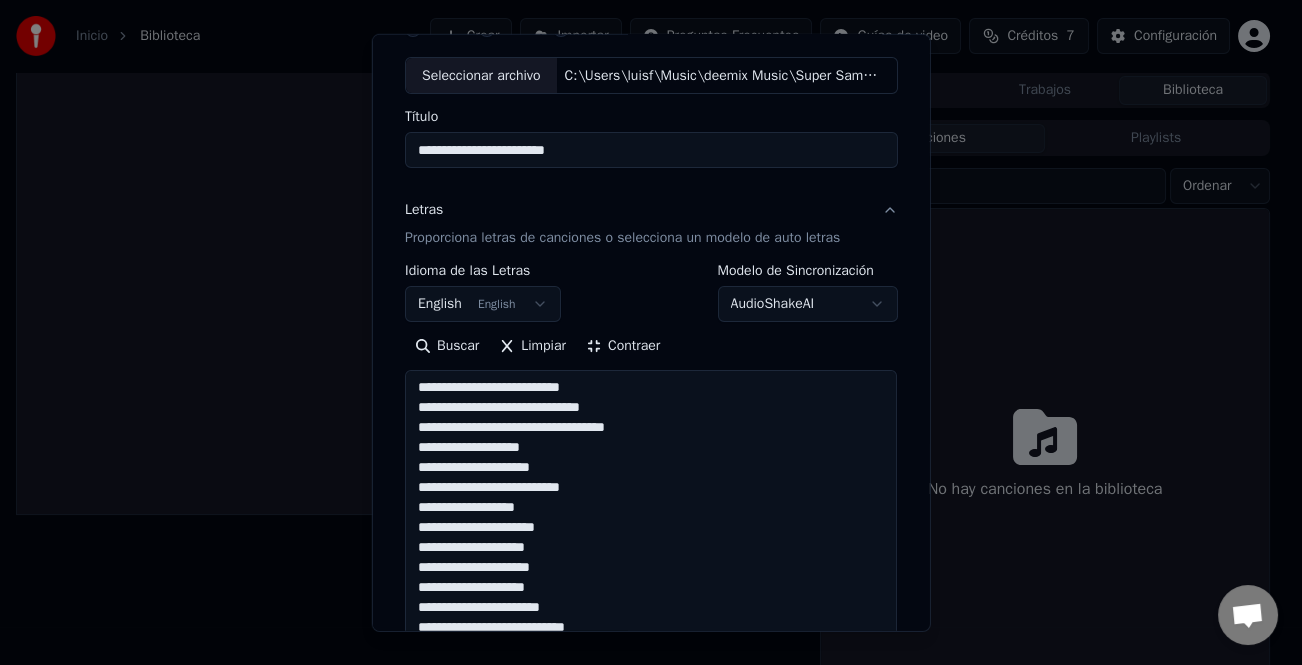 click on "**********" at bounding box center [651, 738] 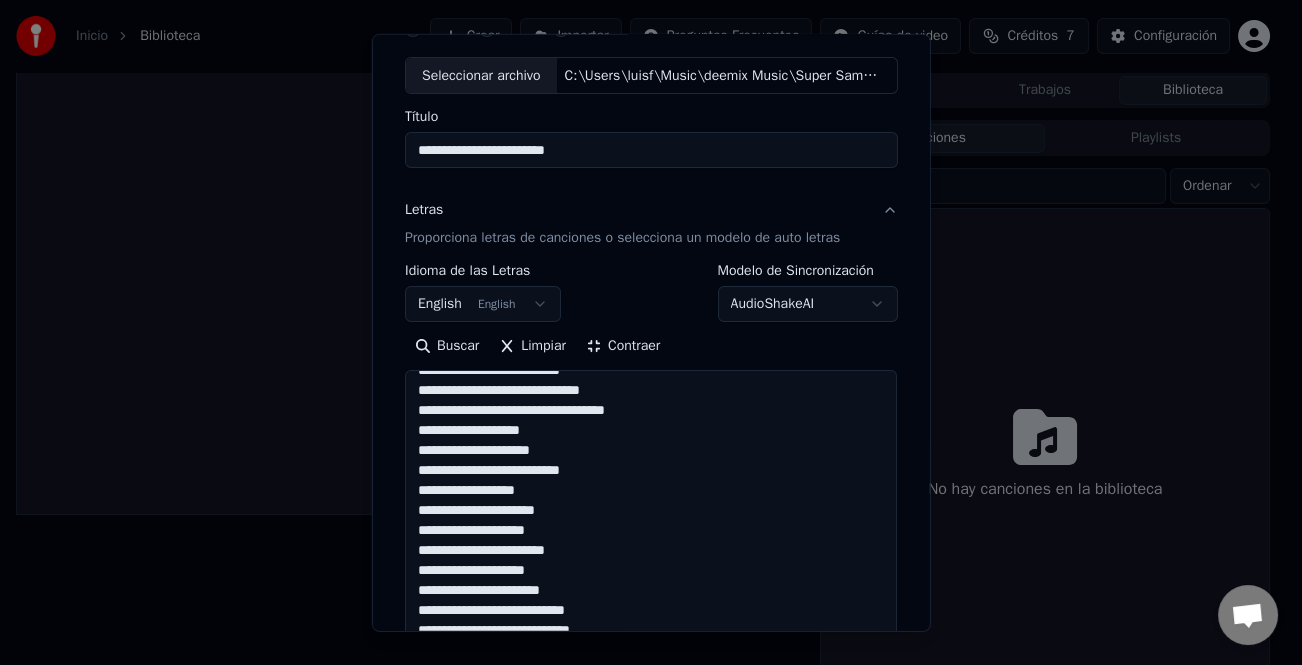 scroll, scrollTop: 101, scrollLeft: 0, axis: vertical 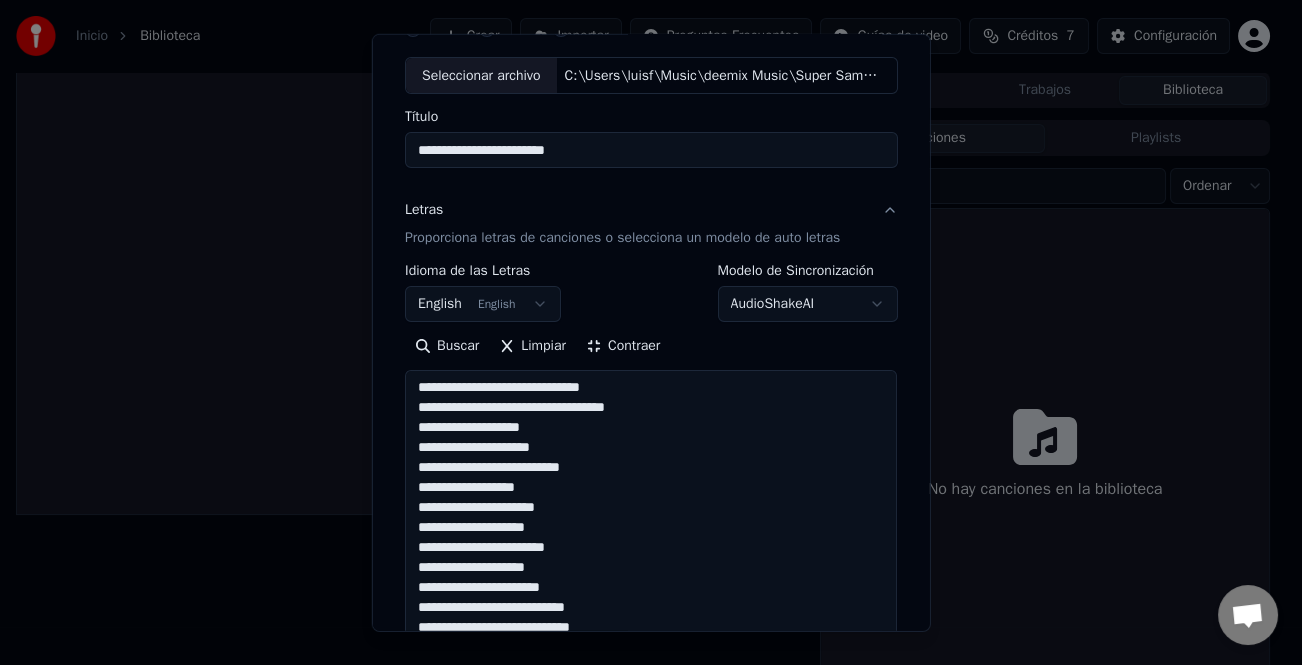 click on "**********" at bounding box center (651, 738) 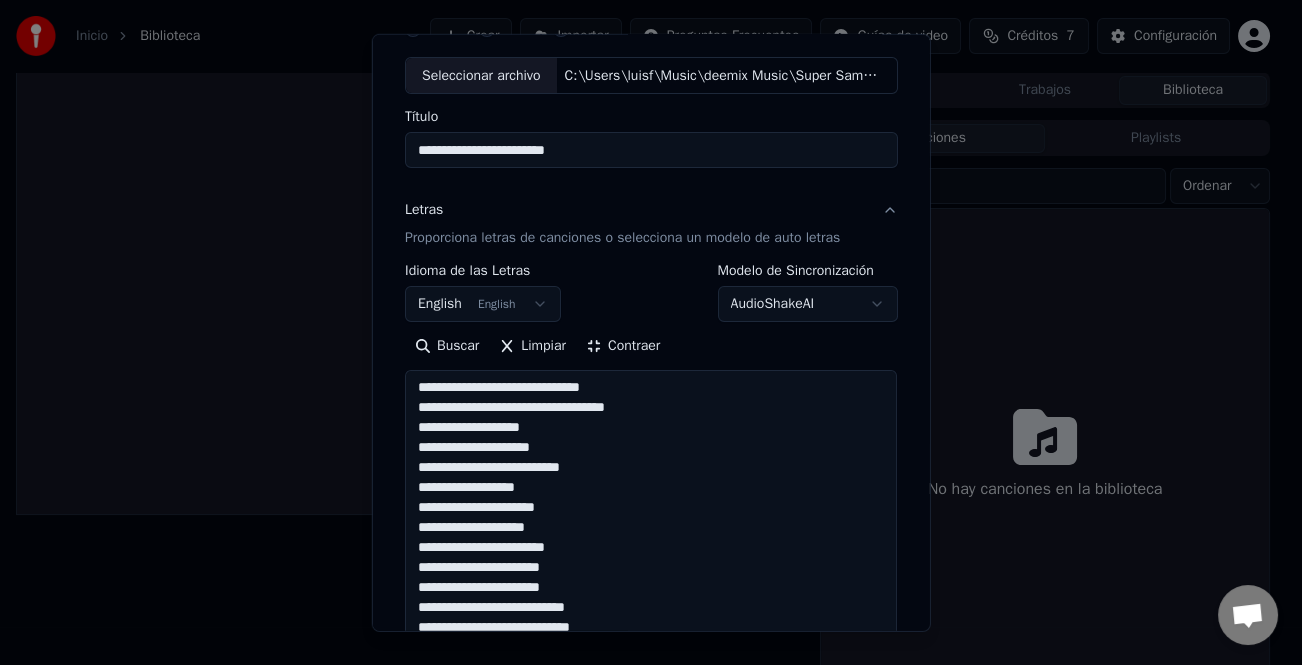 click on "**********" at bounding box center [651, 738] 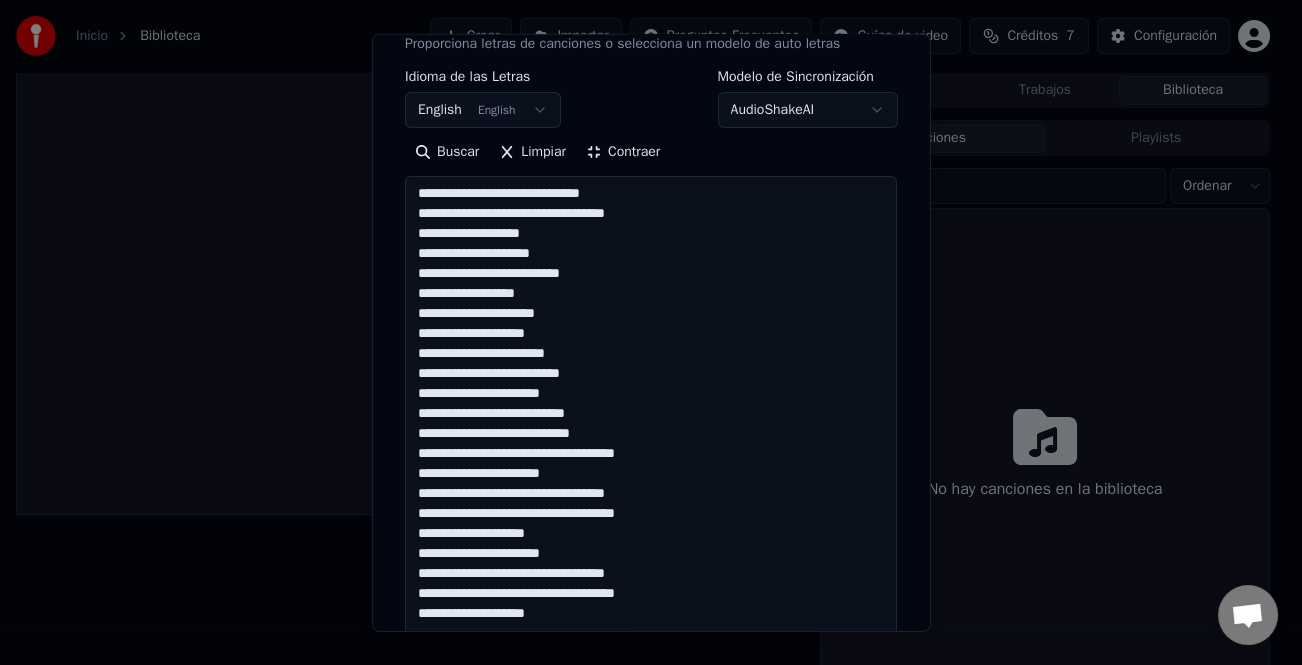 scroll, scrollTop: 300, scrollLeft: 0, axis: vertical 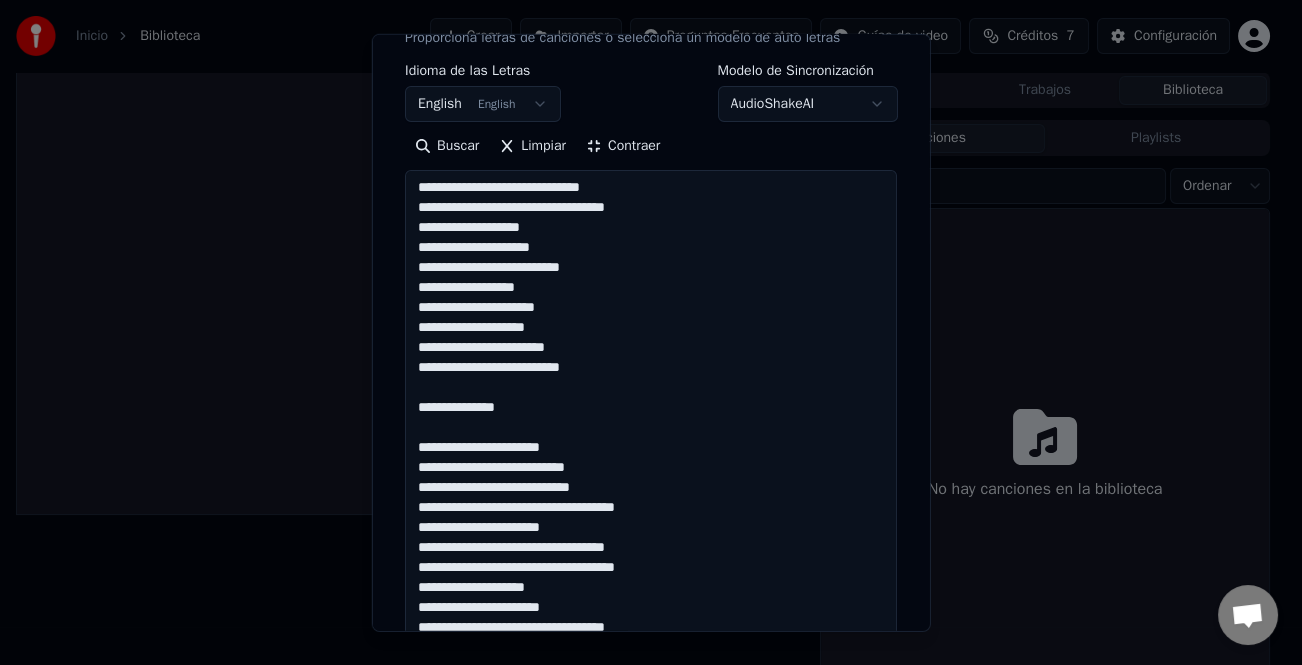 click on "**********" at bounding box center [651, 538] 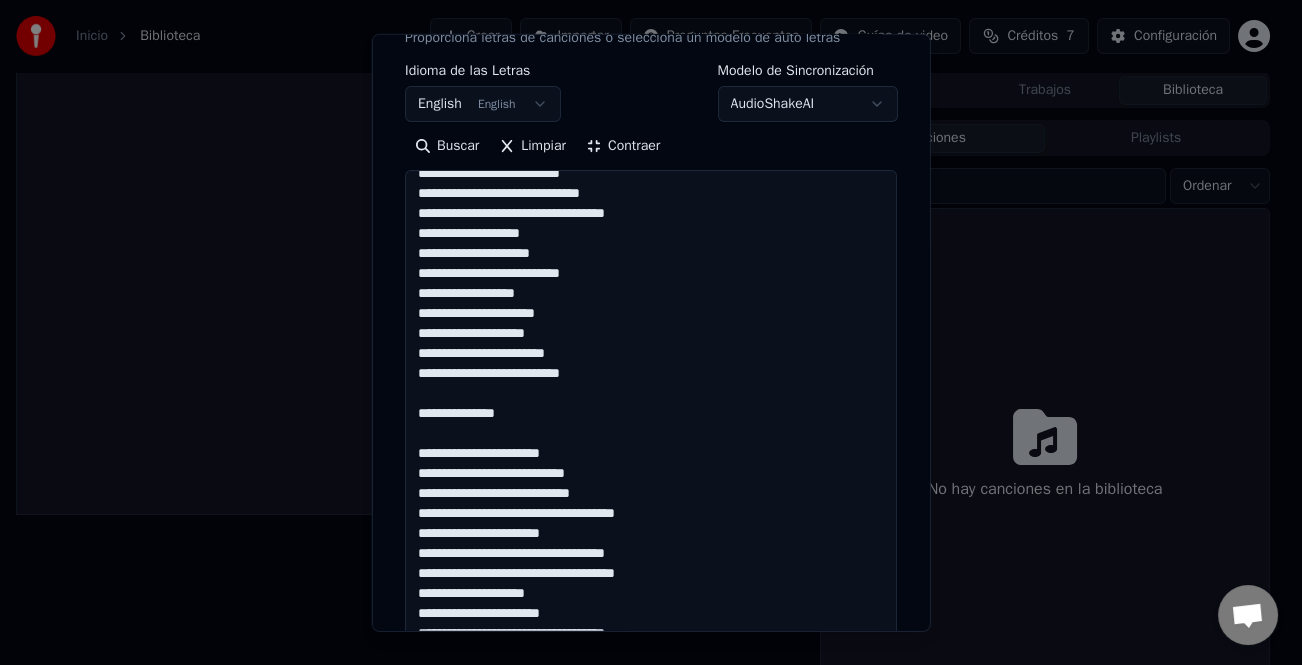 scroll, scrollTop: 0, scrollLeft: 0, axis: both 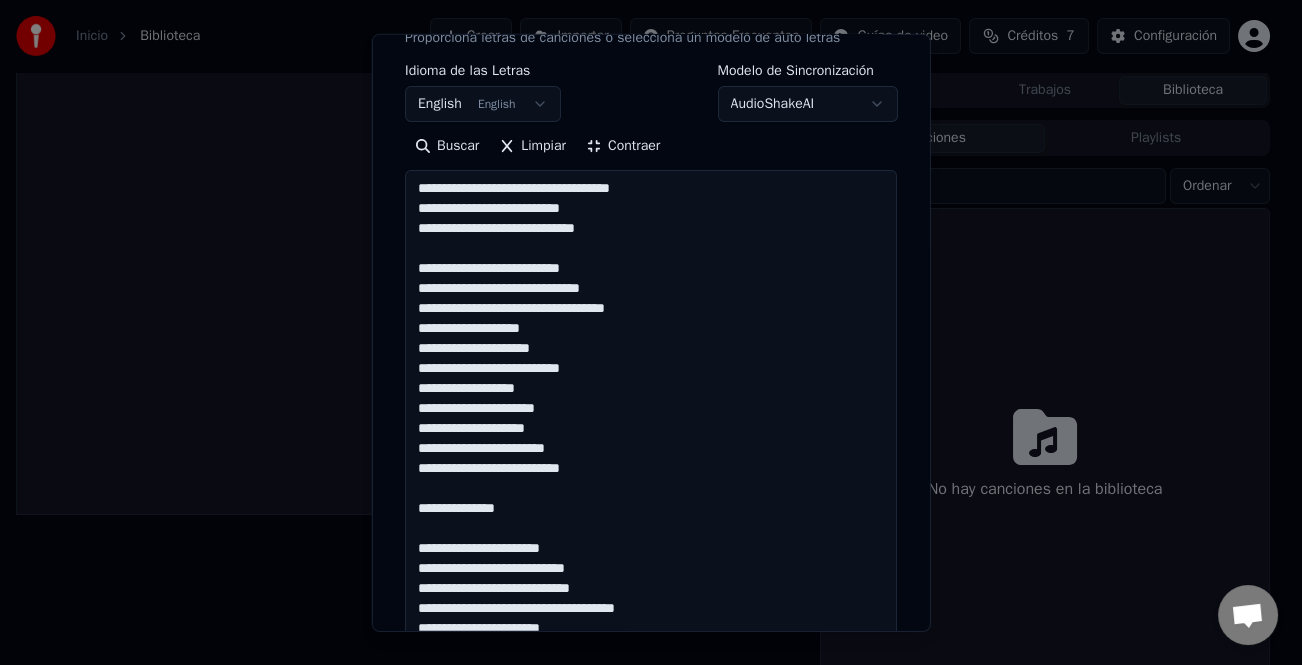 drag, startPoint x: 591, startPoint y: 467, endPoint x: 399, endPoint y: 268, distance: 276.52304 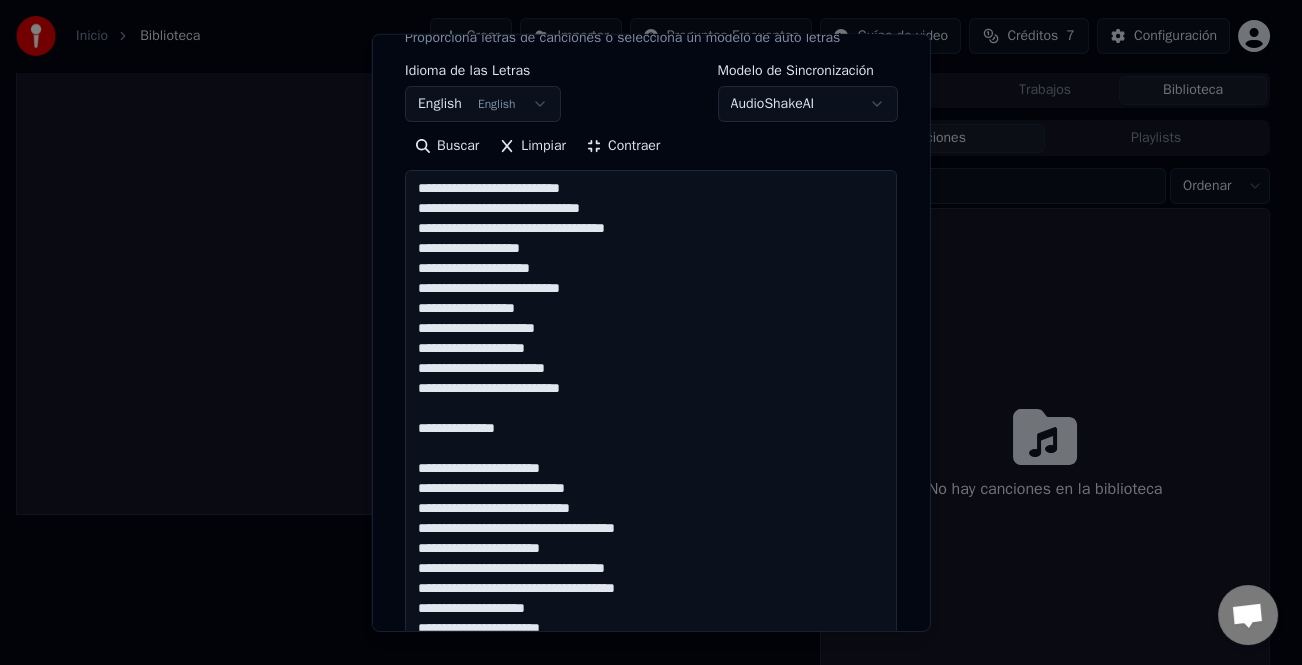 scroll, scrollTop: 161, scrollLeft: 0, axis: vertical 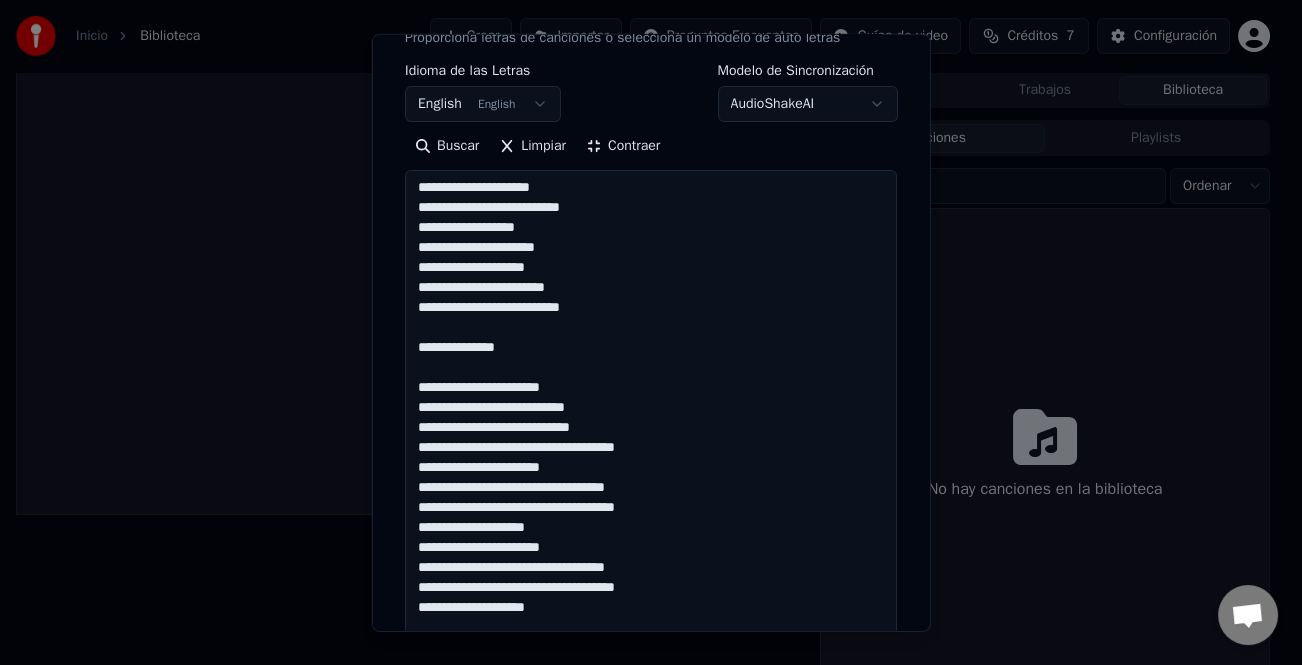 drag, startPoint x: 416, startPoint y: 385, endPoint x: 652, endPoint y: 605, distance: 322.63913 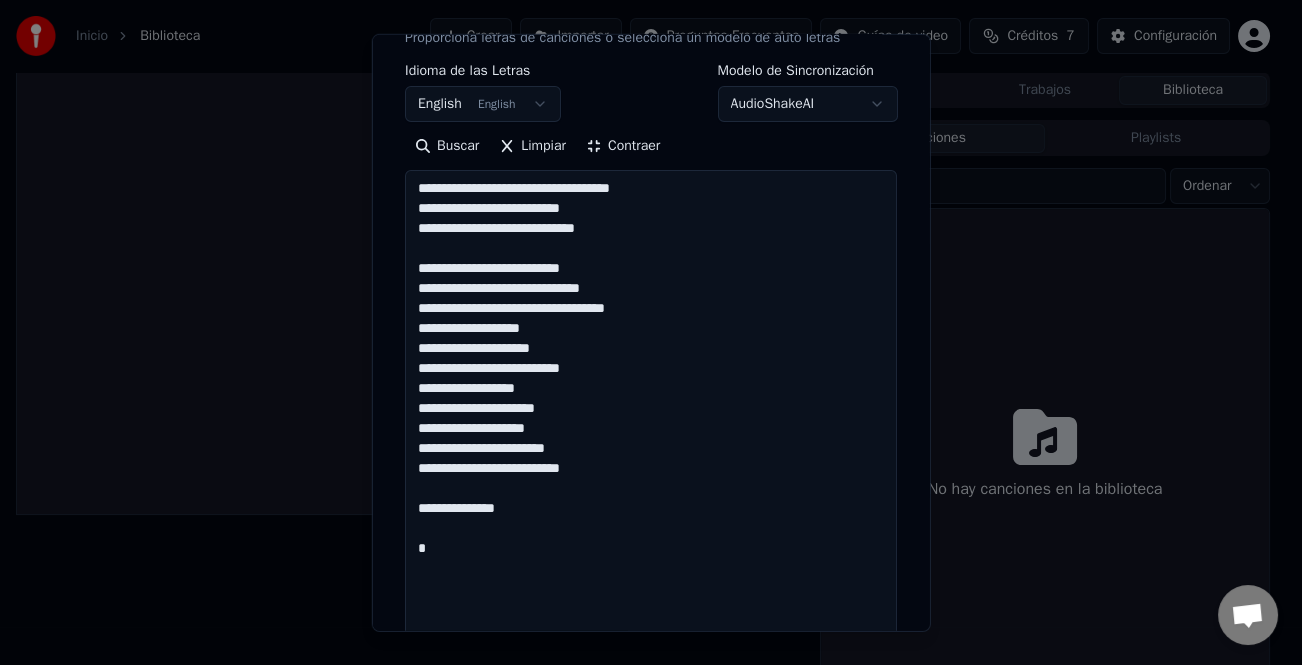 scroll, scrollTop: 0, scrollLeft: 0, axis: both 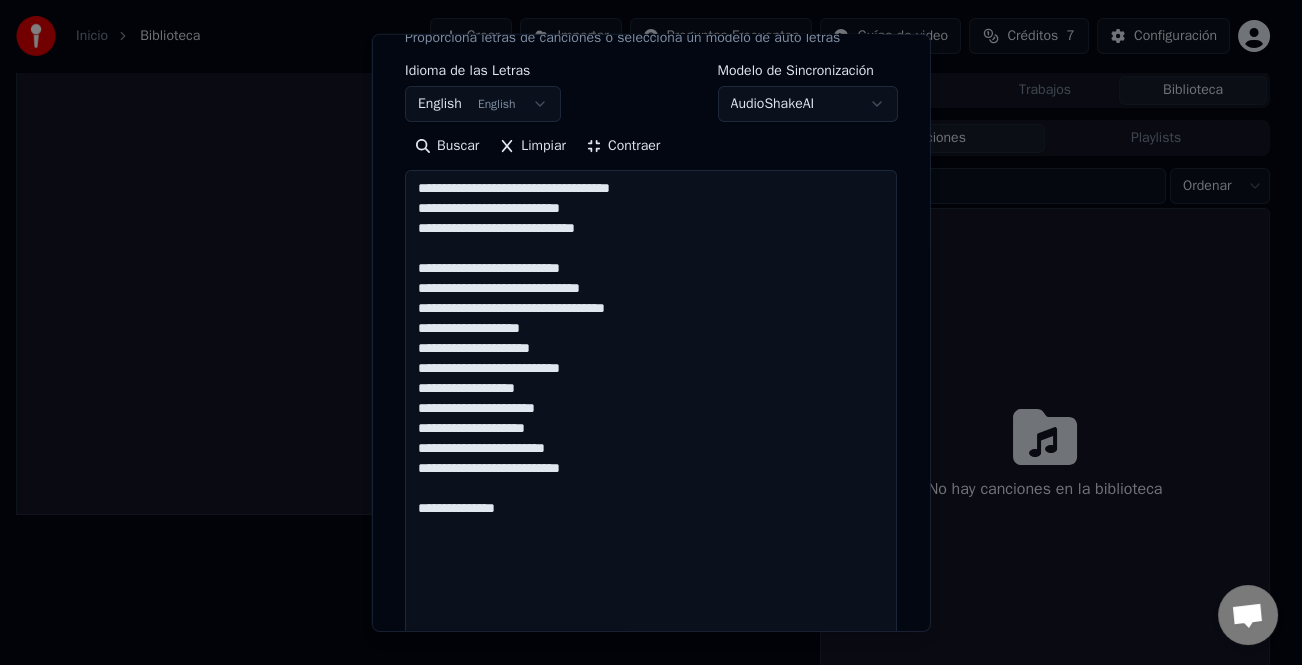 paste on "**********" 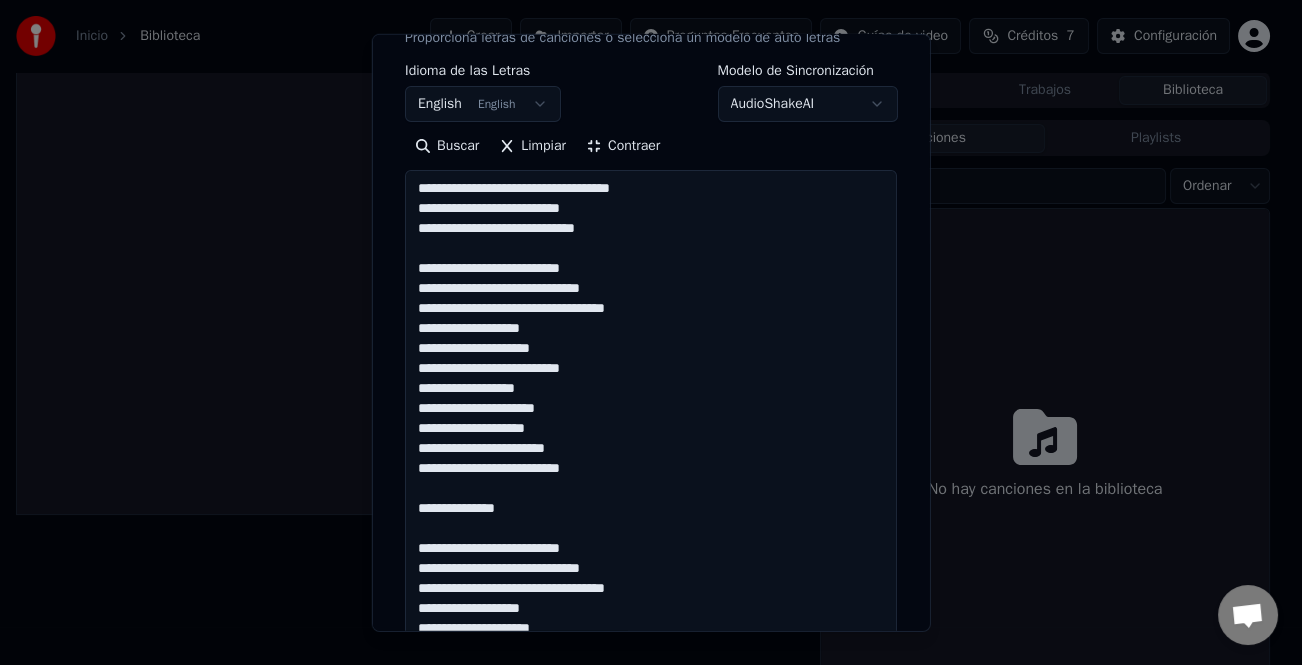 scroll, scrollTop: 427, scrollLeft: 0, axis: vertical 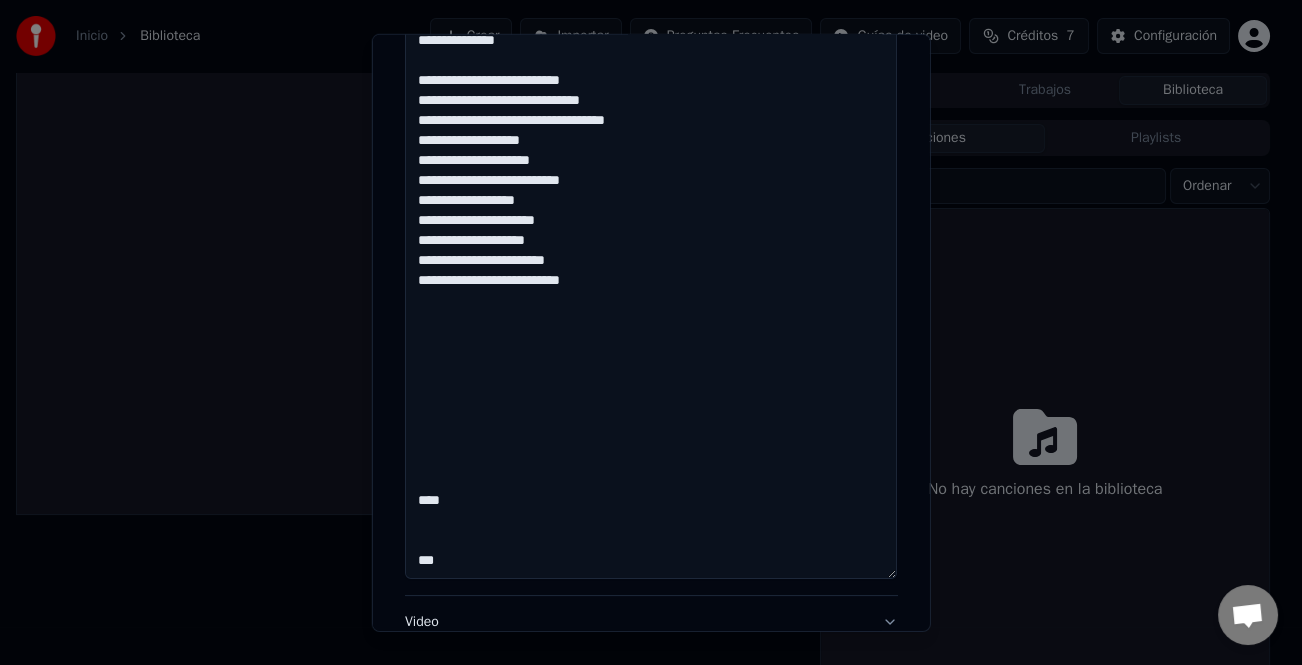 click on "**********" at bounding box center (651, 211) 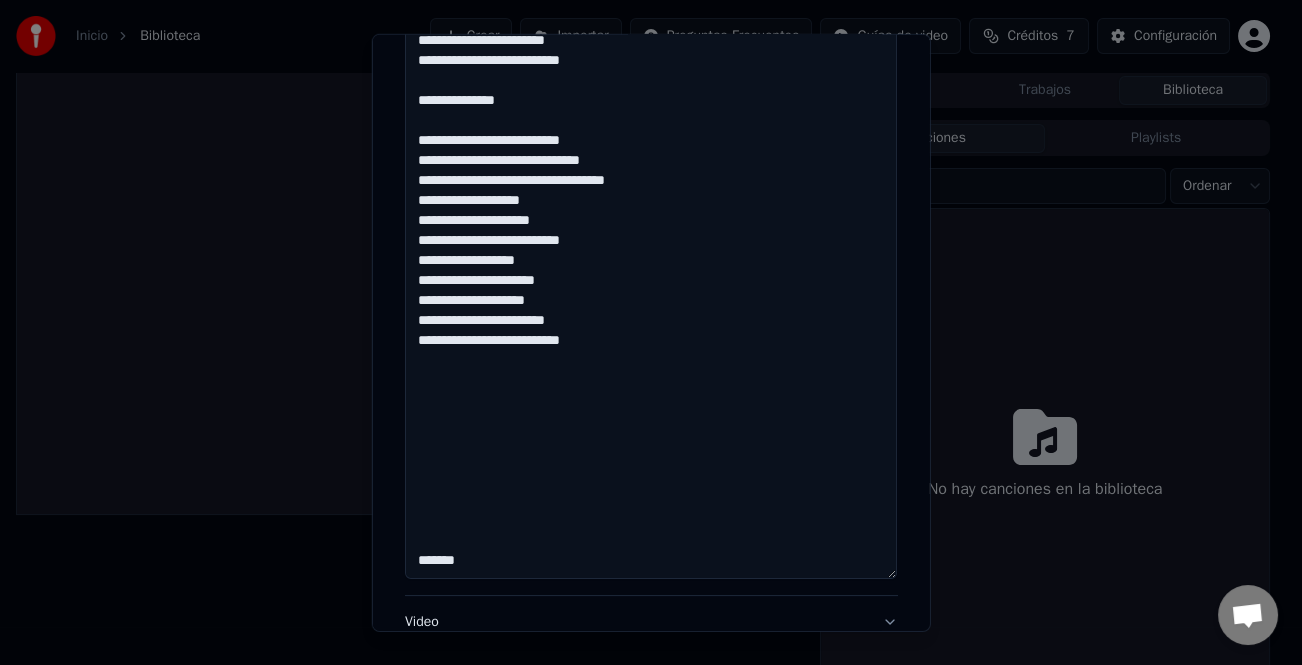 scroll, scrollTop: 647, scrollLeft: 0, axis: vertical 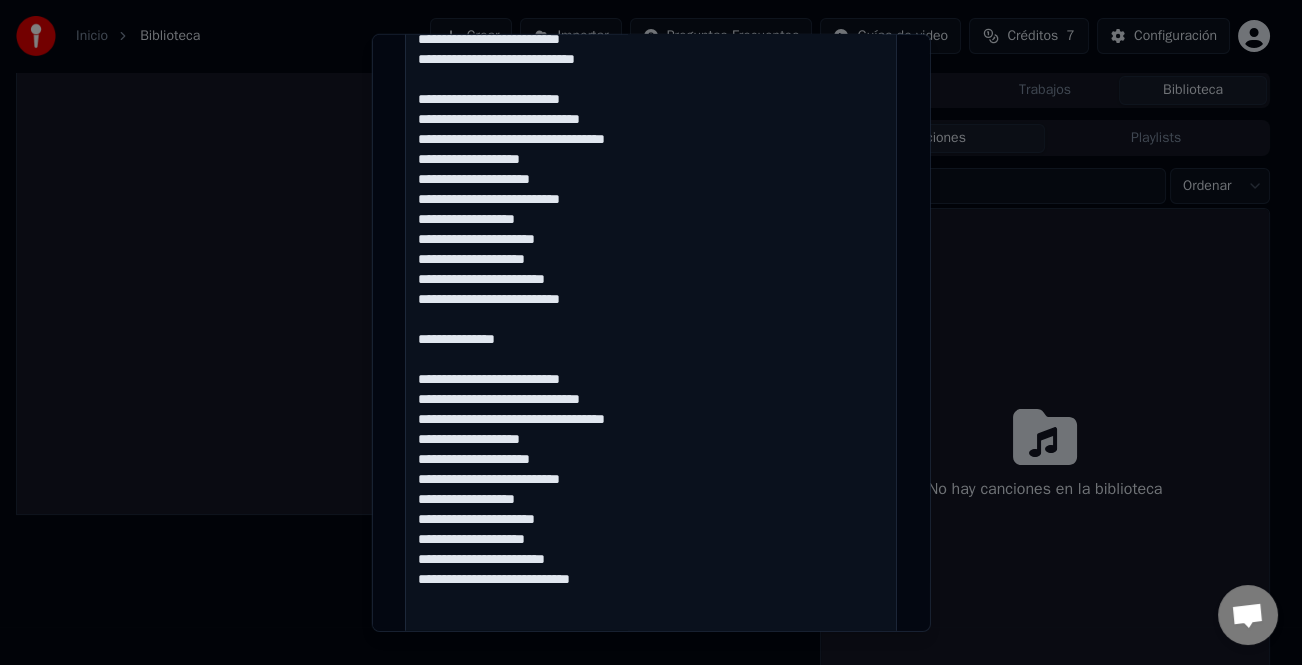 click on "**********" at bounding box center [651, 369] 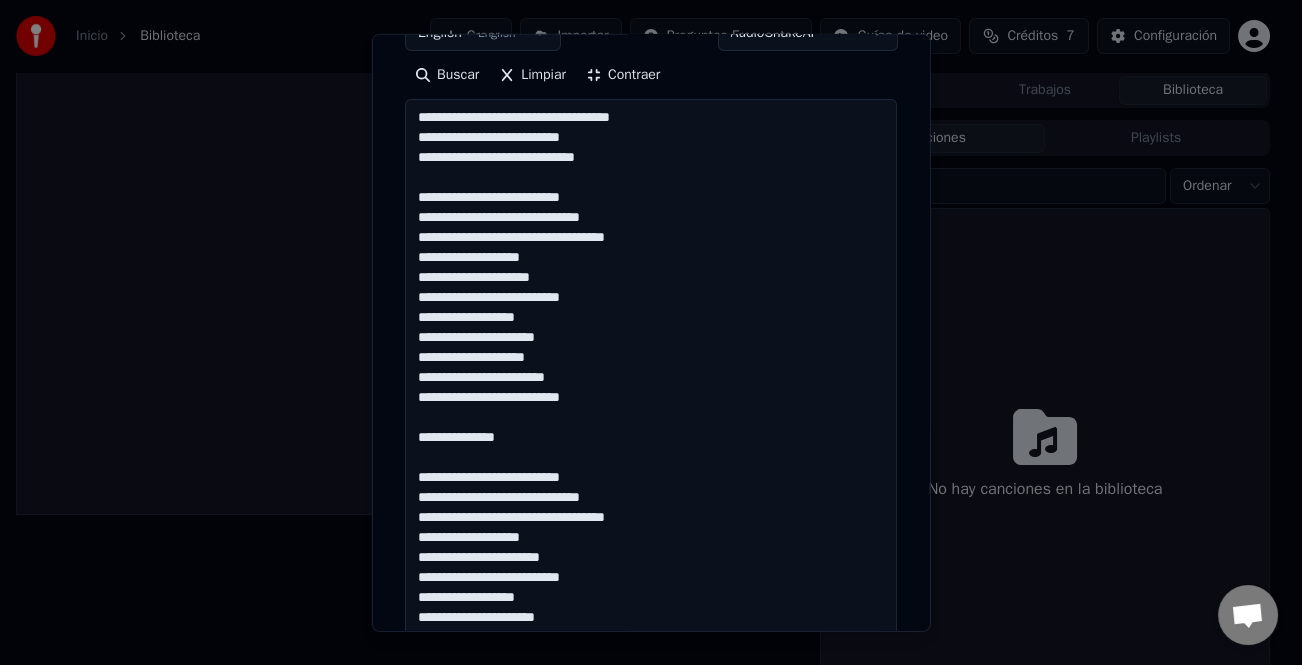scroll, scrollTop: 269, scrollLeft: 0, axis: vertical 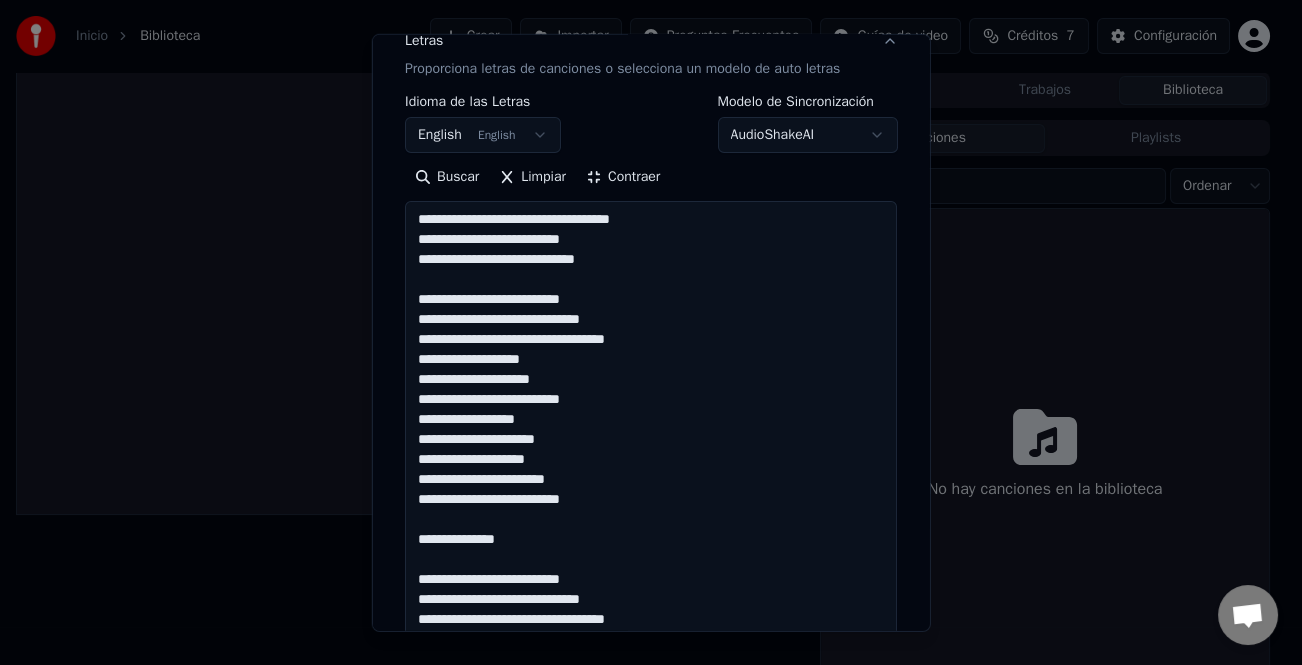 click on "**********" at bounding box center [651, 569] 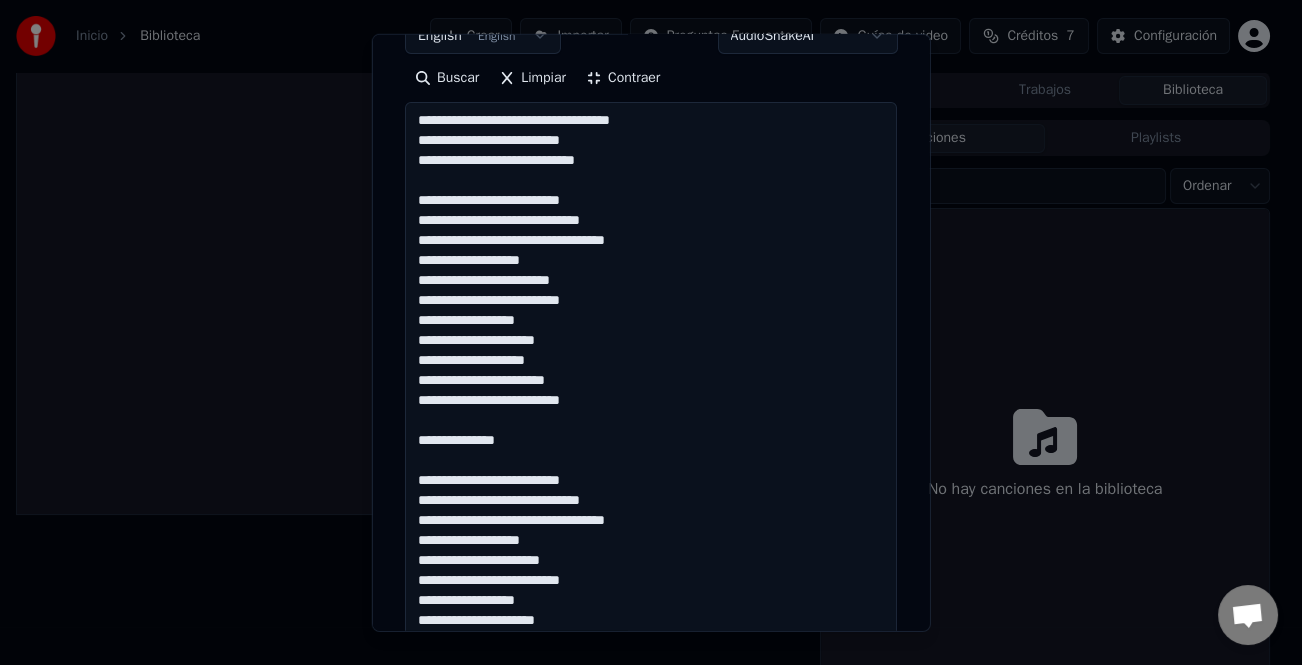 scroll 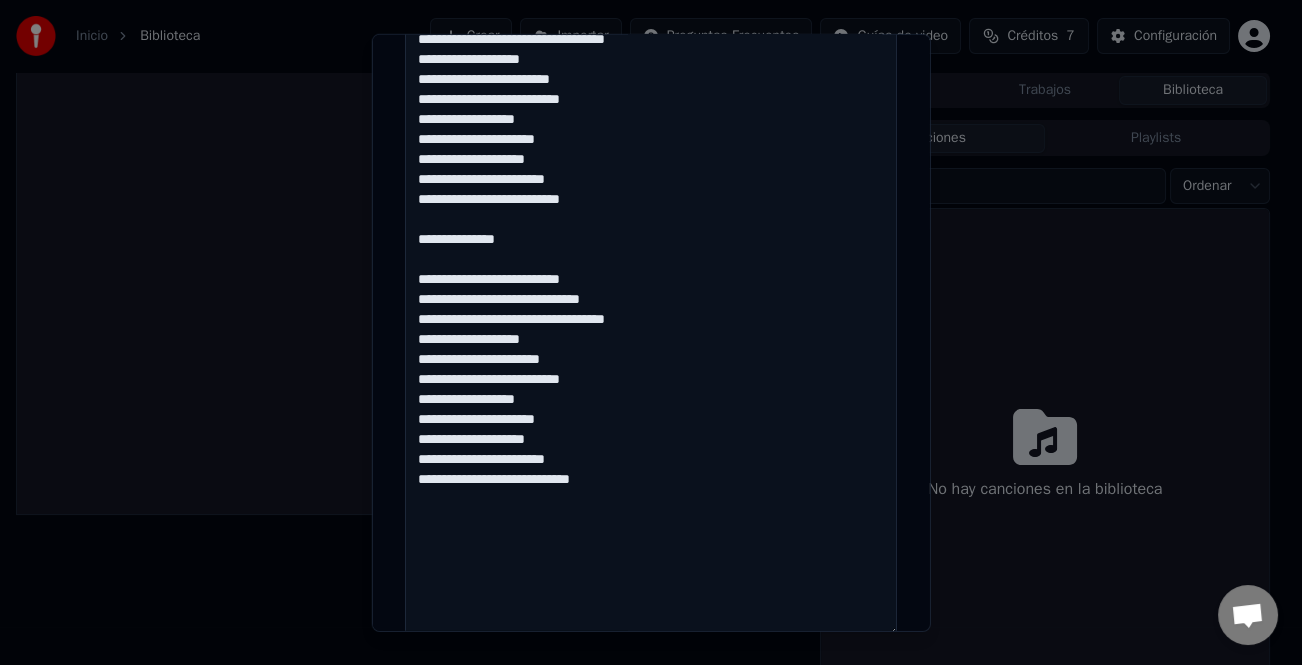 click on "**********" at bounding box center (651, 269) 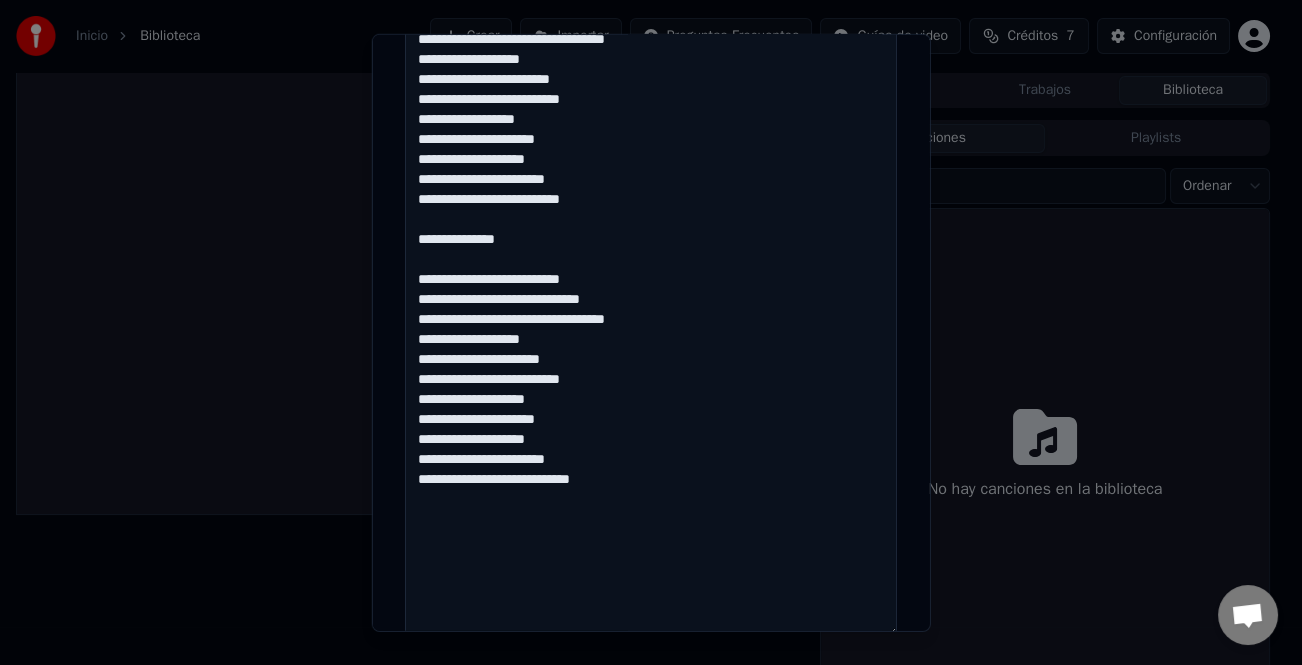 click on "**********" at bounding box center (651, 269) 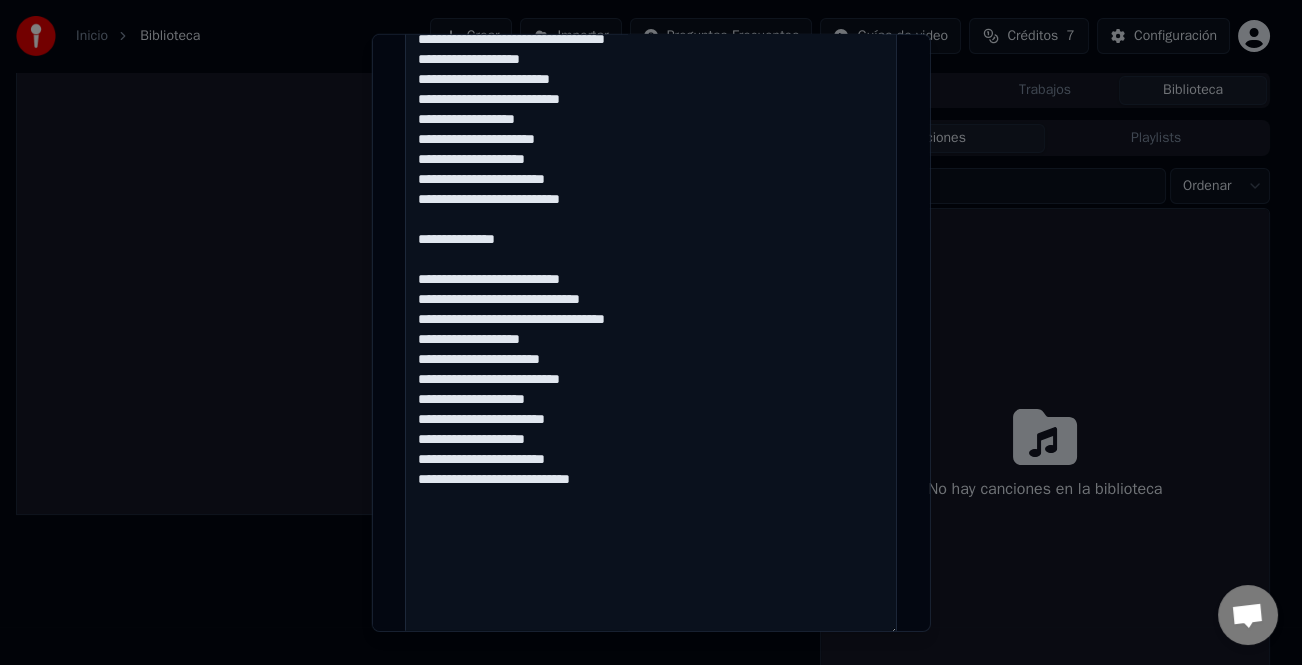 click on "**********" at bounding box center (651, 269) 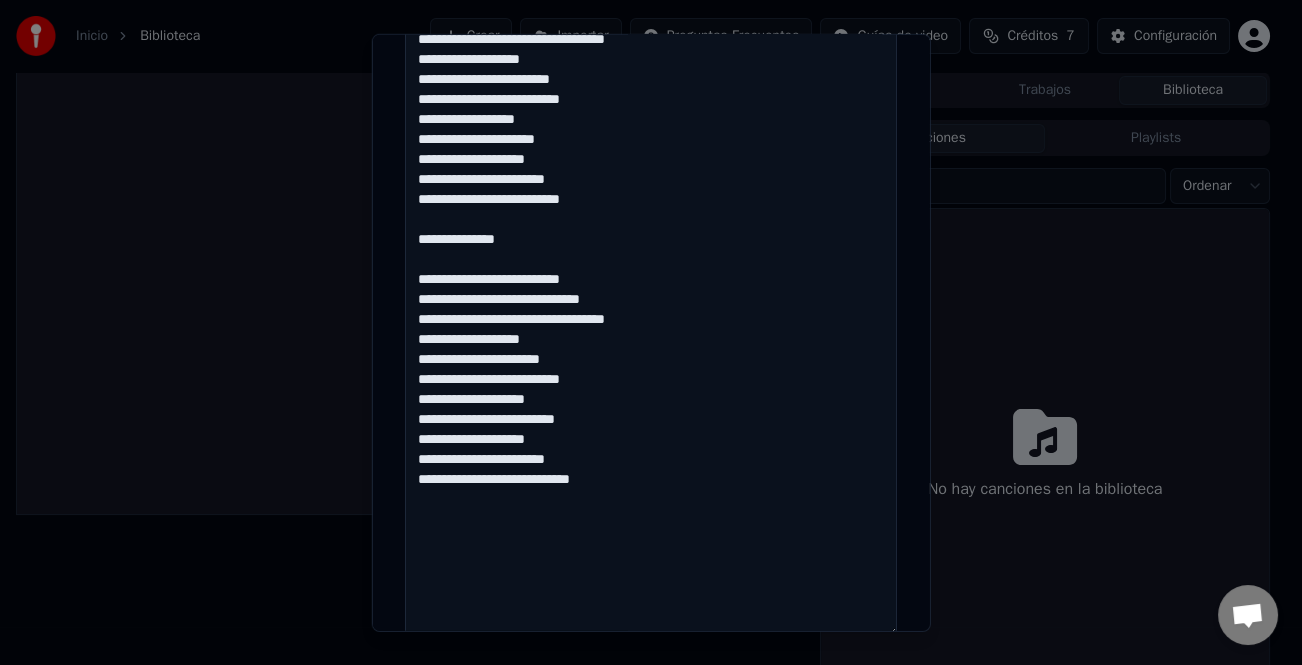 click on "**********" at bounding box center [651, 269] 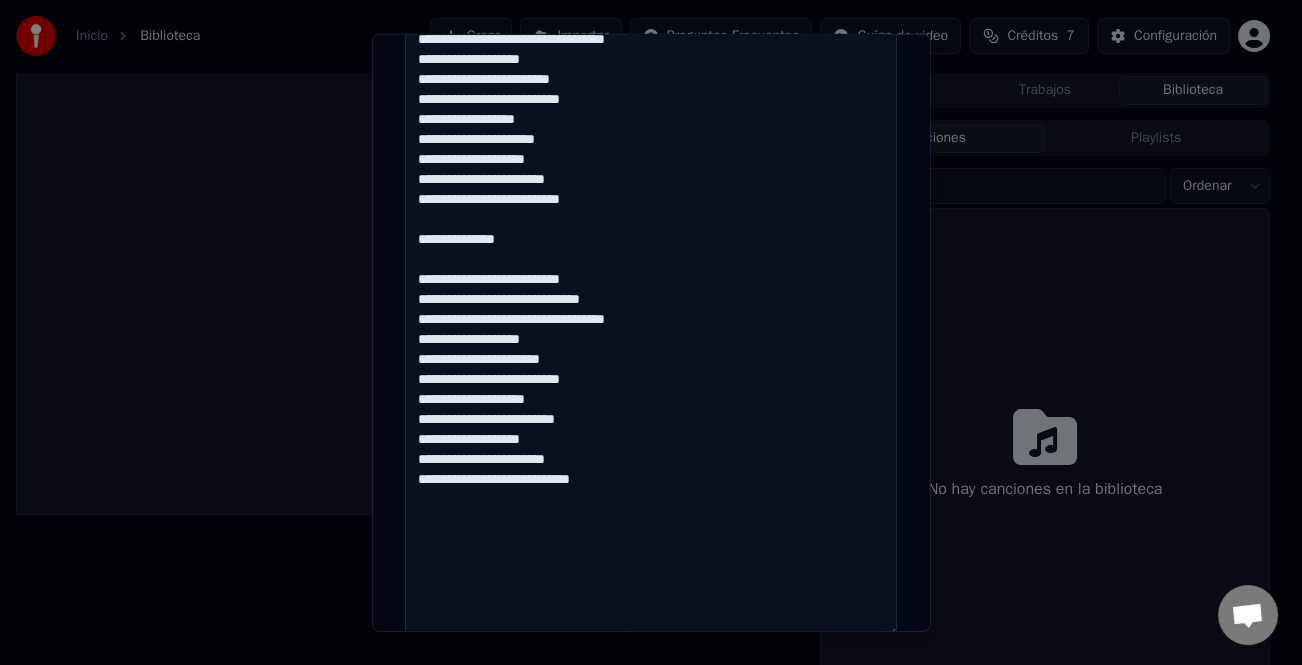 click on "**********" at bounding box center [651, 269] 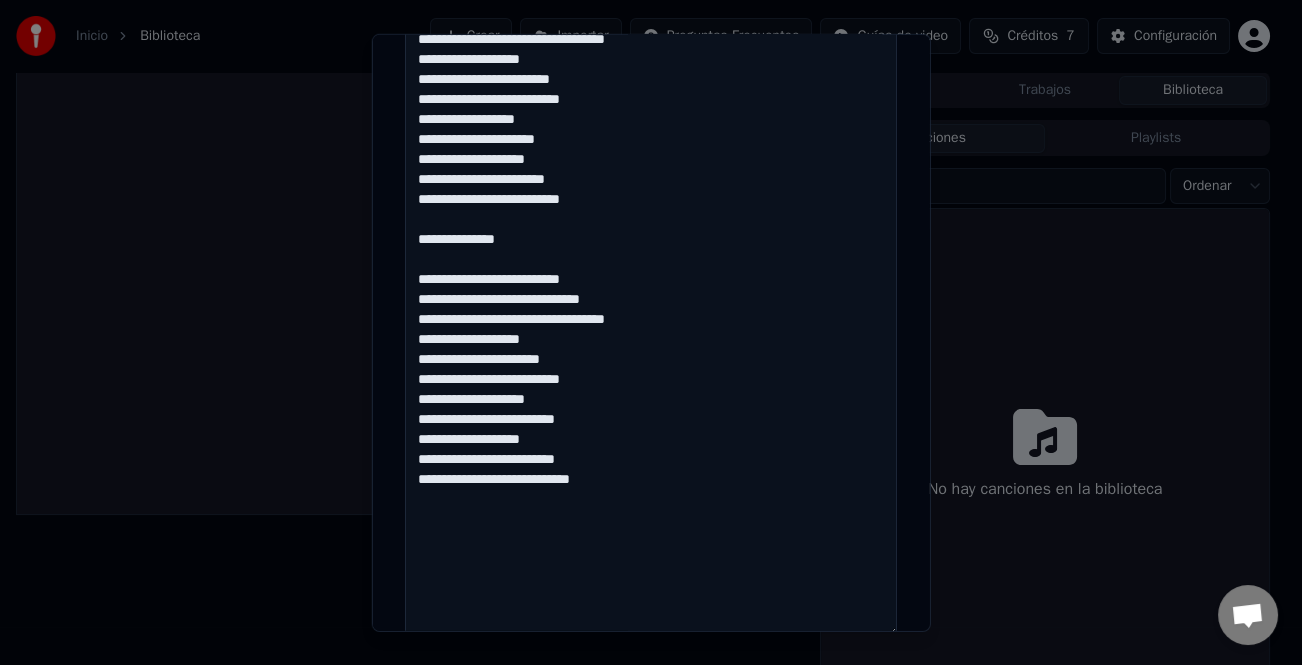 click on "**********" at bounding box center (651, 269) 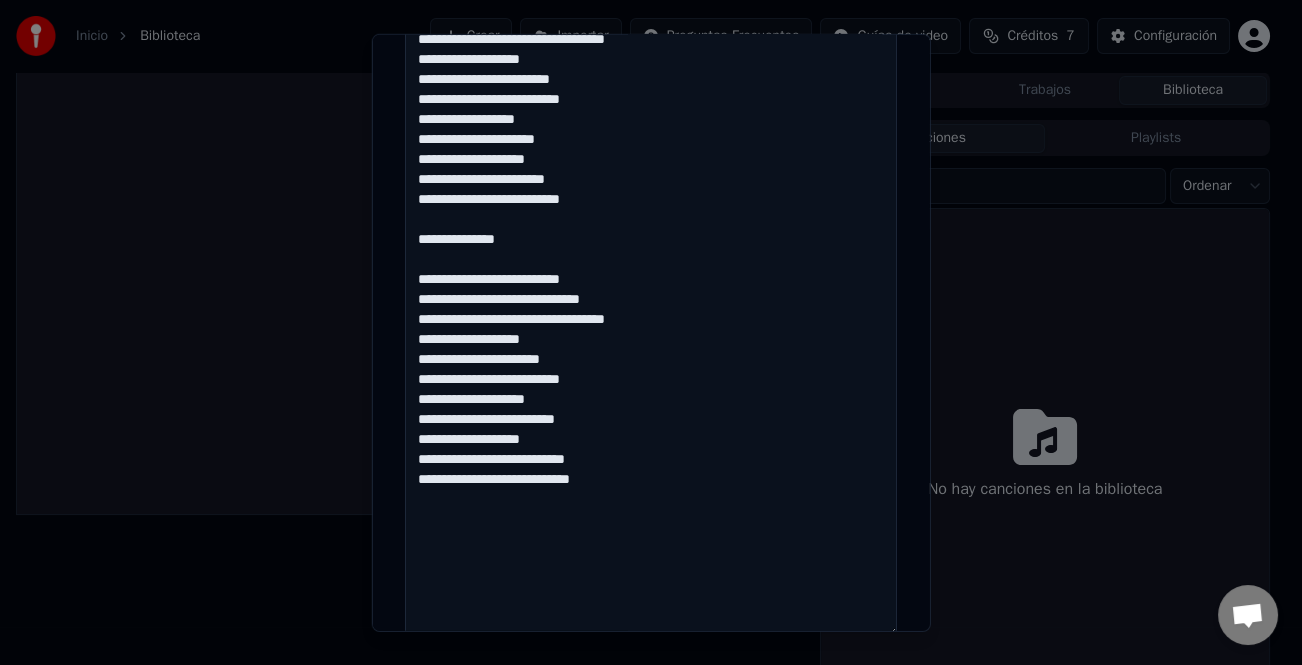 click on "**********" at bounding box center [651, 269] 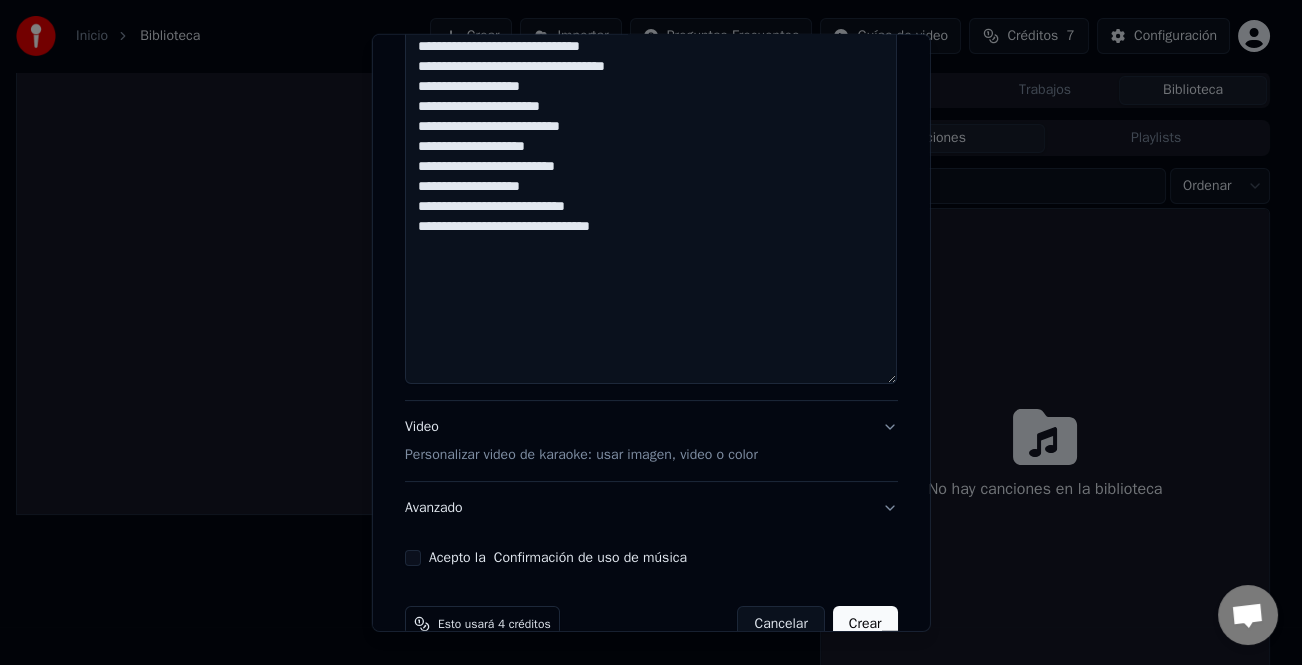 scroll, scrollTop: 865, scrollLeft: 0, axis: vertical 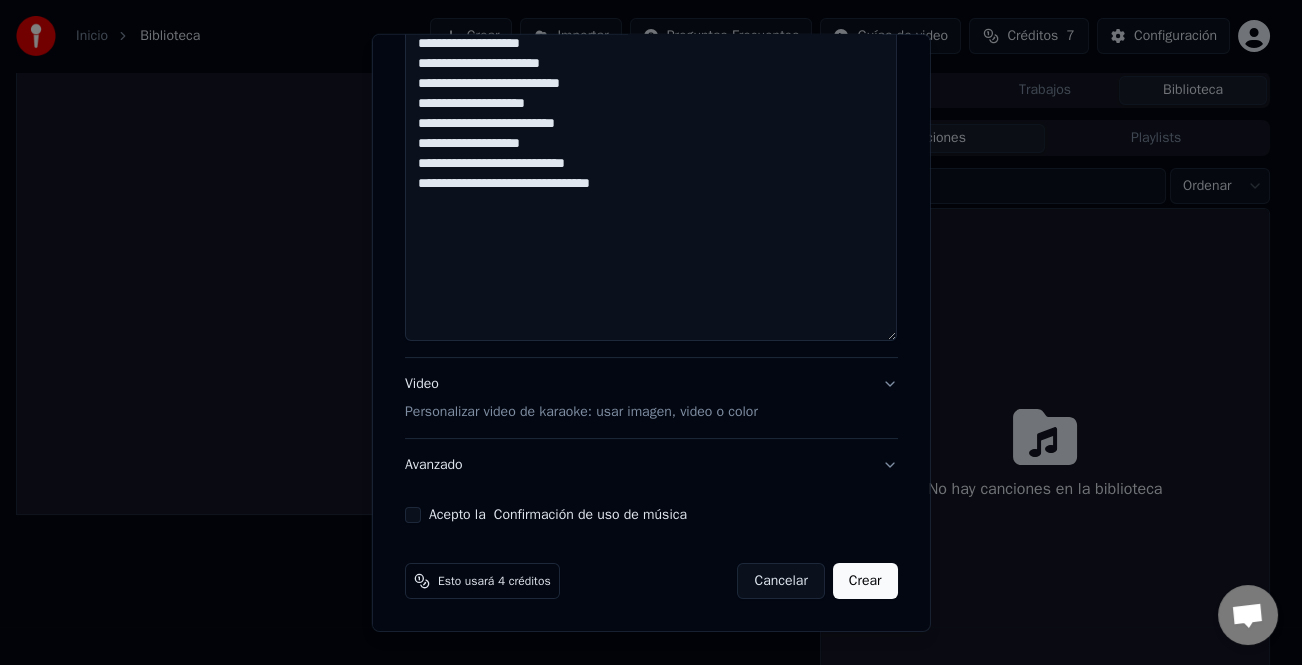click on "**********" at bounding box center (651, -27) 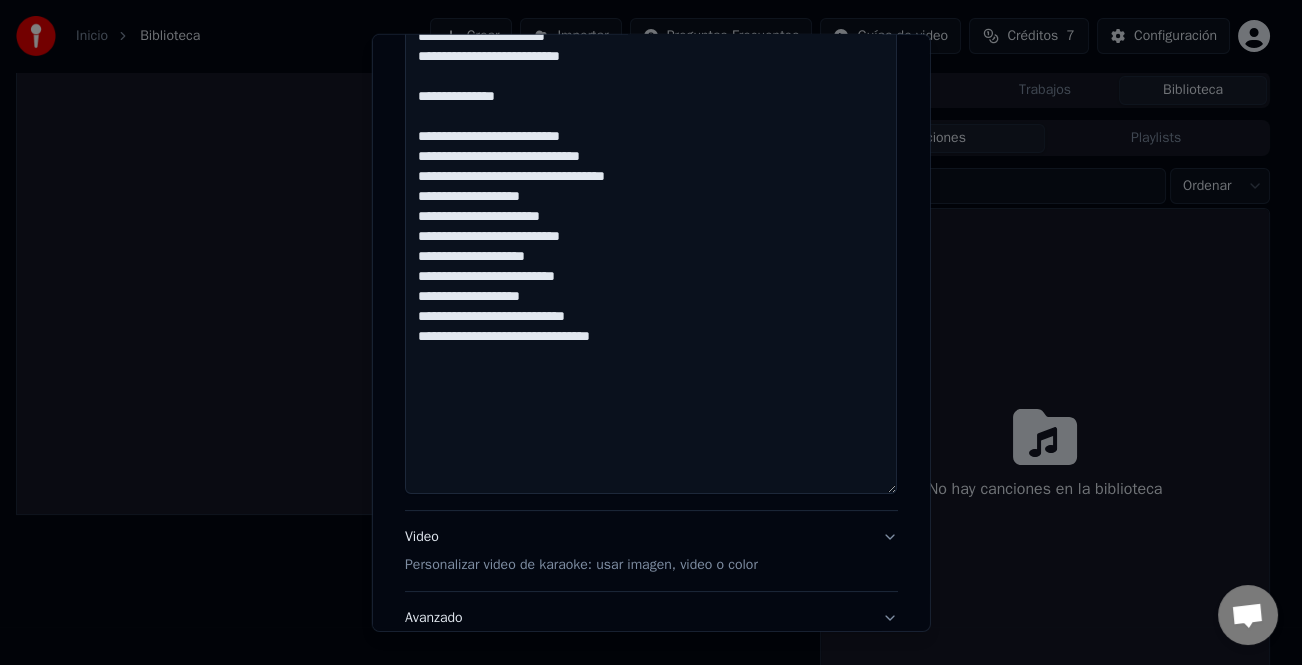 scroll, scrollTop: 665, scrollLeft: 0, axis: vertical 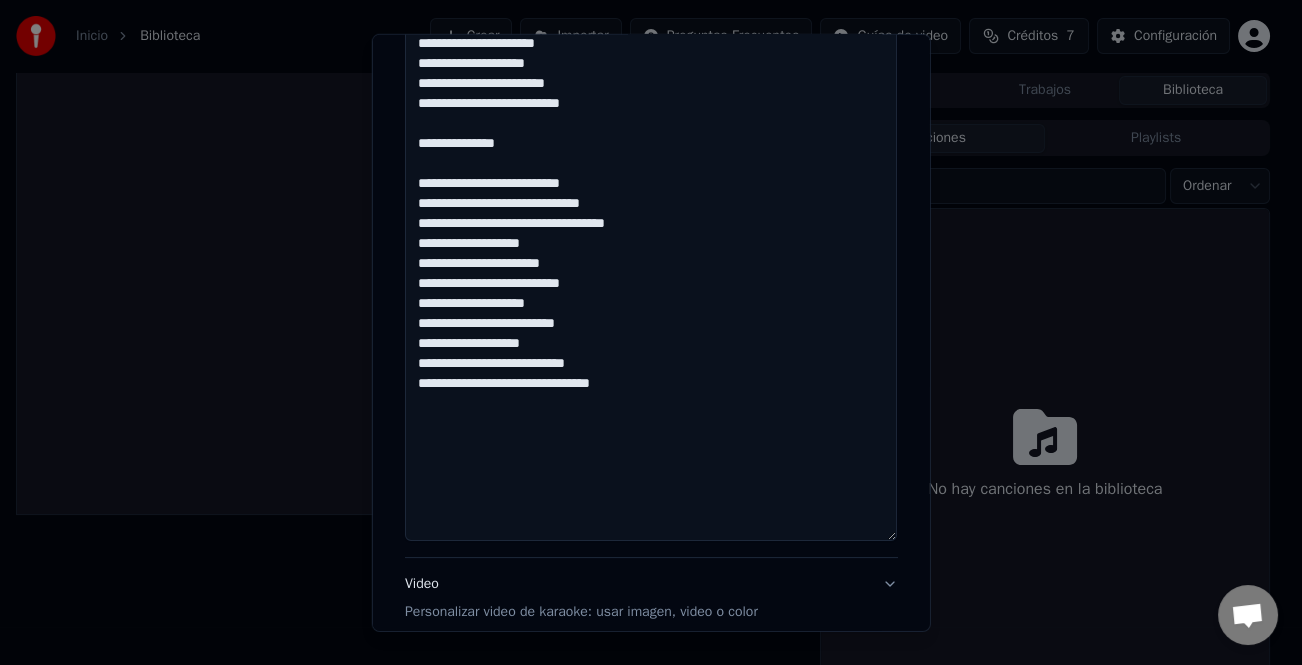 drag, startPoint x: 412, startPoint y: 288, endPoint x: 602, endPoint y: 384, distance: 212.87555 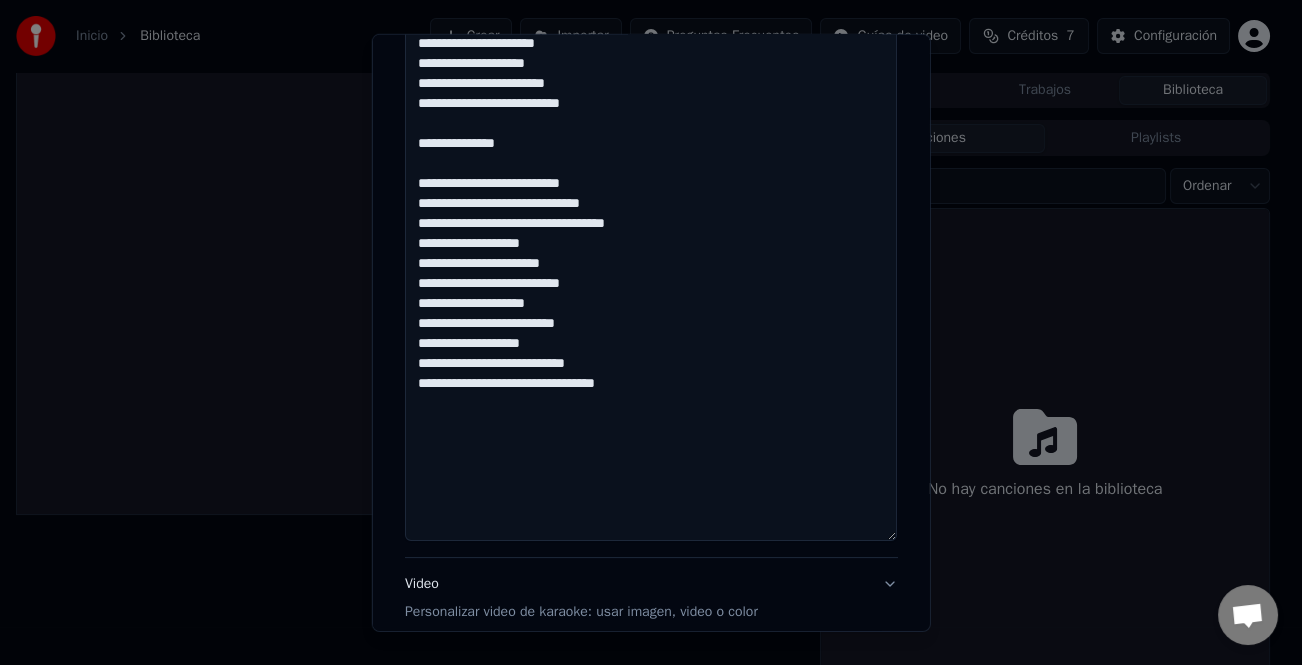 paste on "**********" 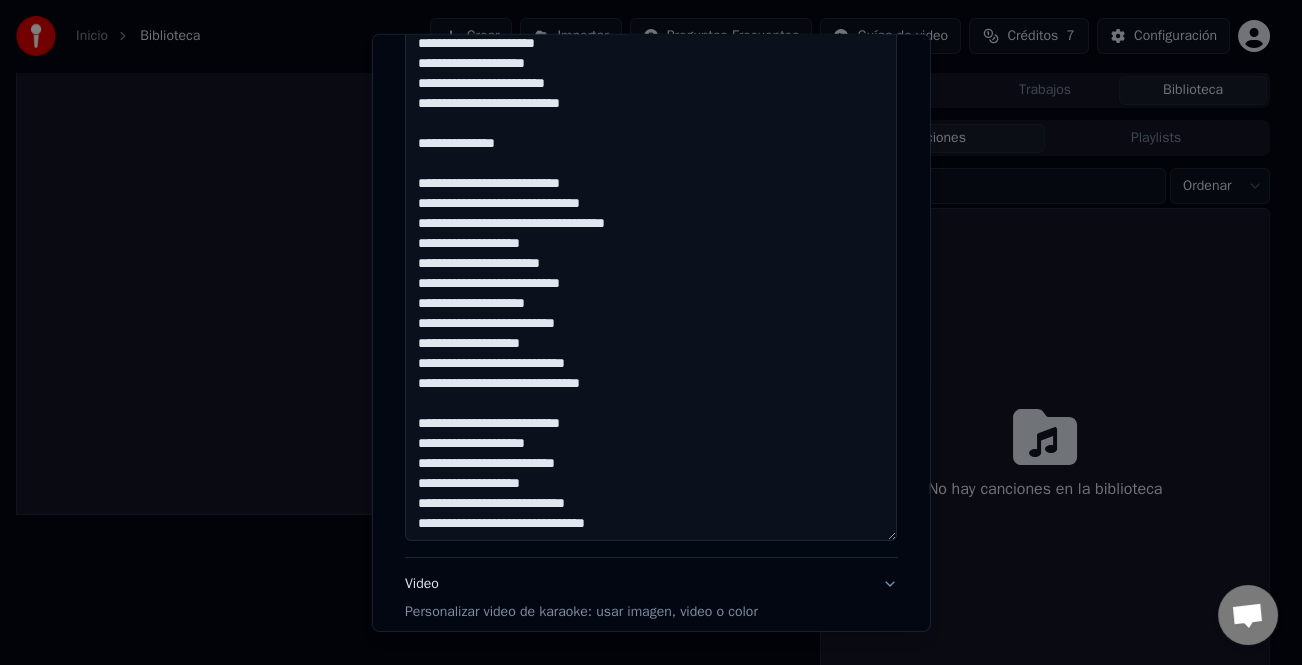 scroll, scrollTop: 21, scrollLeft: 0, axis: vertical 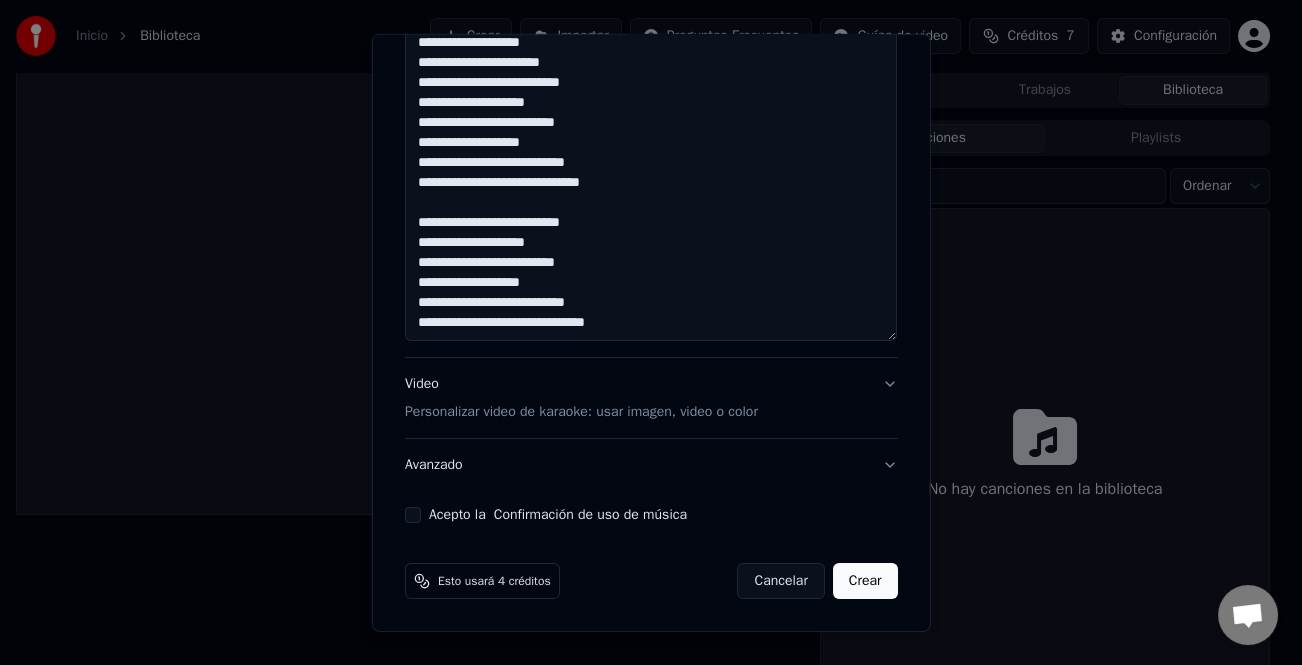 click on "Acepto la   Confirmación de uso de música" at bounding box center [413, 515] 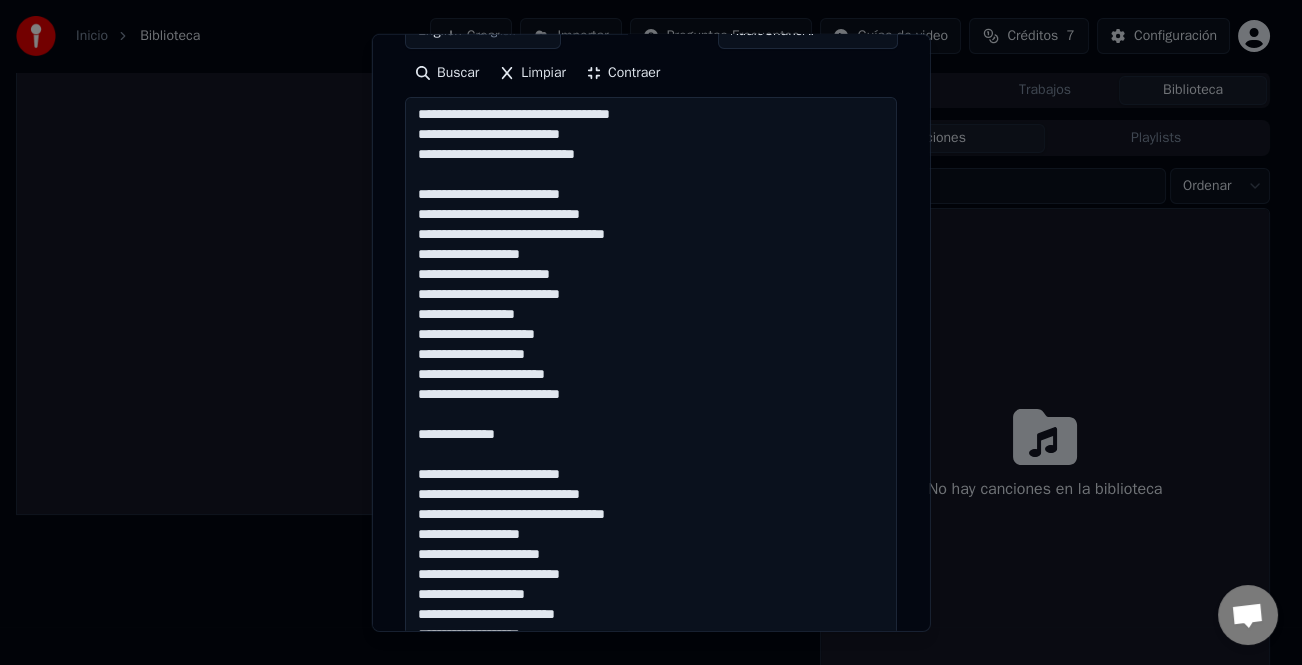 scroll, scrollTop: 165, scrollLeft: 0, axis: vertical 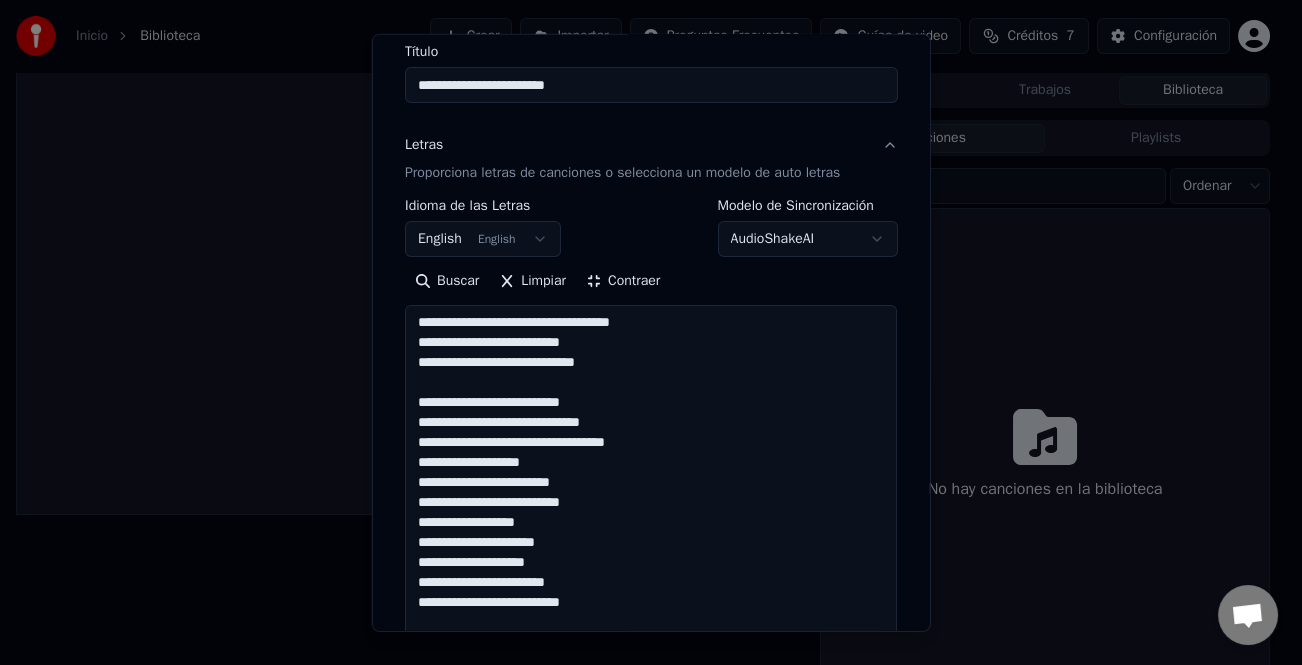 click on "**********" at bounding box center [651, 673] 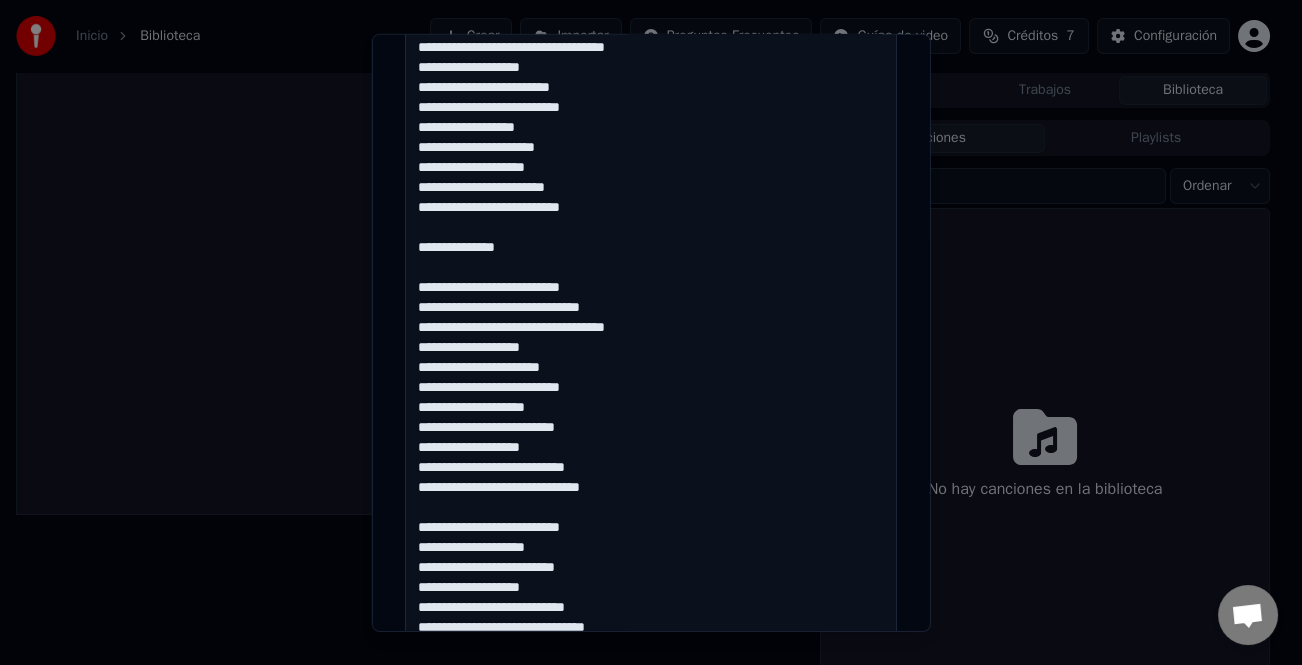 scroll, scrollTop: 665, scrollLeft: 0, axis: vertical 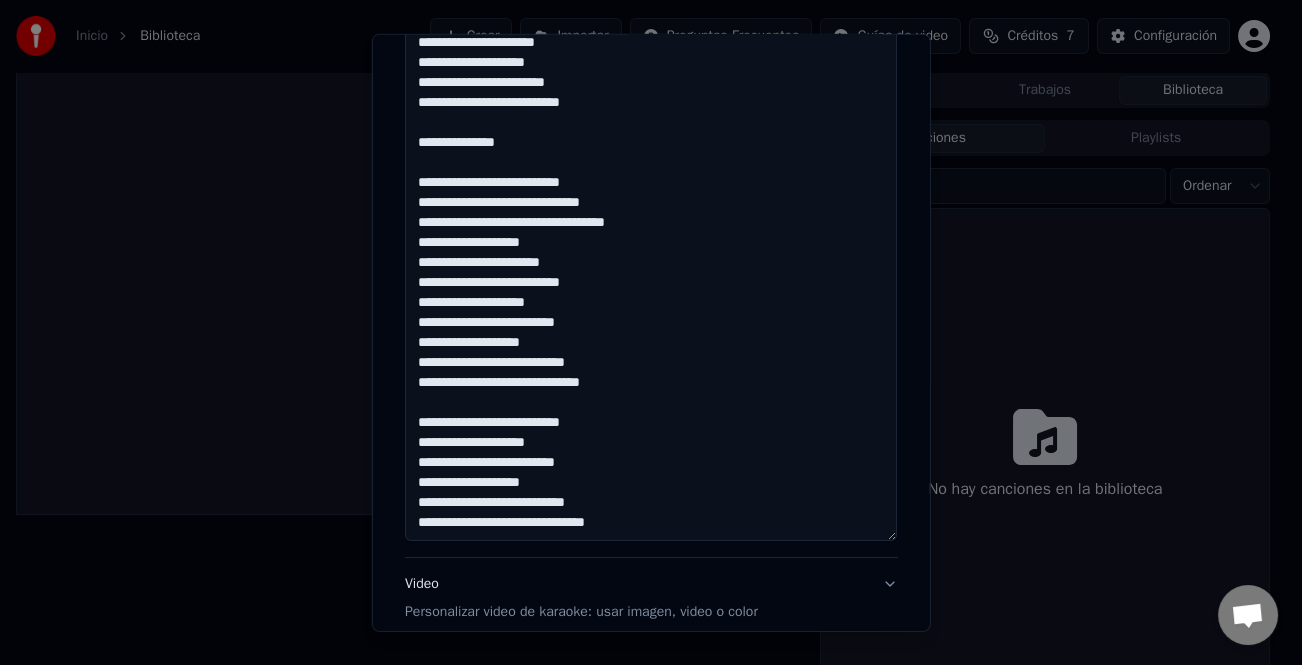 type on "**********" 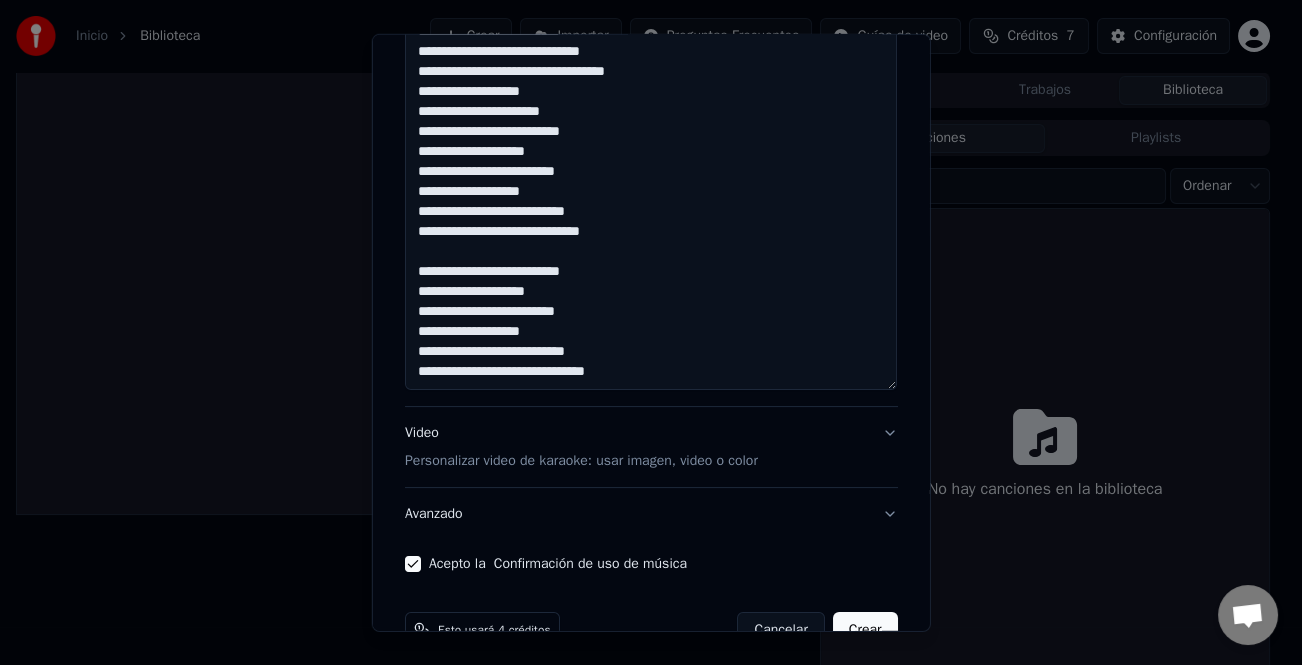 scroll, scrollTop: 865, scrollLeft: 0, axis: vertical 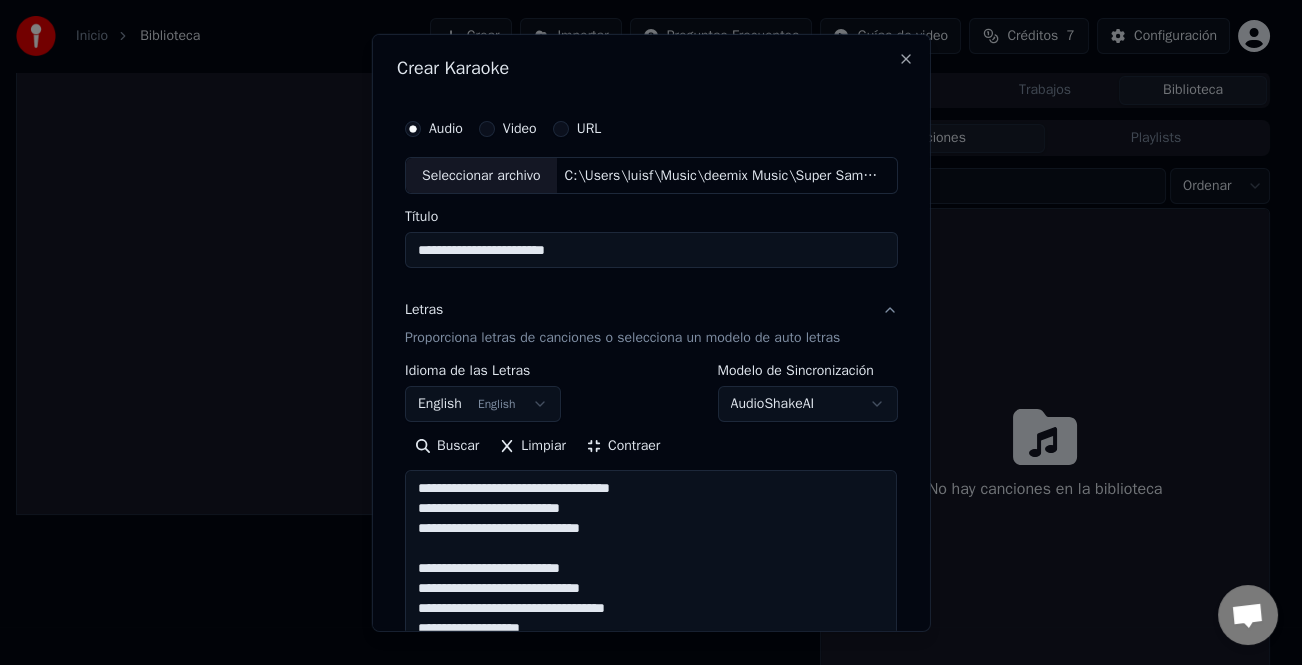 drag, startPoint x: 655, startPoint y: 300, endPoint x: 416, endPoint y: 490, distance: 305.32114 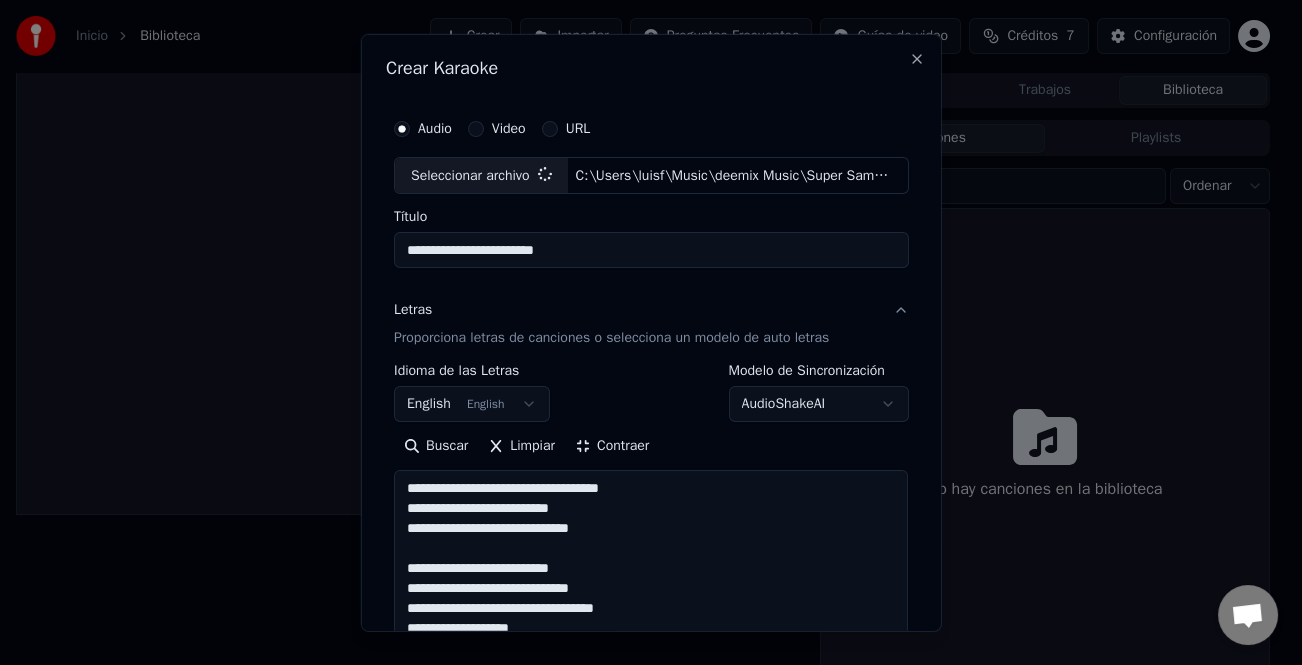 type on "**********" 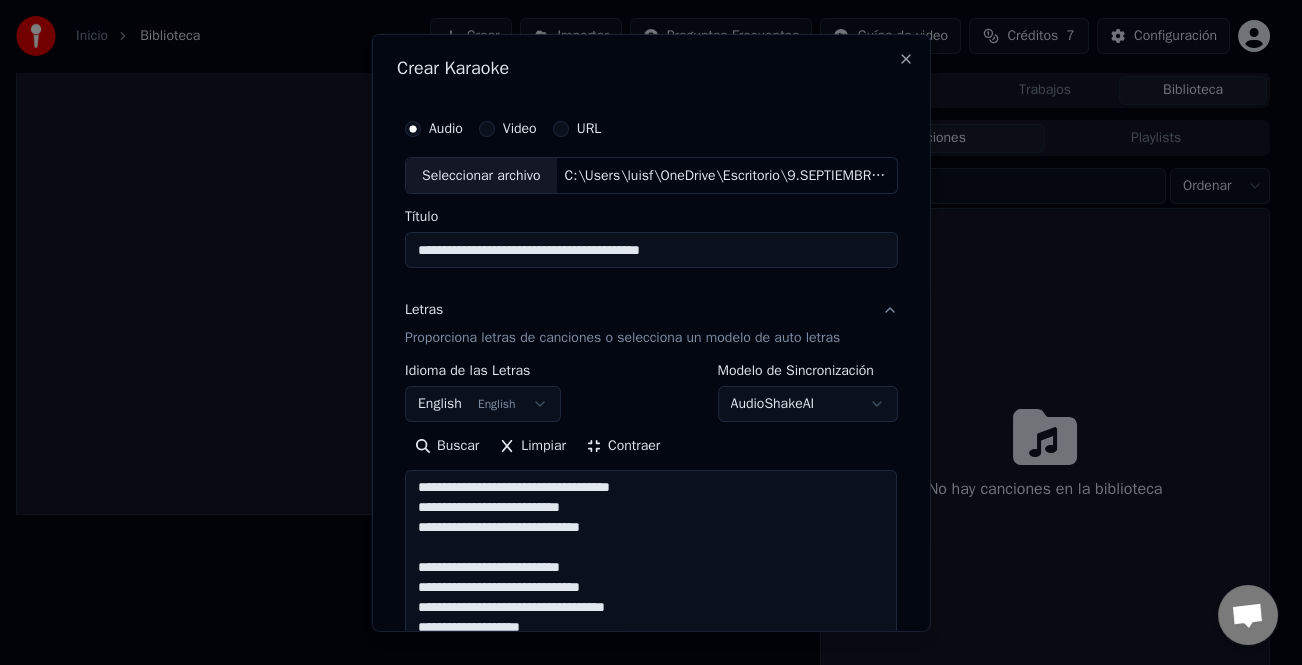 scroll, scrollTop: 21, scrollLeft: 0, axis: vertical 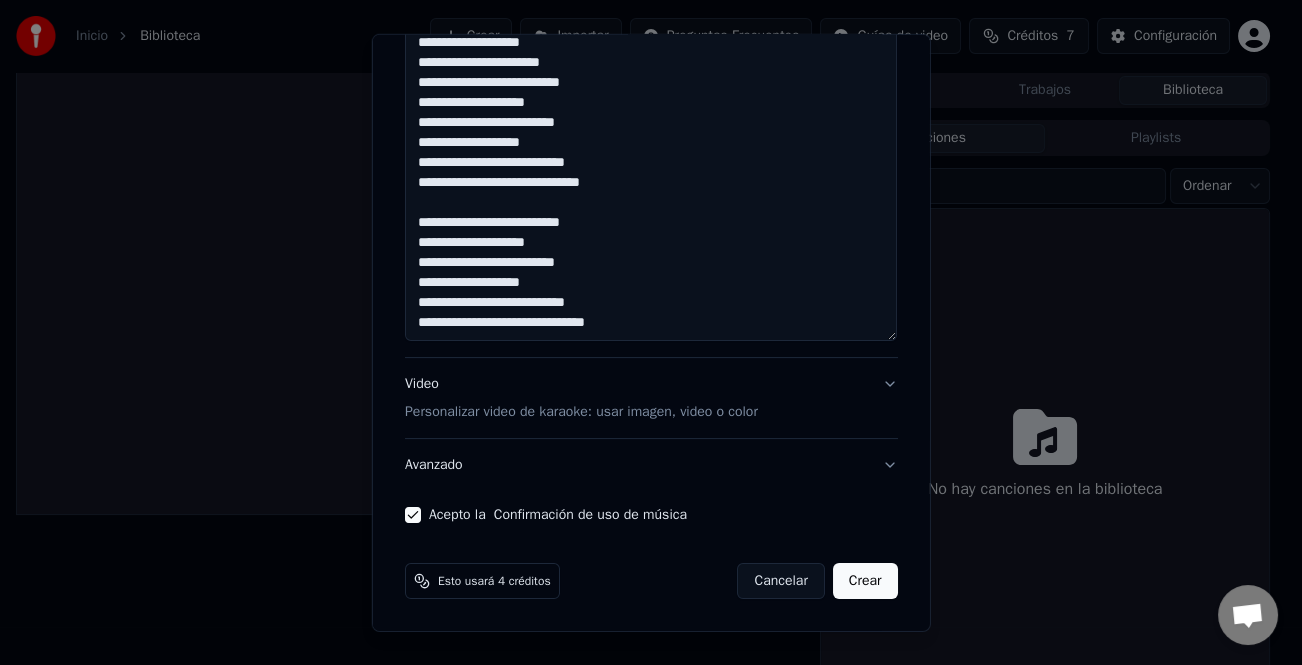 click on "Crear" at bounding box center [865, 581] 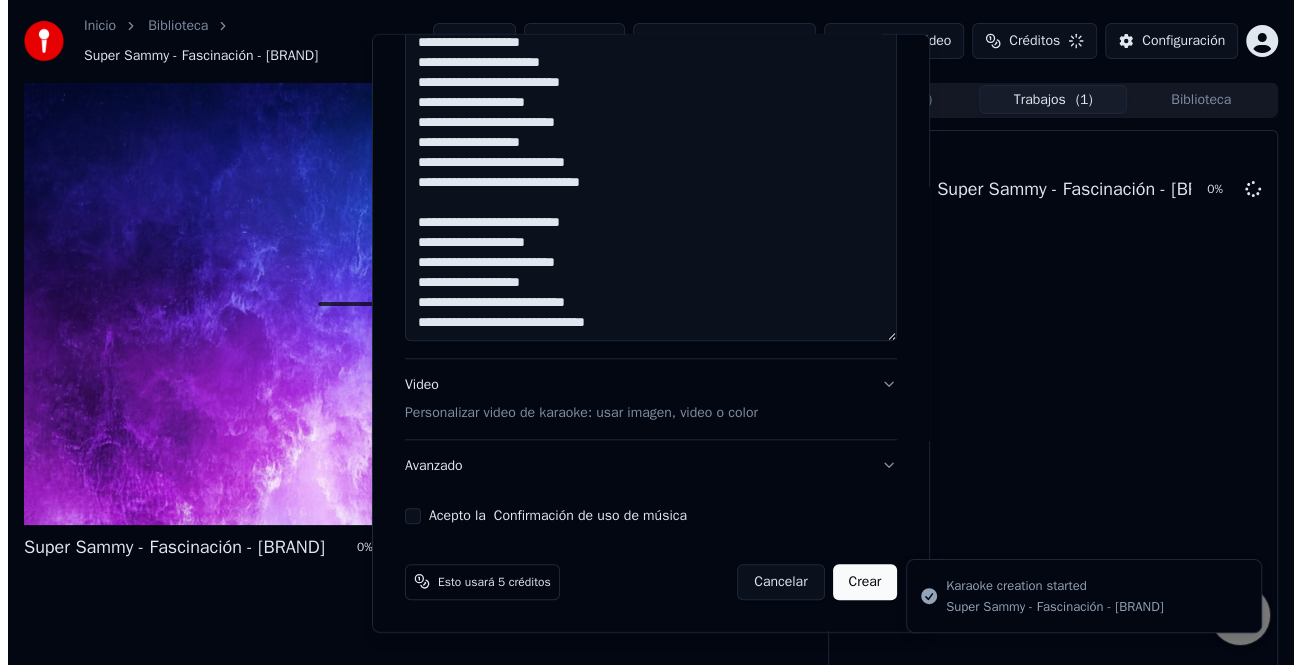 scroll, scrollTop: 0, scrollLeft: 0, axis: both 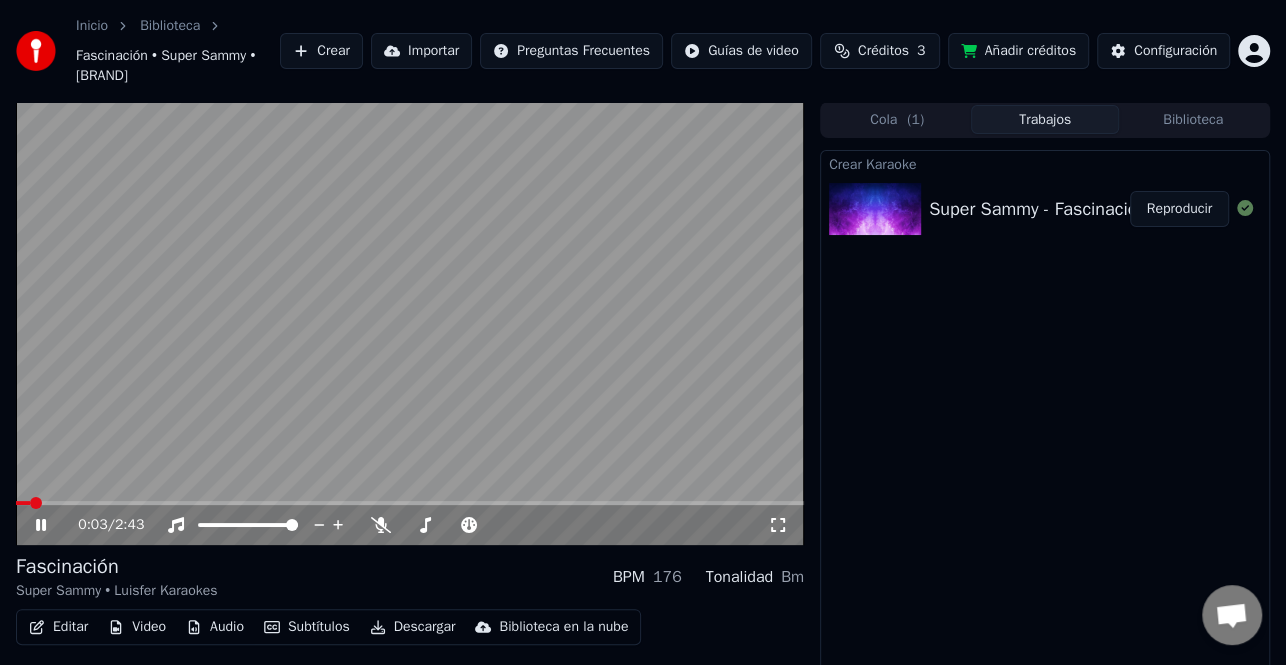 click at bounding box center (23, 503) 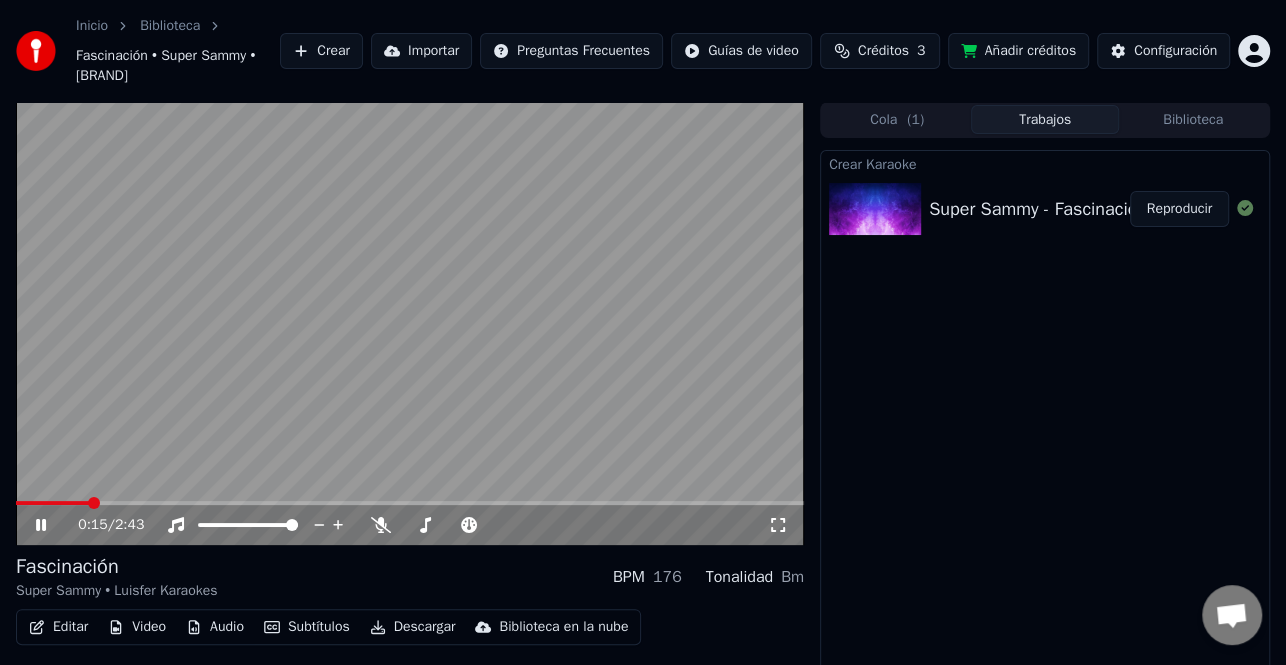 click 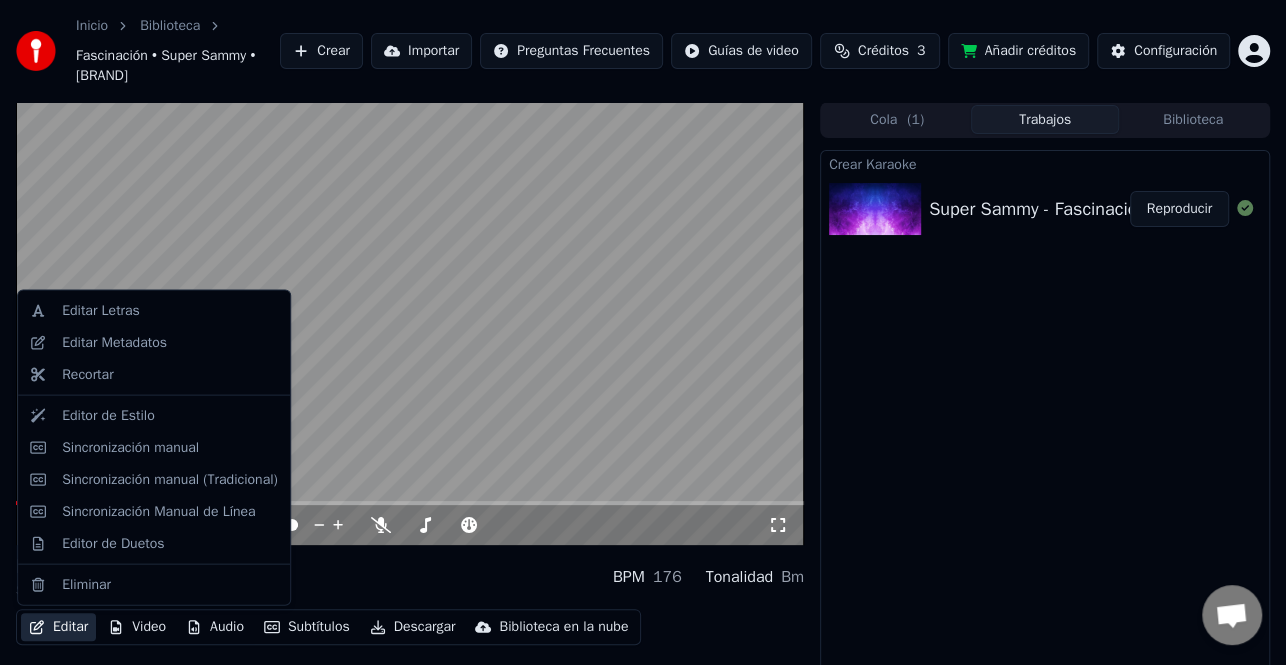 click on "Editar" at bounding box center (58, 627) 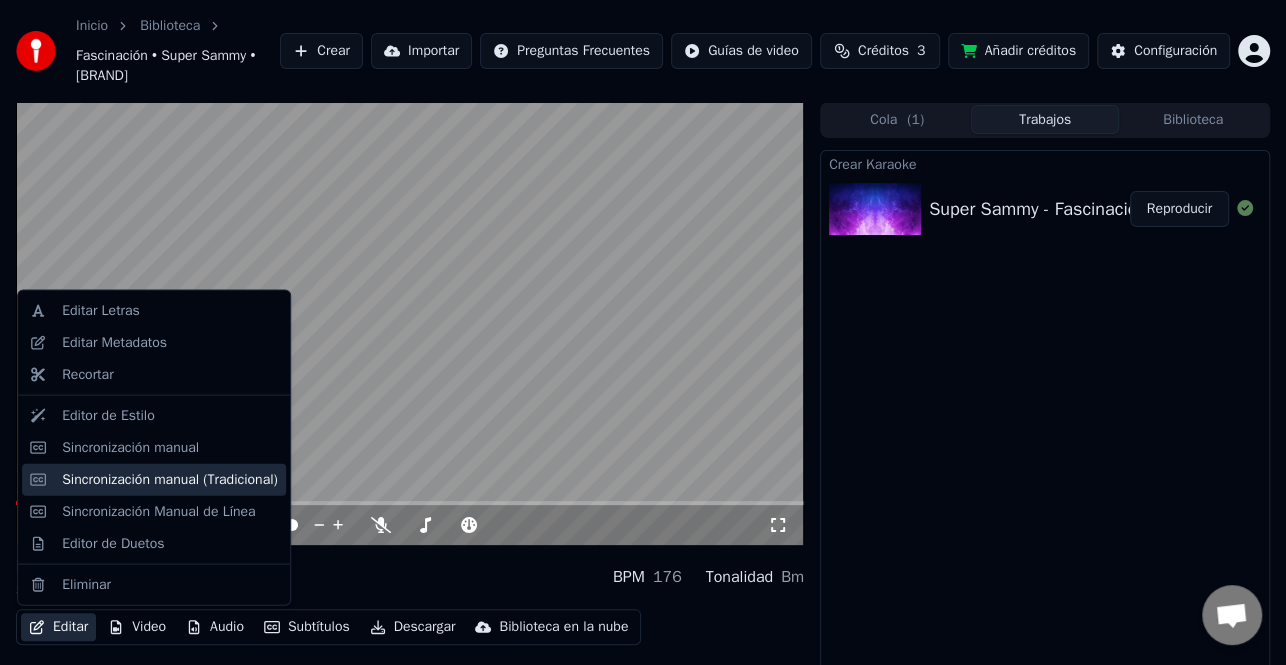 click on "Sincronización manual (Tradicional)" at bounding box center [170, 479] 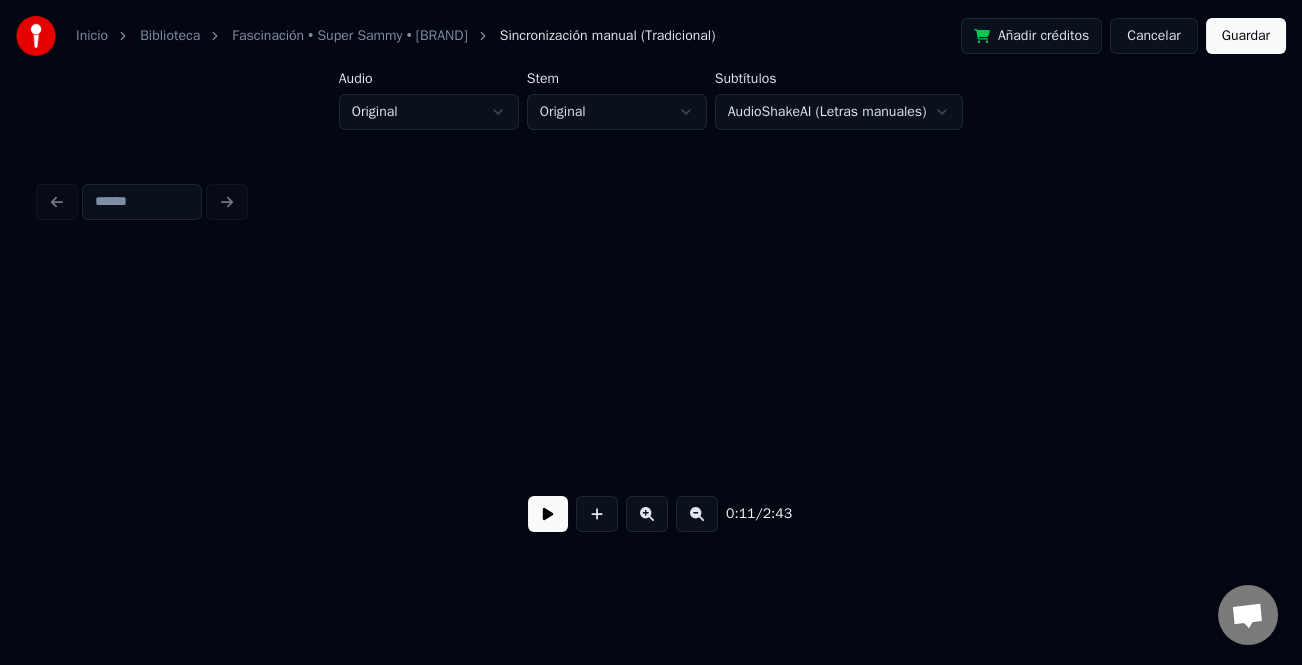 scroll, scrollTop: 0, scrollLeft: 2319, axis: horizontal 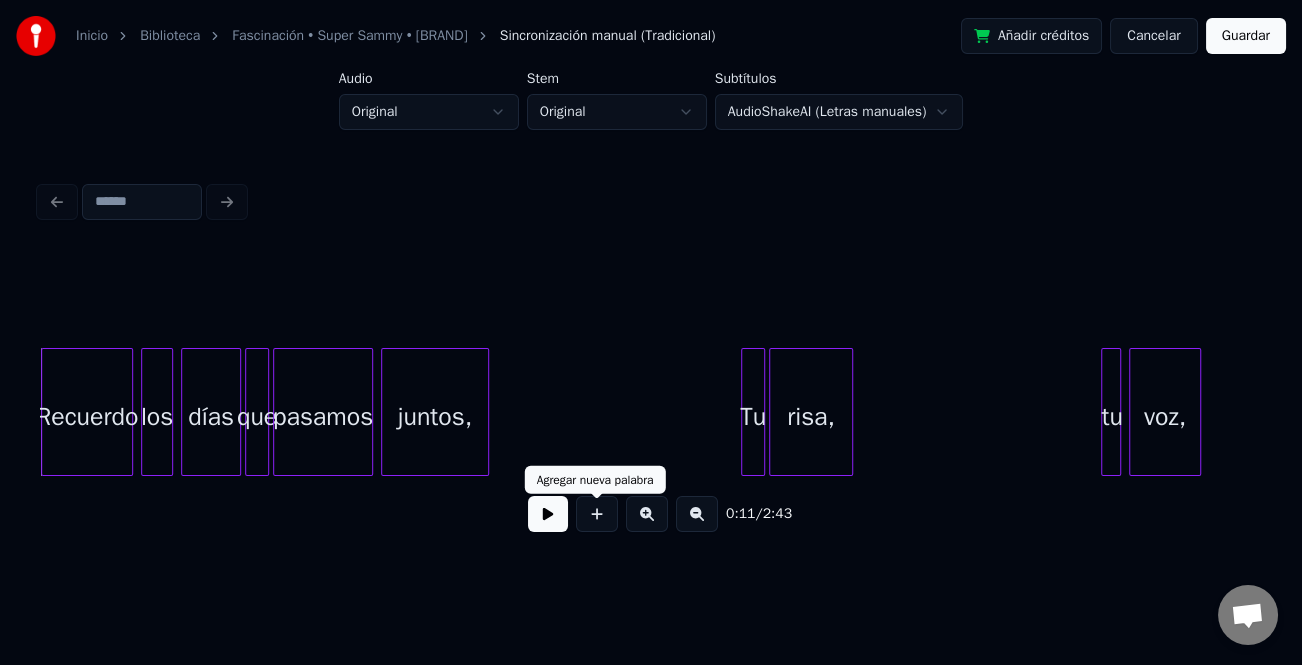 click at bounding box center [548, 514] 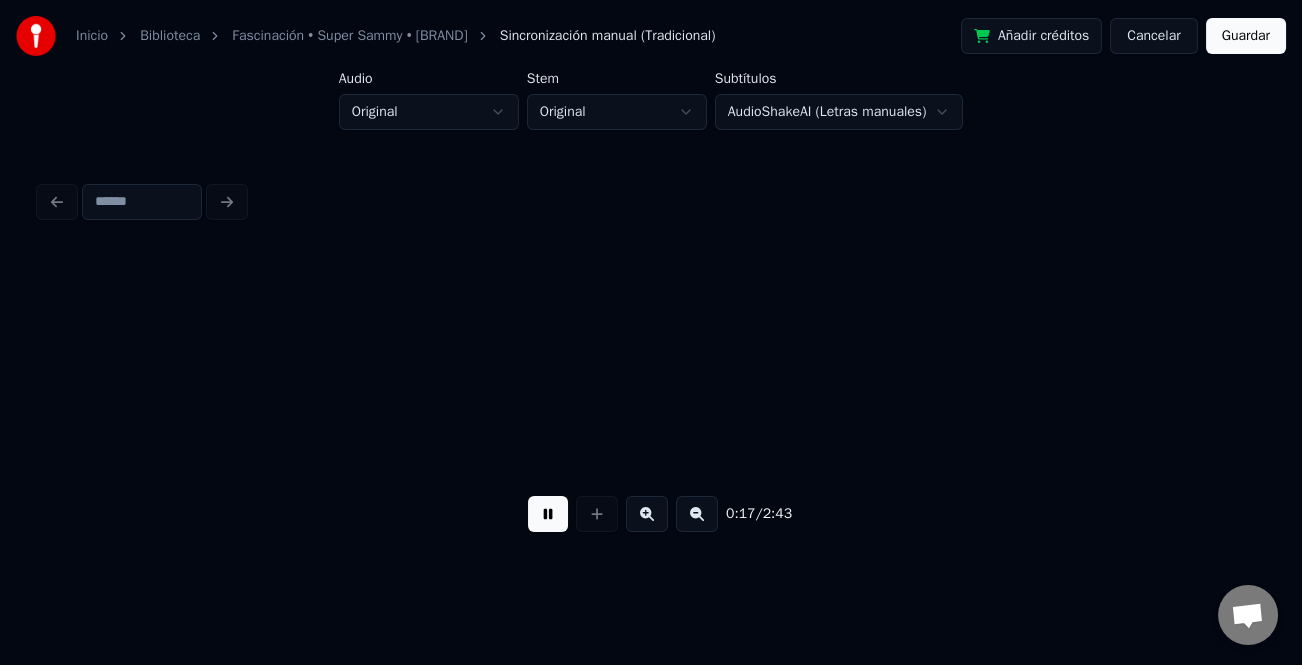 scroll, scrollTop: 0, scrollLeft: 3542, axis: horizontal 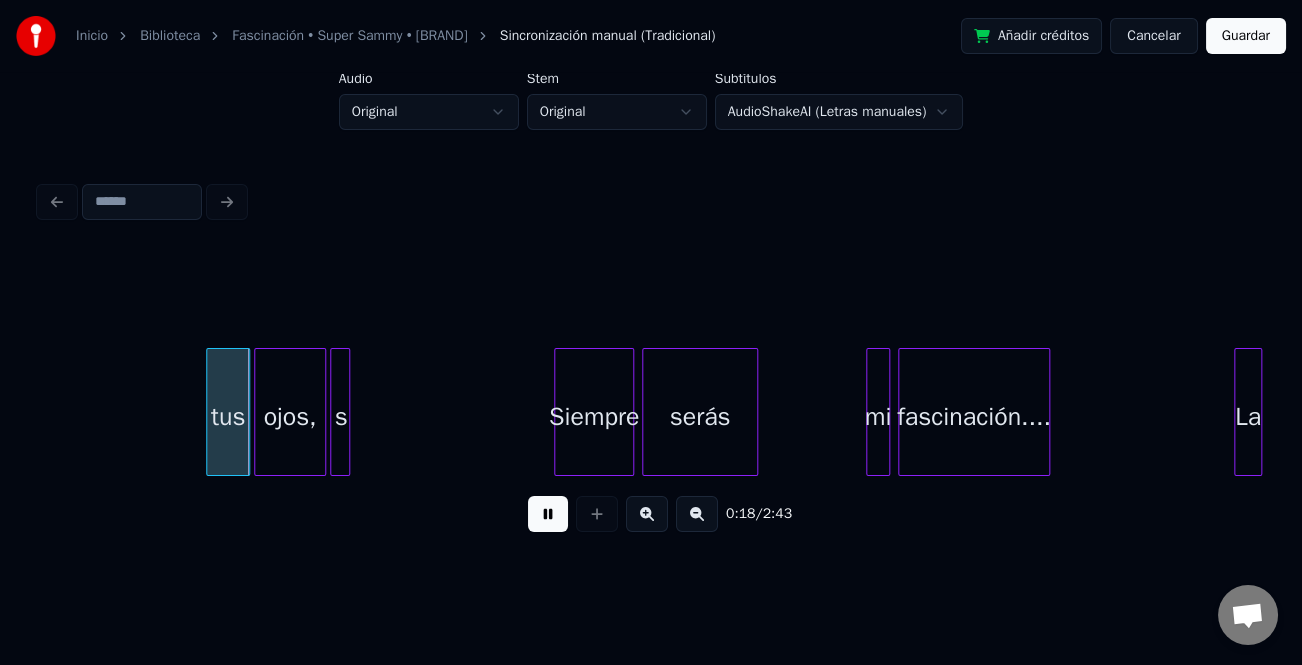 drag, startPoint x: 546, startPoint y: 524, endPoint x: 479, endPoint y: 493, distance: 73.82411 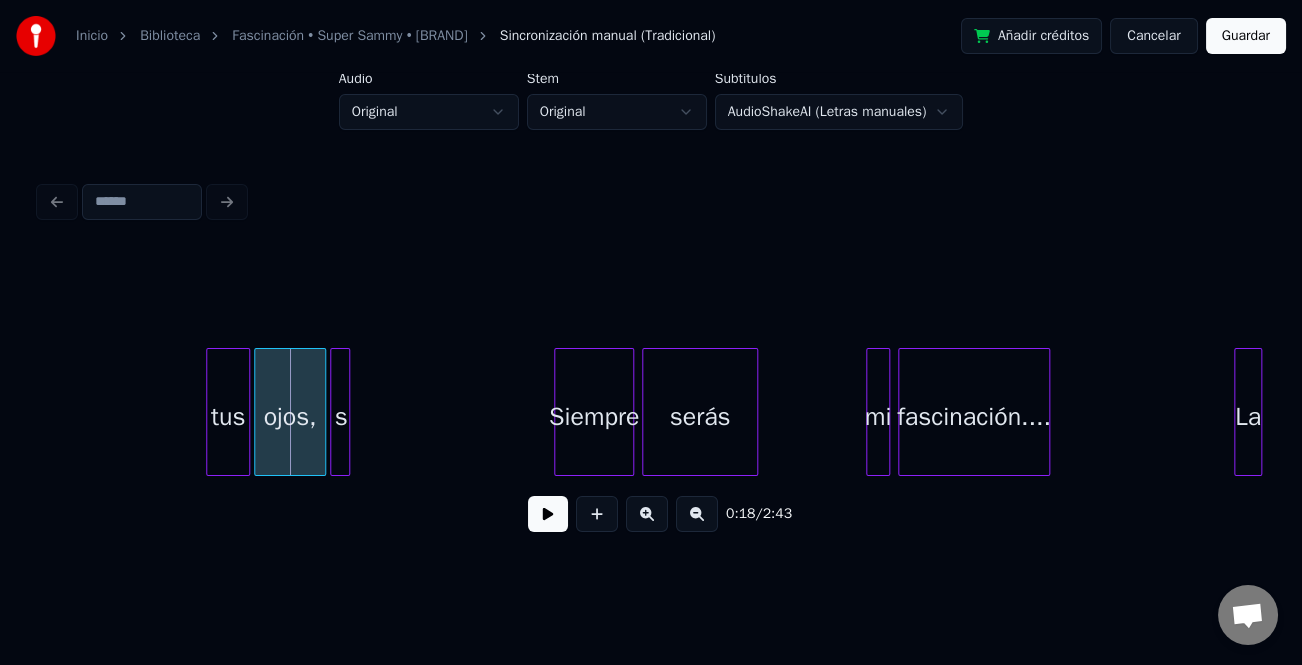click on "tus" at bounding box center (228, 417) 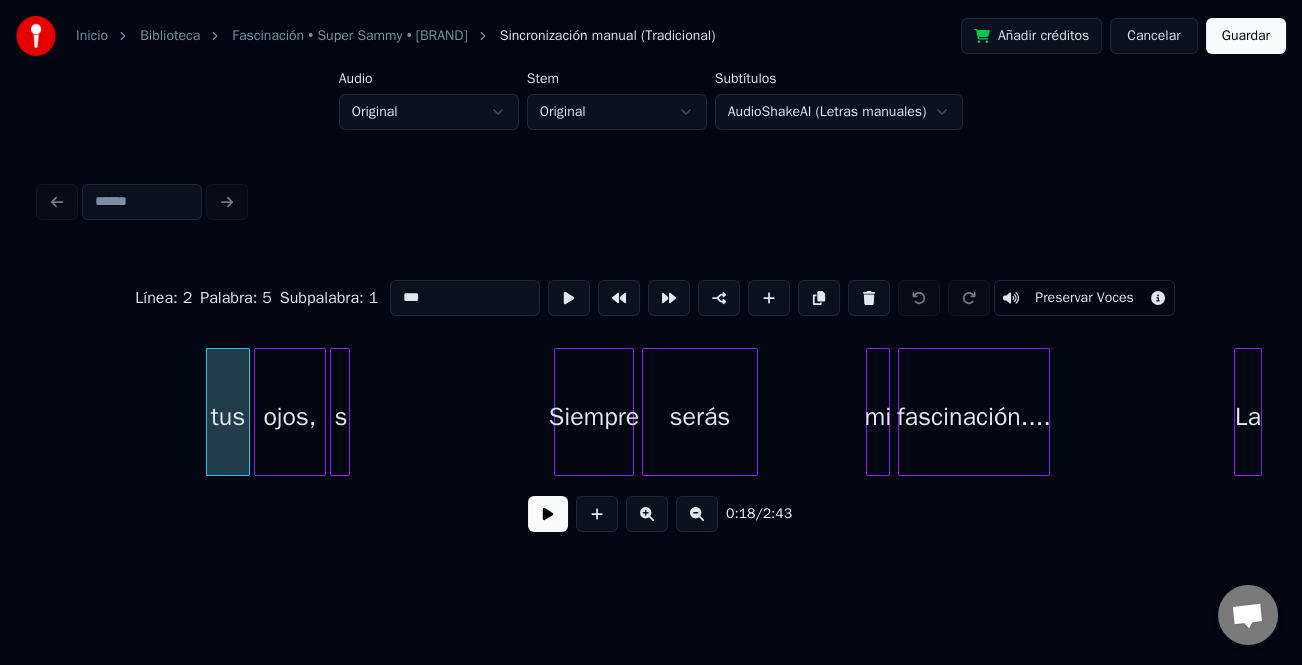 click on "***" at bounding box center (465, 298) 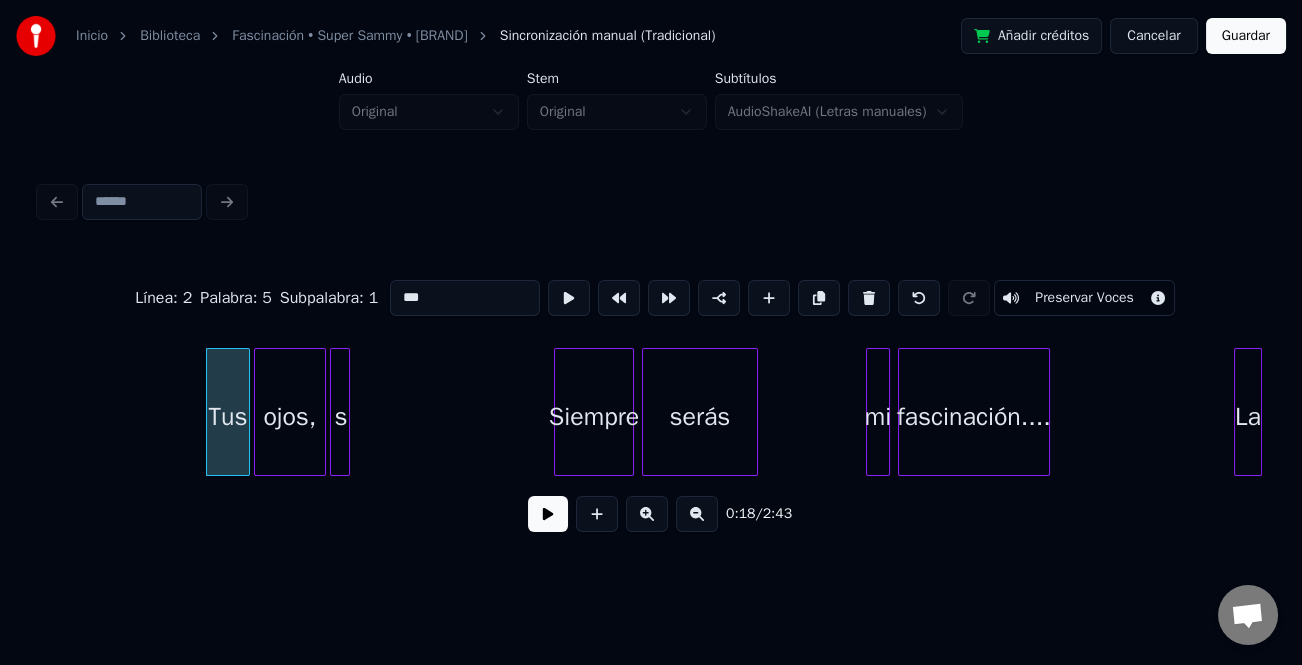 click on "s" at bounding box center (341, 417) 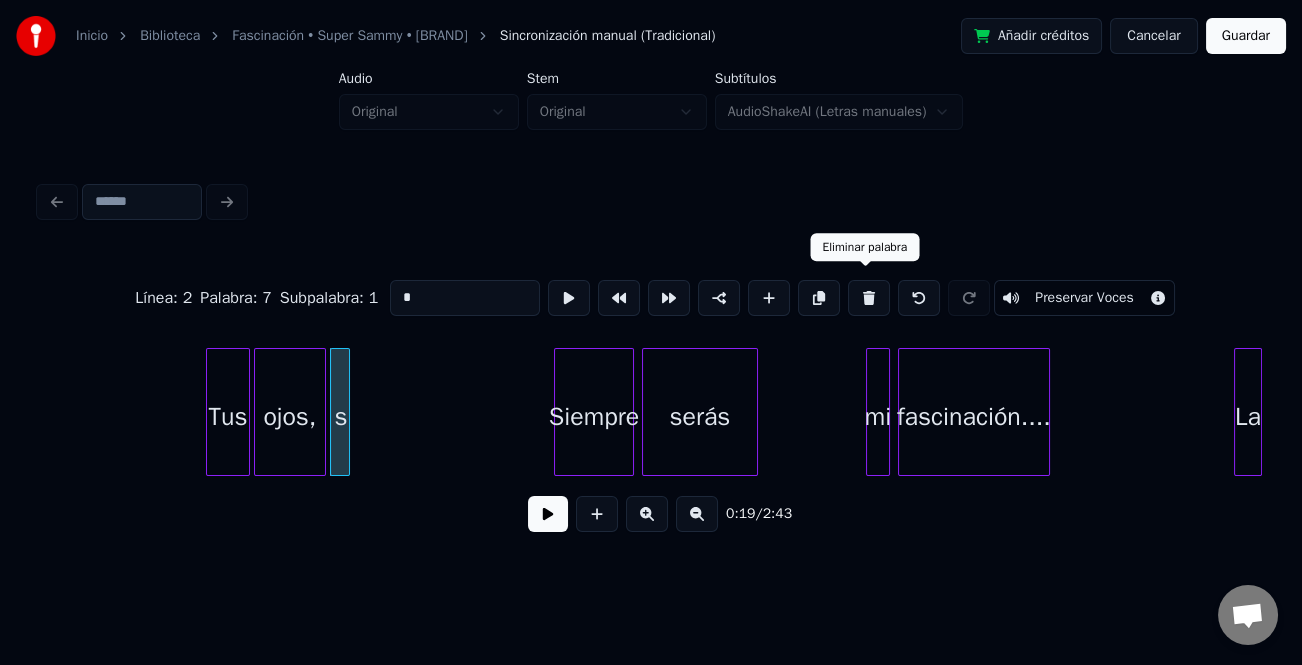 click at bounding box center [869, 298] 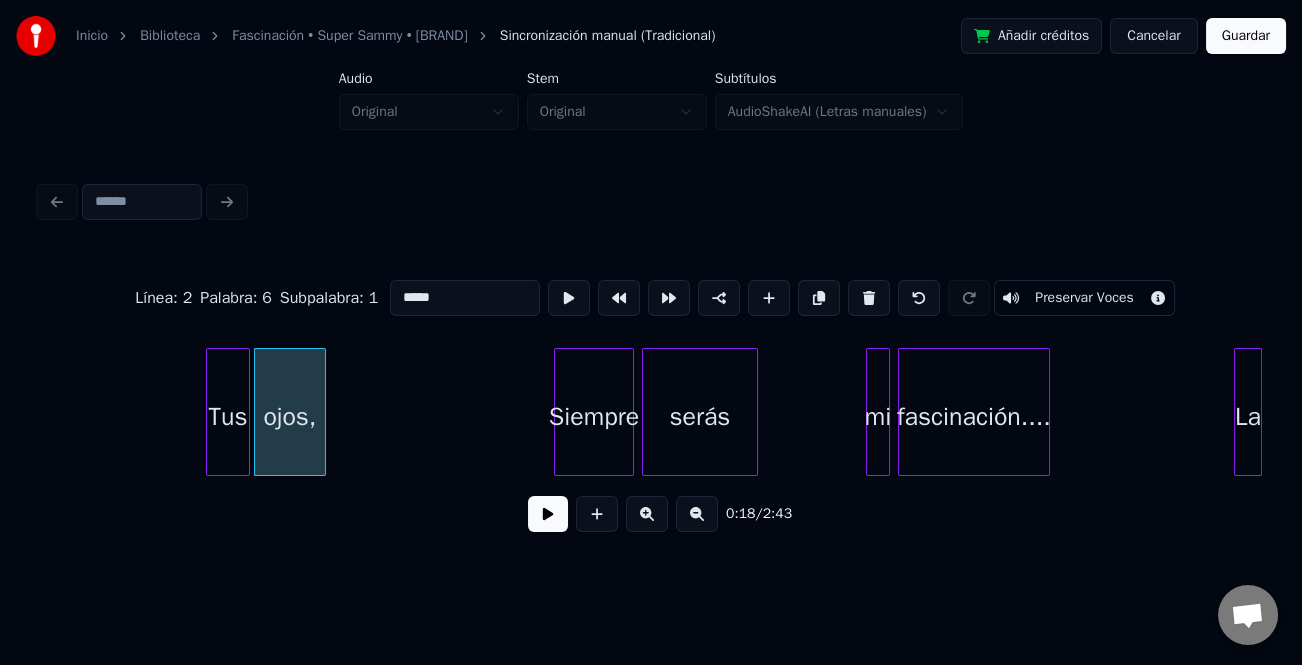 click at bounding box center (558, 412) 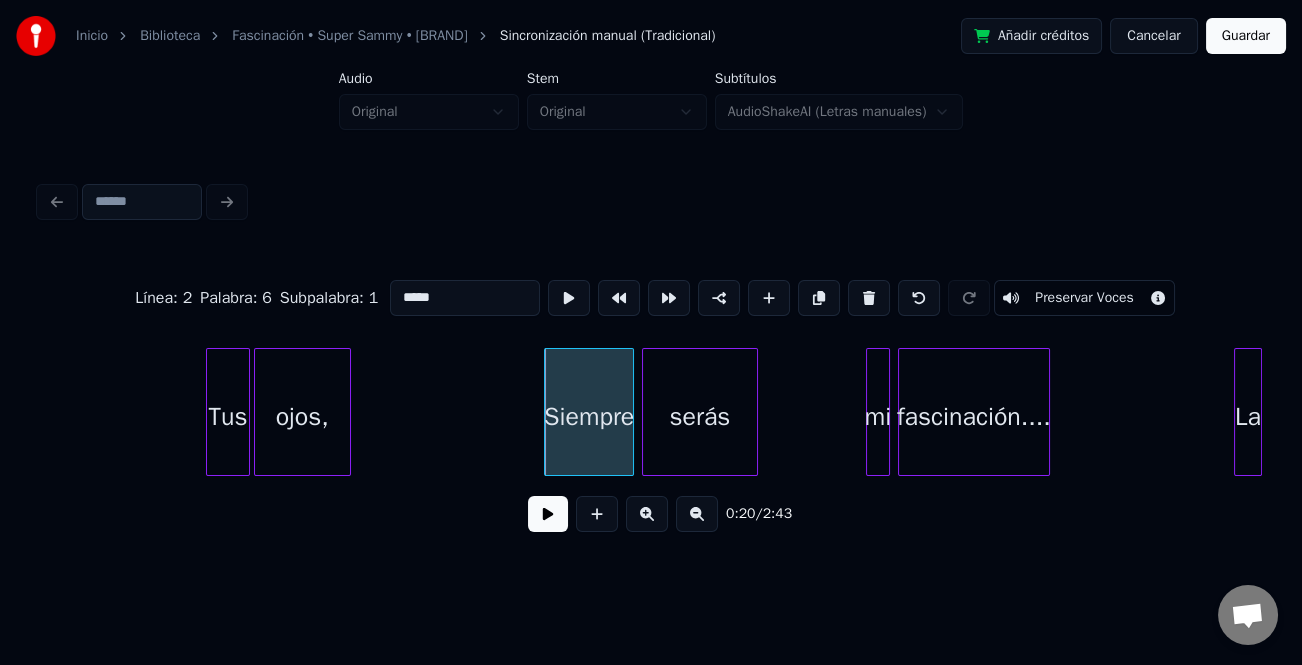 click at bounding box center (347, 412) 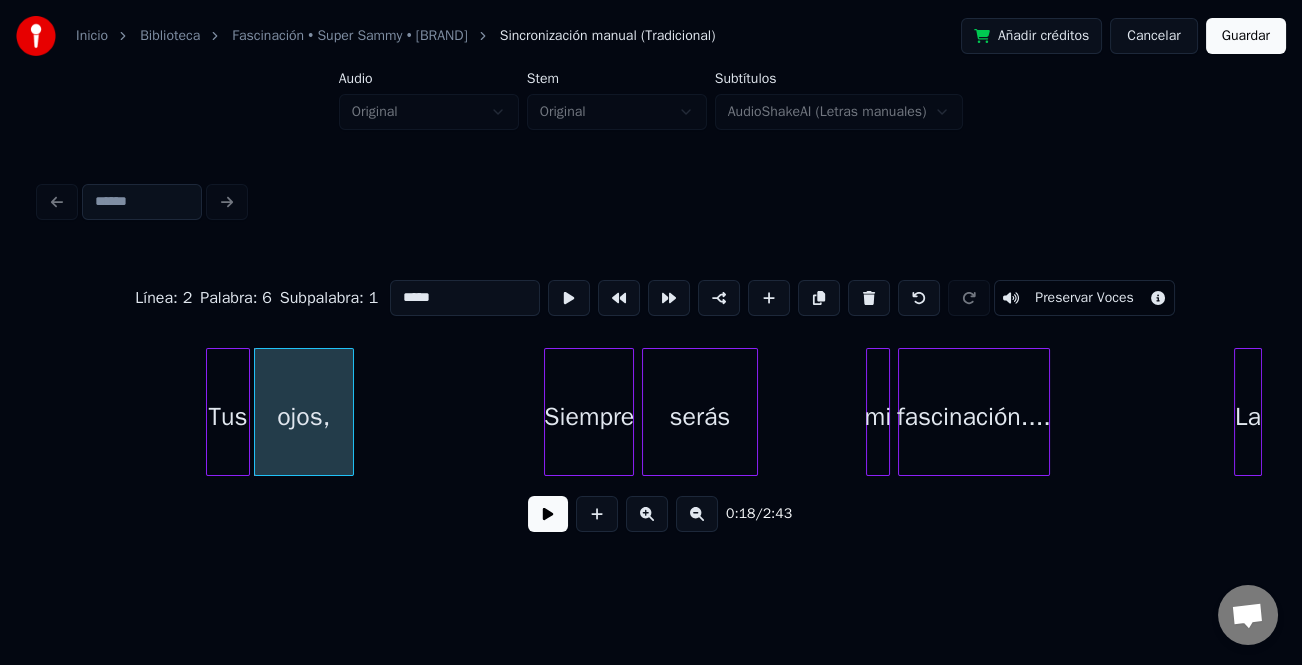 click at bounding box center (548, 514) 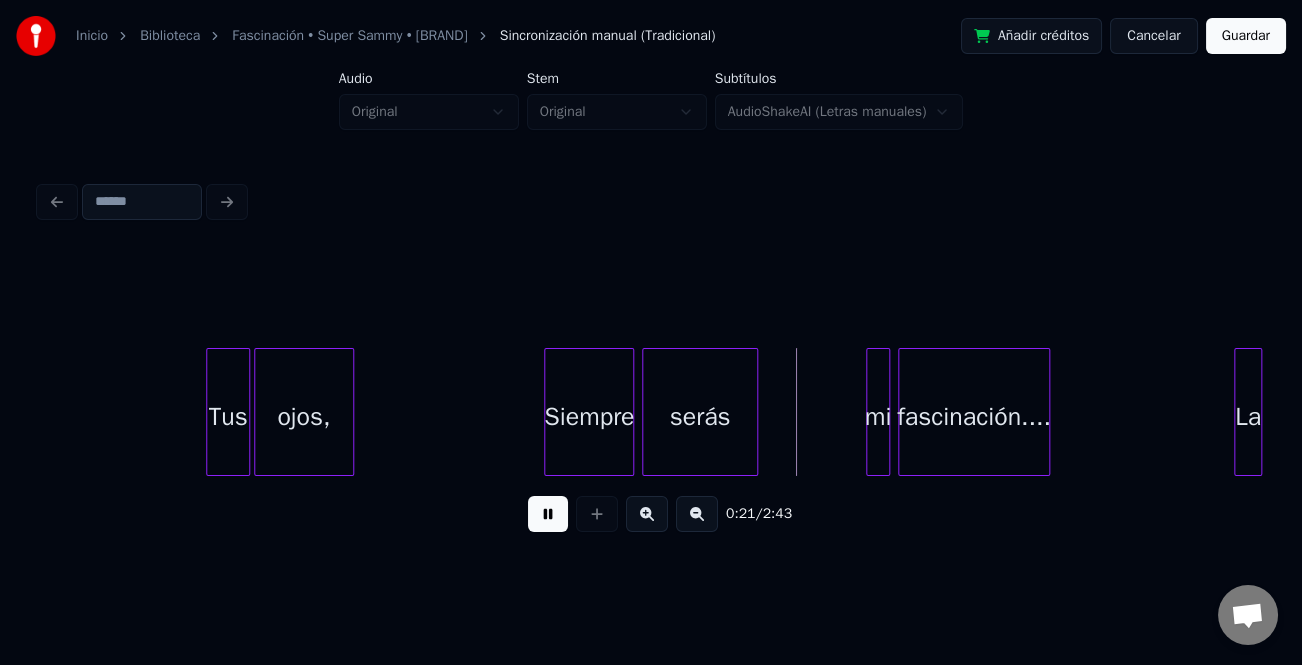 click at bounding box center [647, 514] 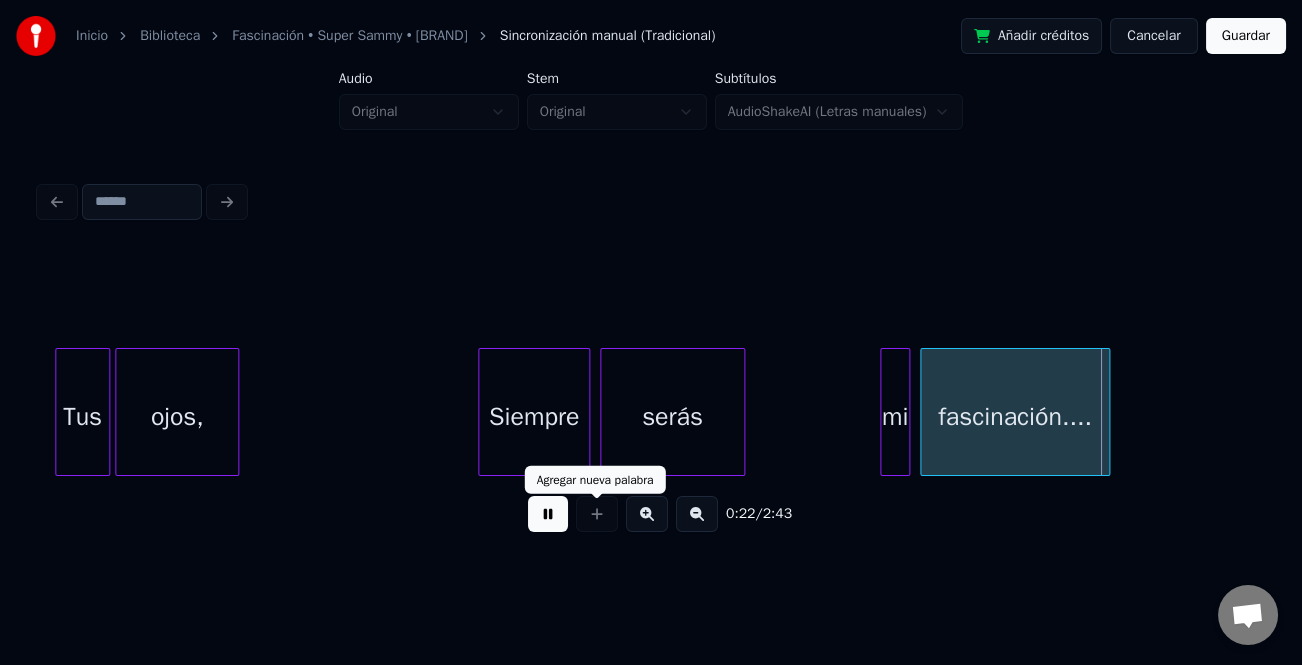 click at bounding box center (548, 514) 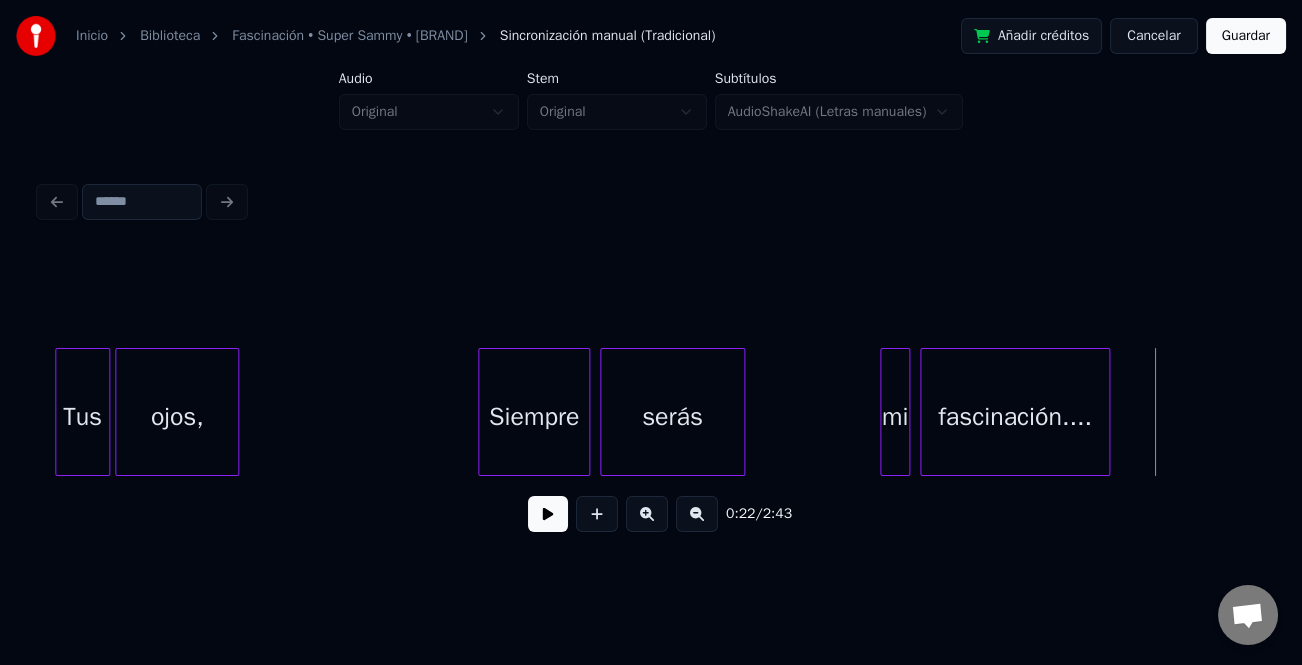 click on "mi" at bounding box center (895, 417) 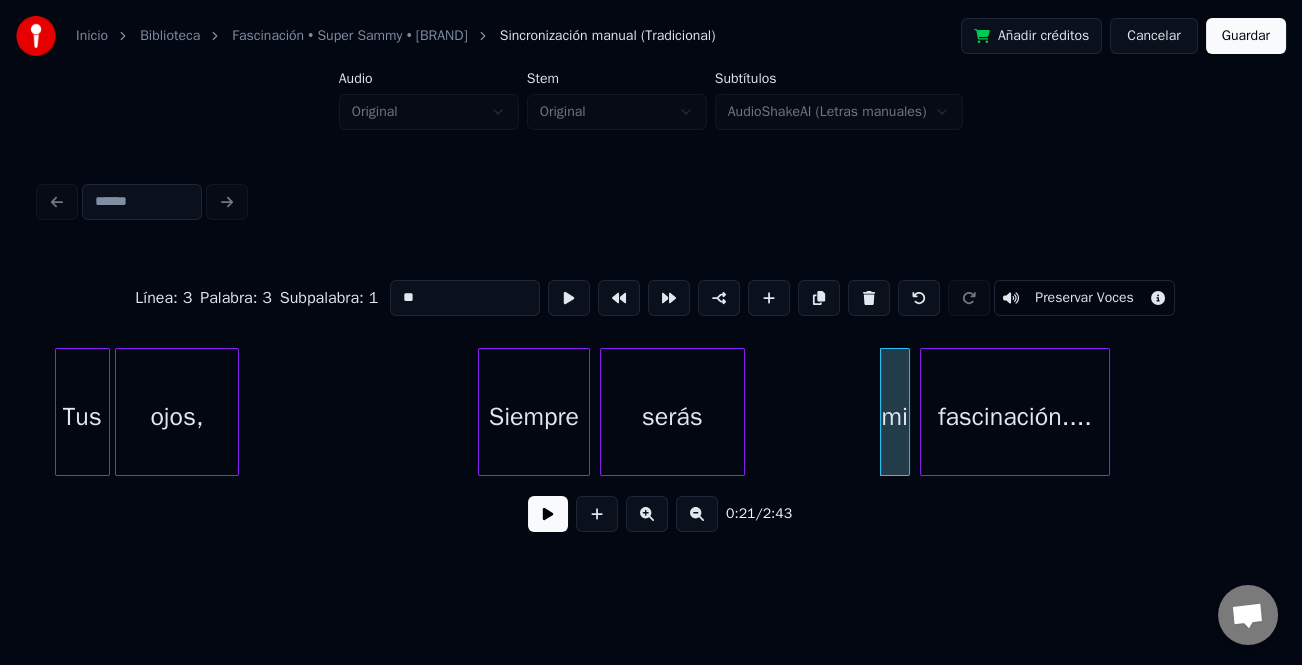 drag, startPoint x: 408, startPoint y: 290, endPoint x: 410, endPoint y: 324, distance: 34.058773 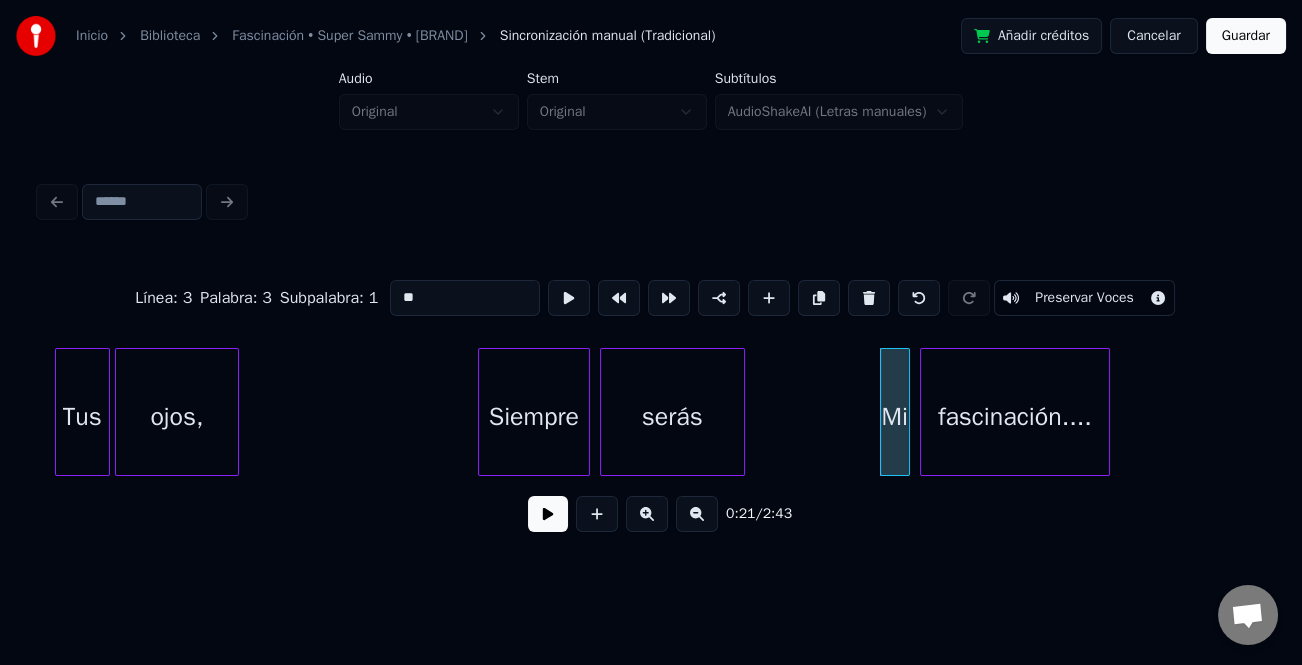 type on "**" 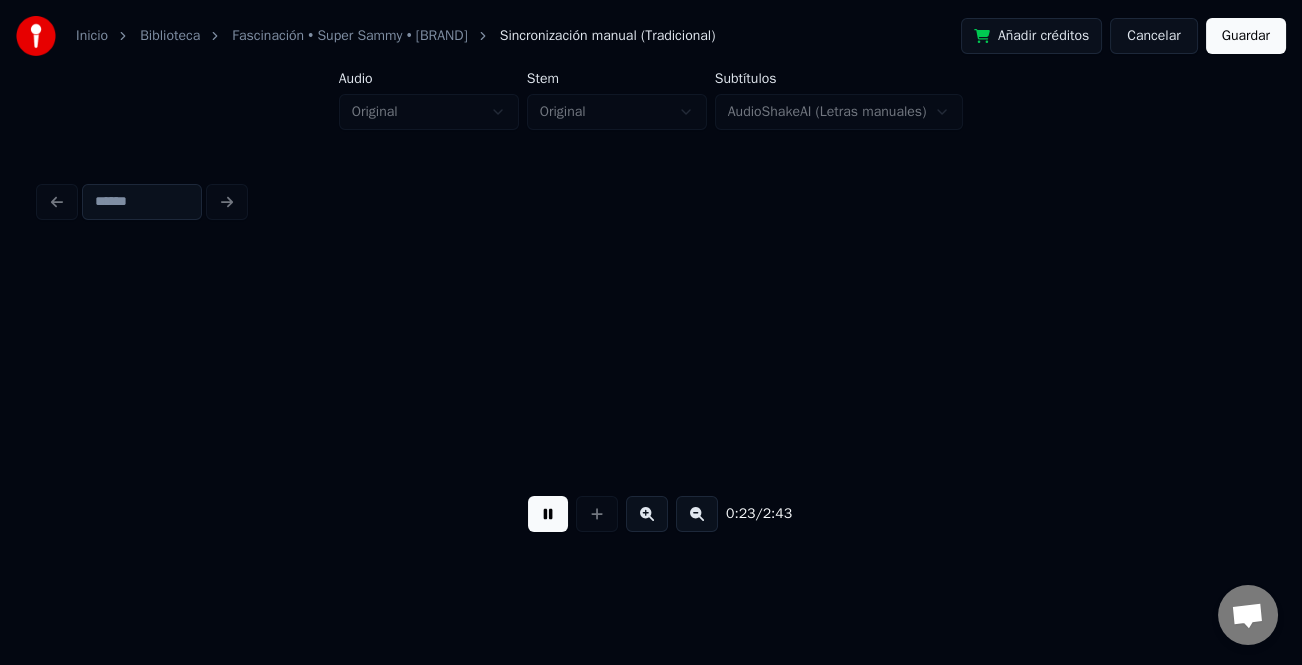 scroll, scrollTop: 0, scrollLeft: 5843, axis: horizontal 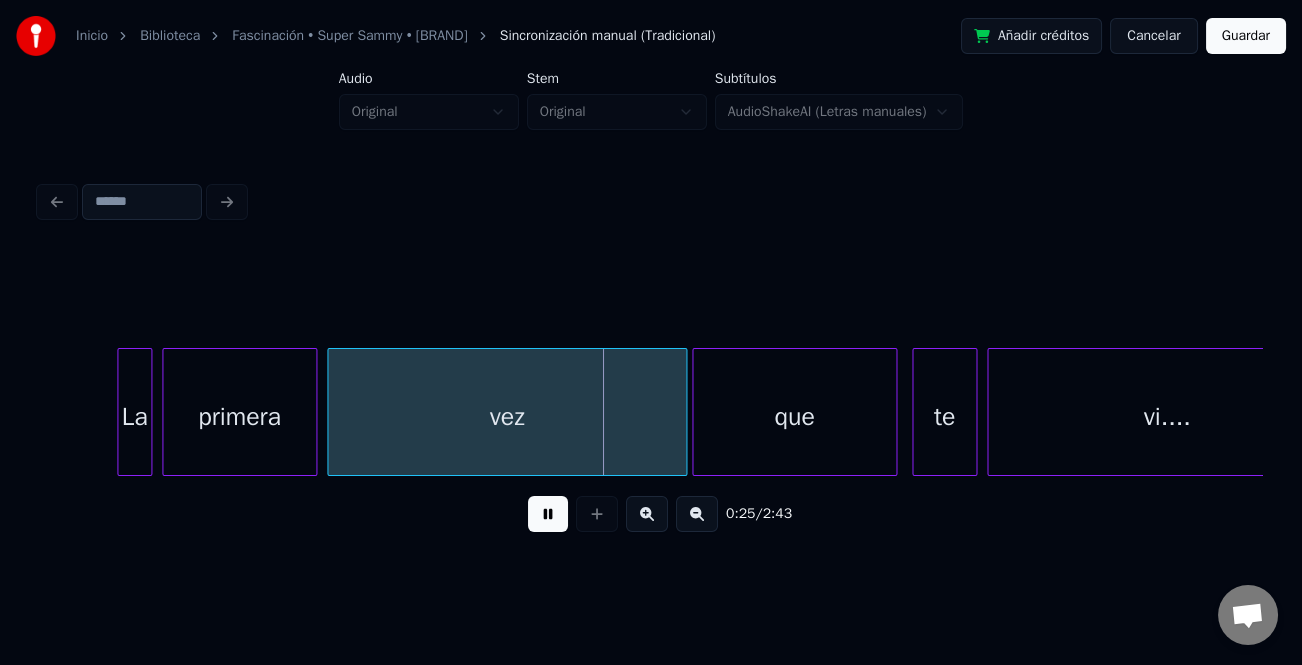click at bounding box center (548, 514) 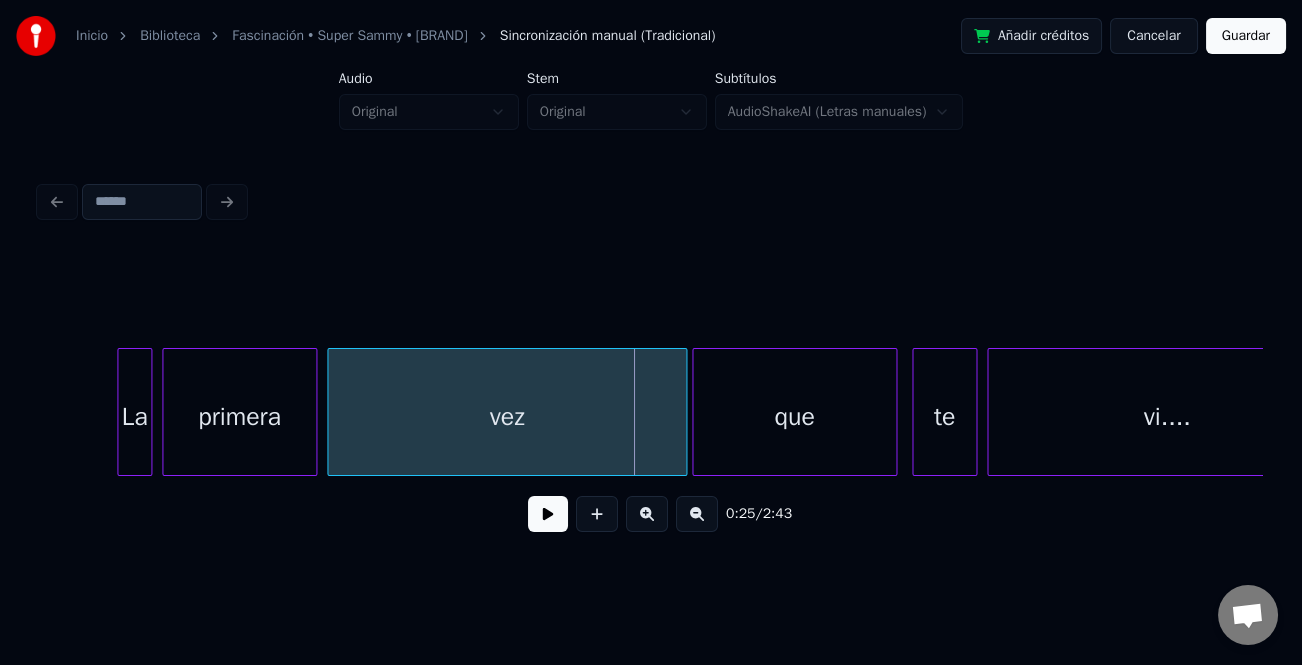 click on "vez" at bounding box center [507, 417] 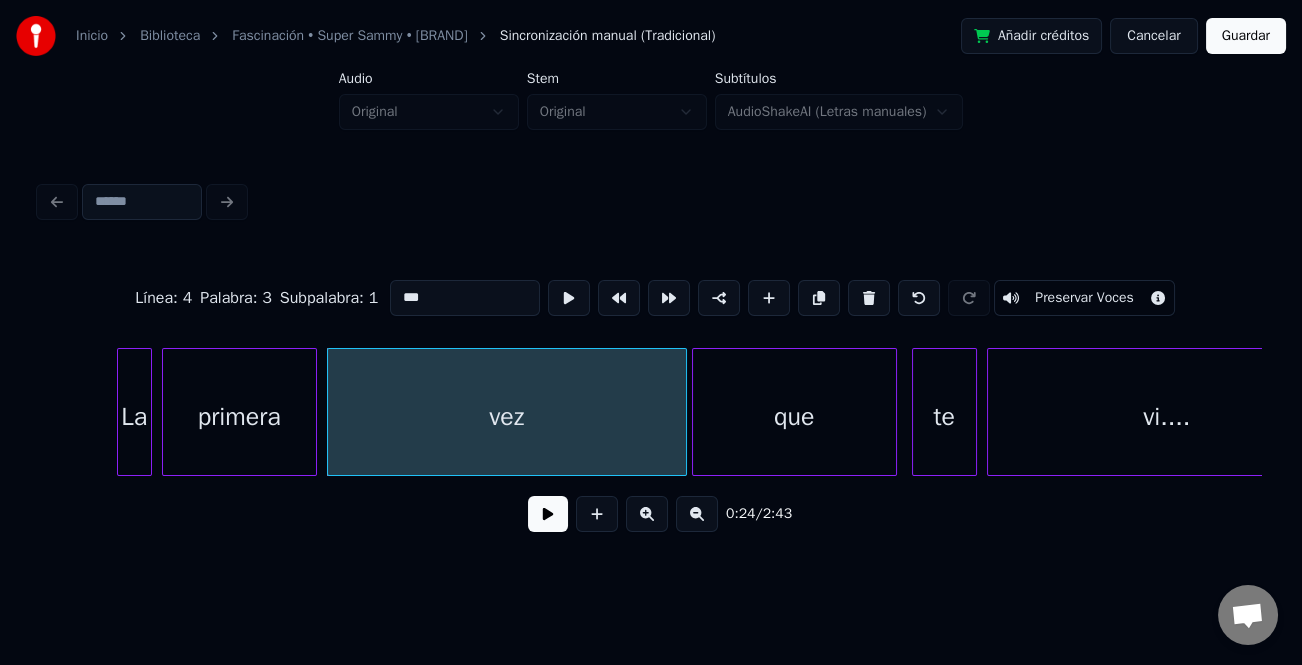 click on "***" at bounding box center [465, 298] 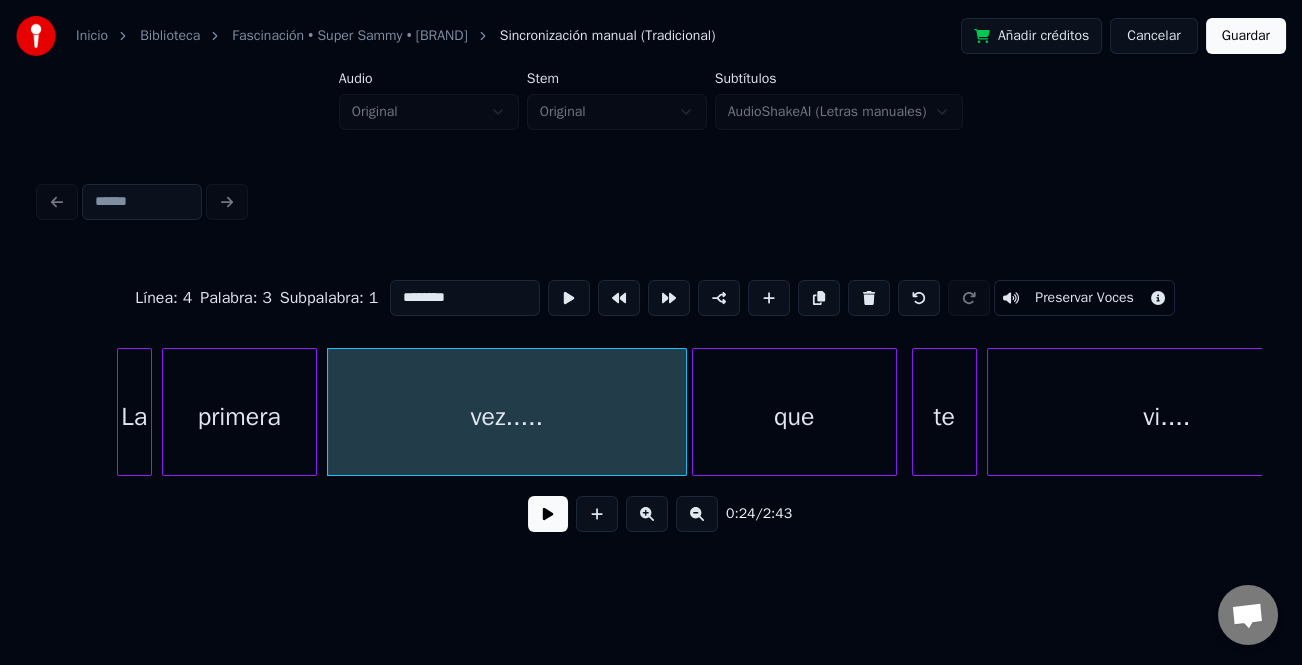 type on "********" 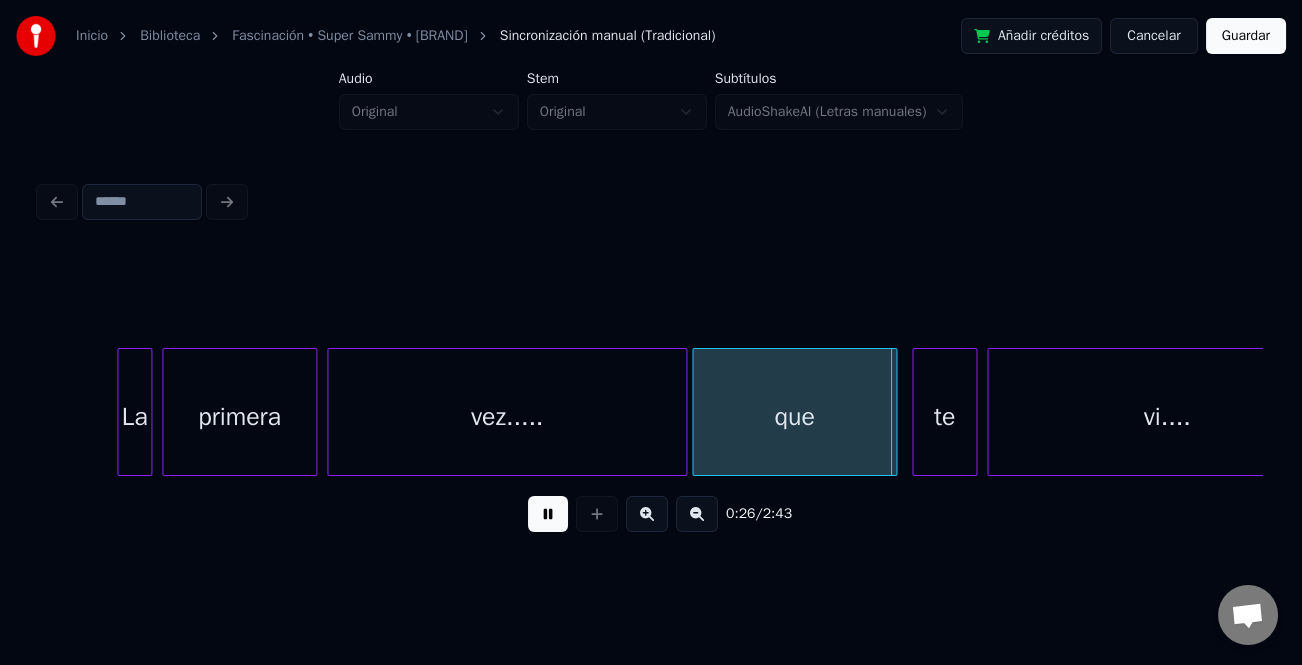 click at bounding box center (548, 514) 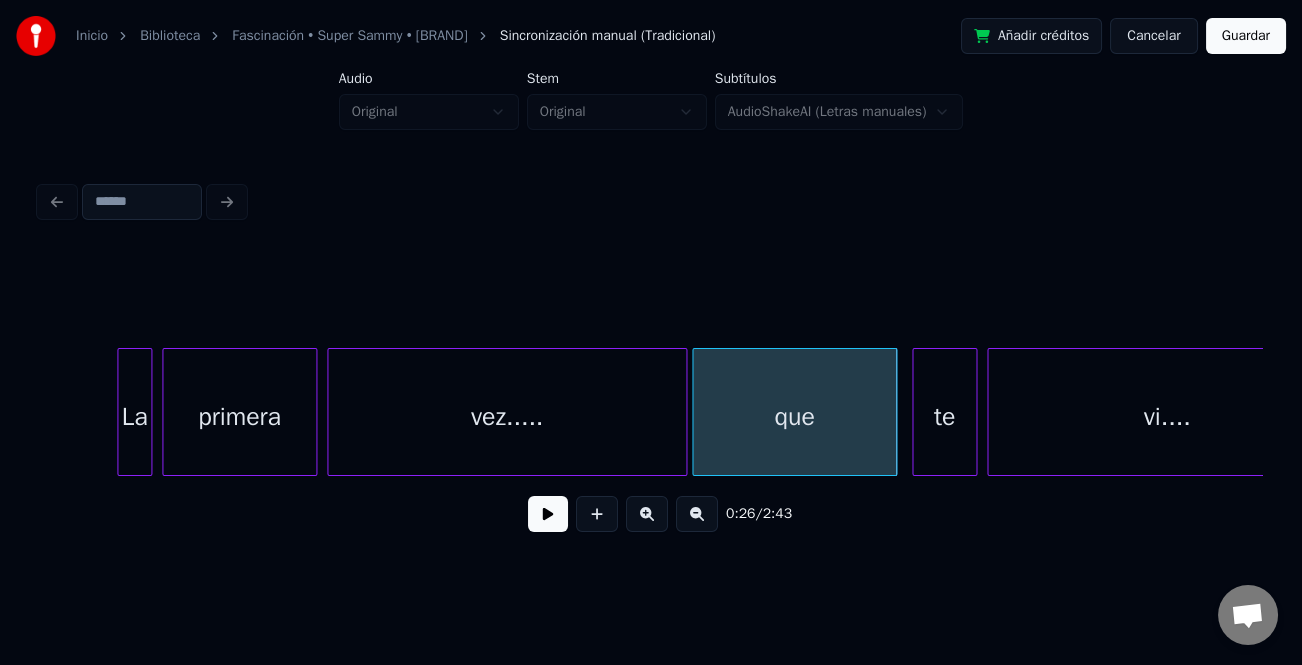 click on "que" at bounding box center (794, 417) 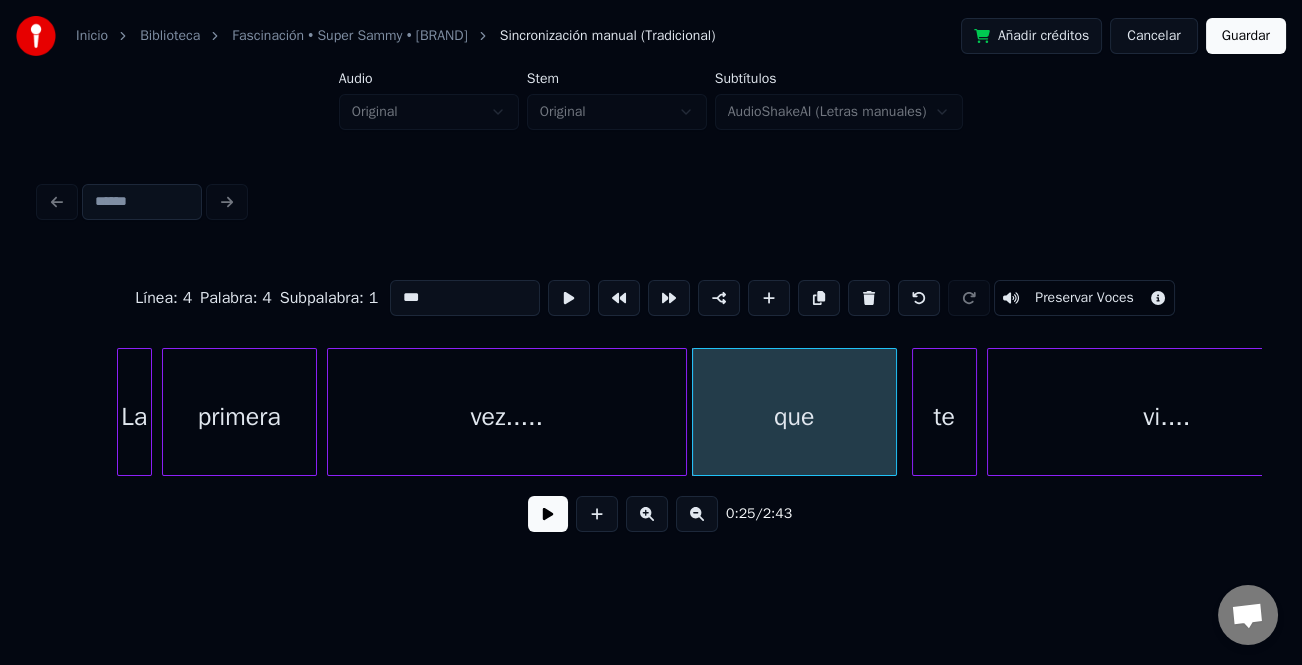click on "***" at bounding box center [465, 298] 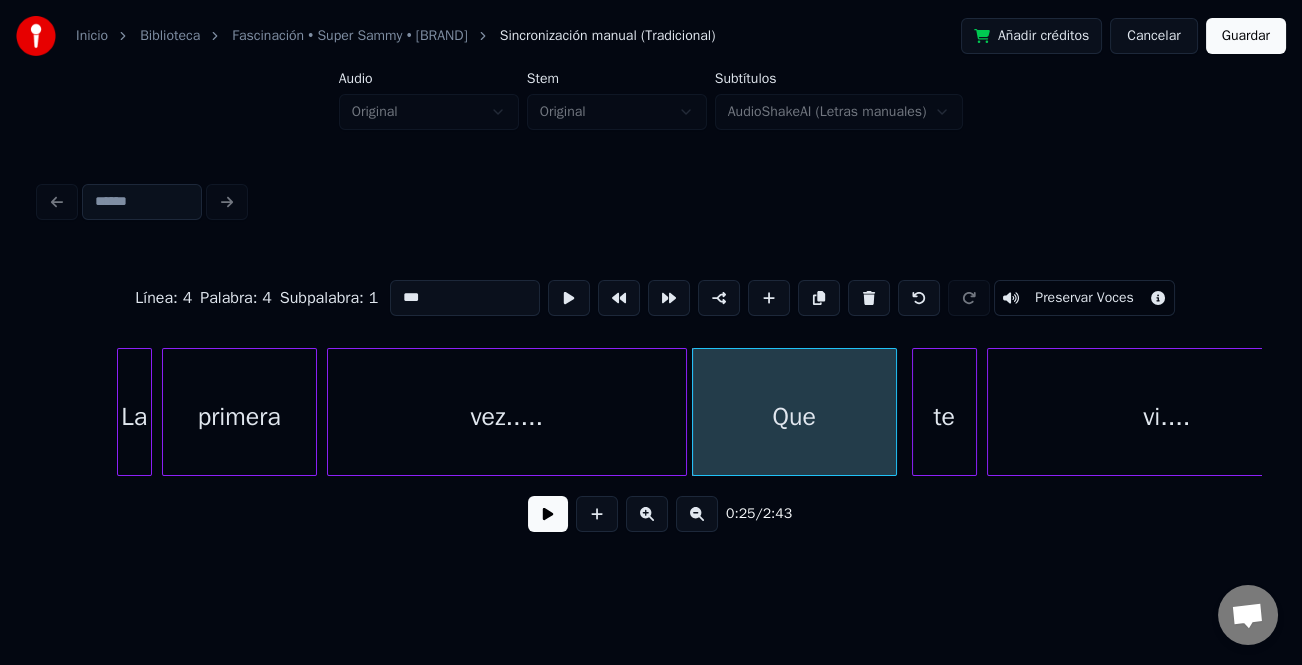 click on "***" at bounding box center [465, 298] 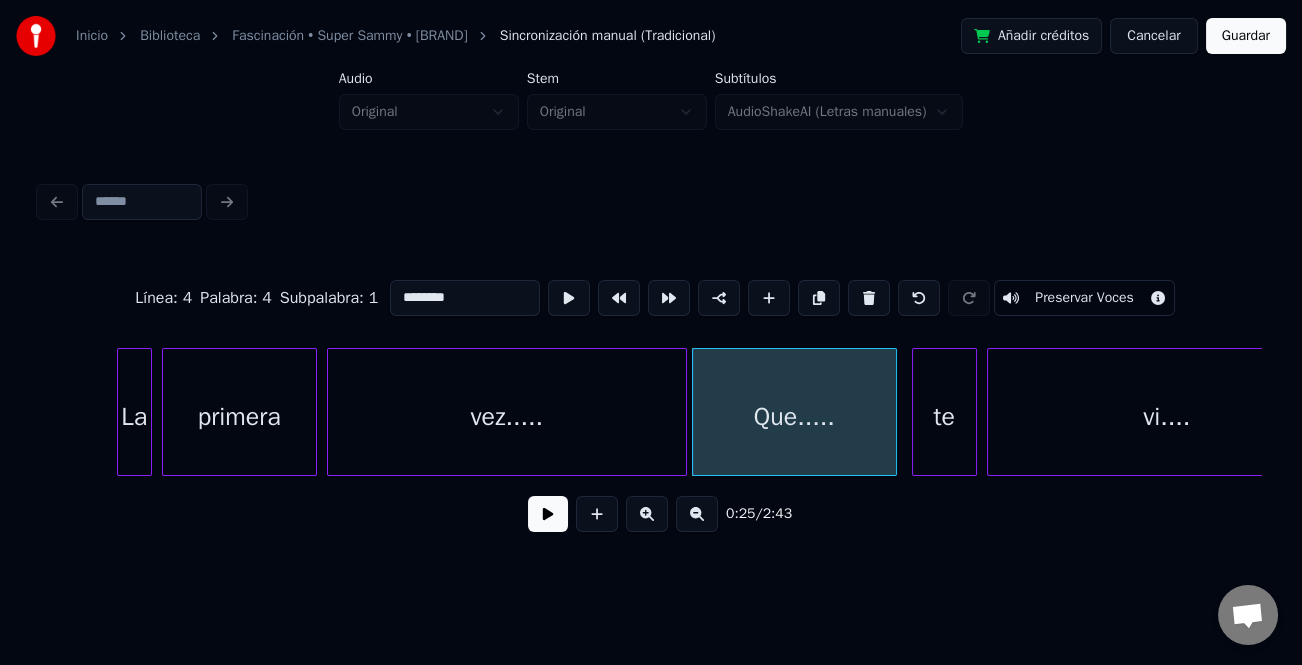 type on "********" 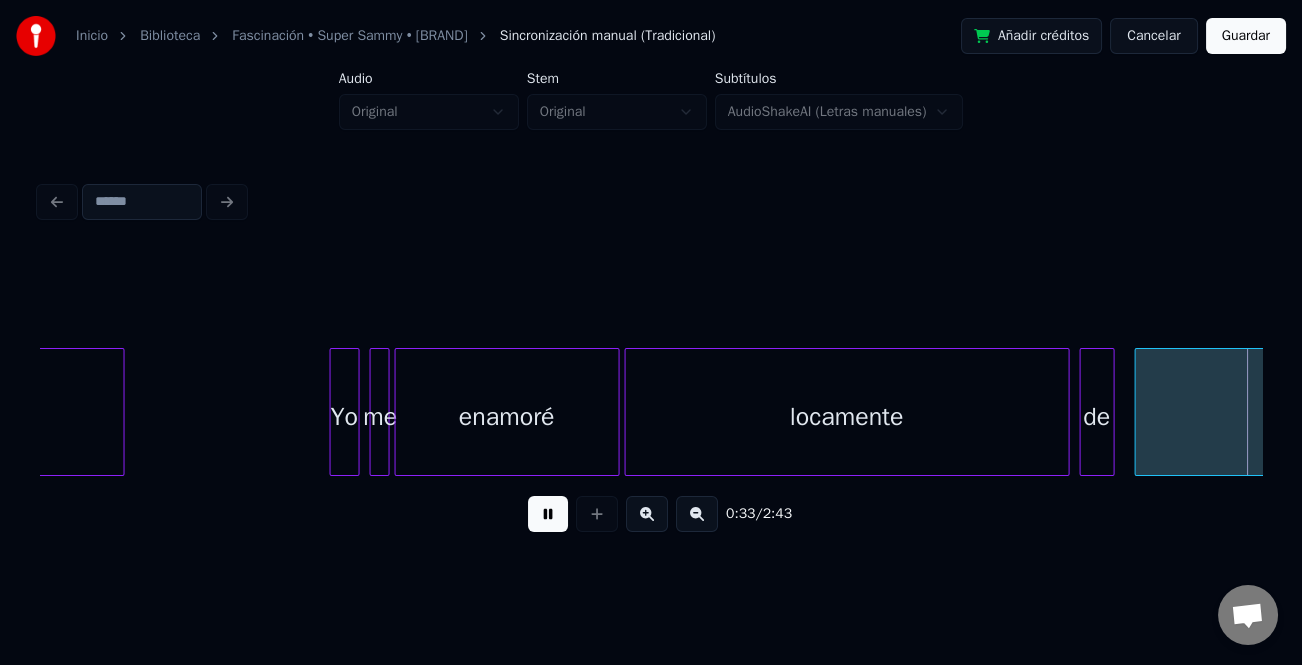 scroll, scrollTop: 0, scrollLeft: 8287, axis: horizontal 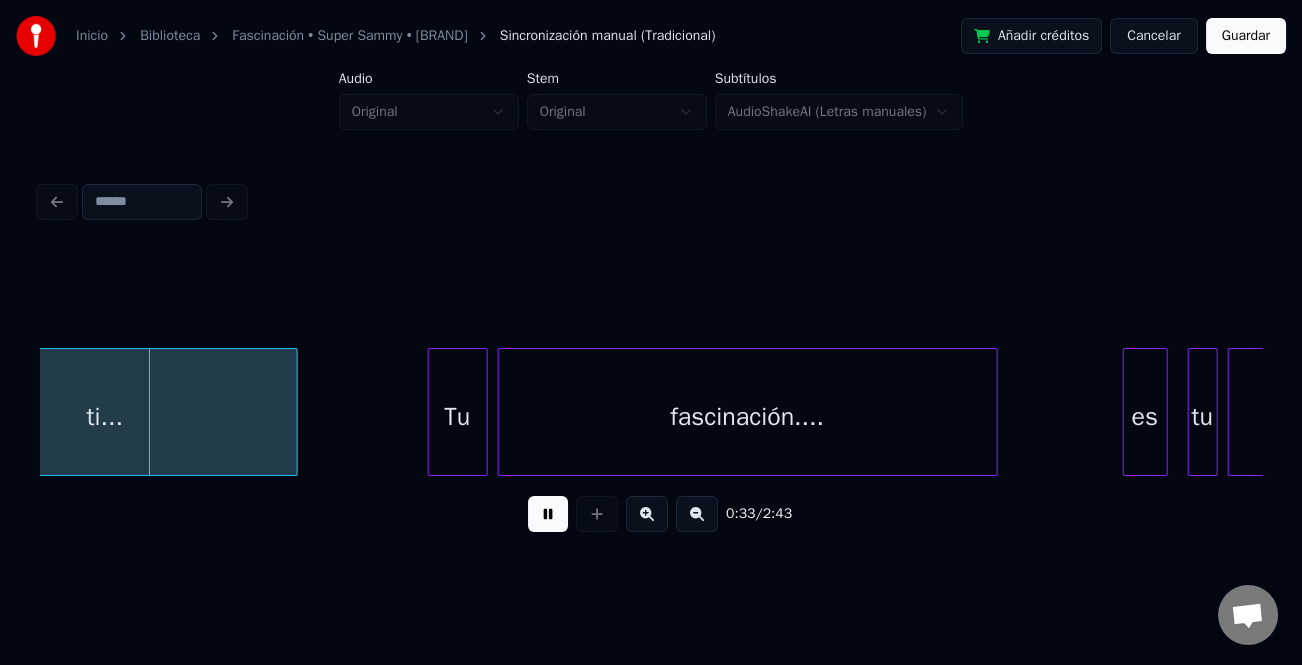 click at bounding box center [548, 514] 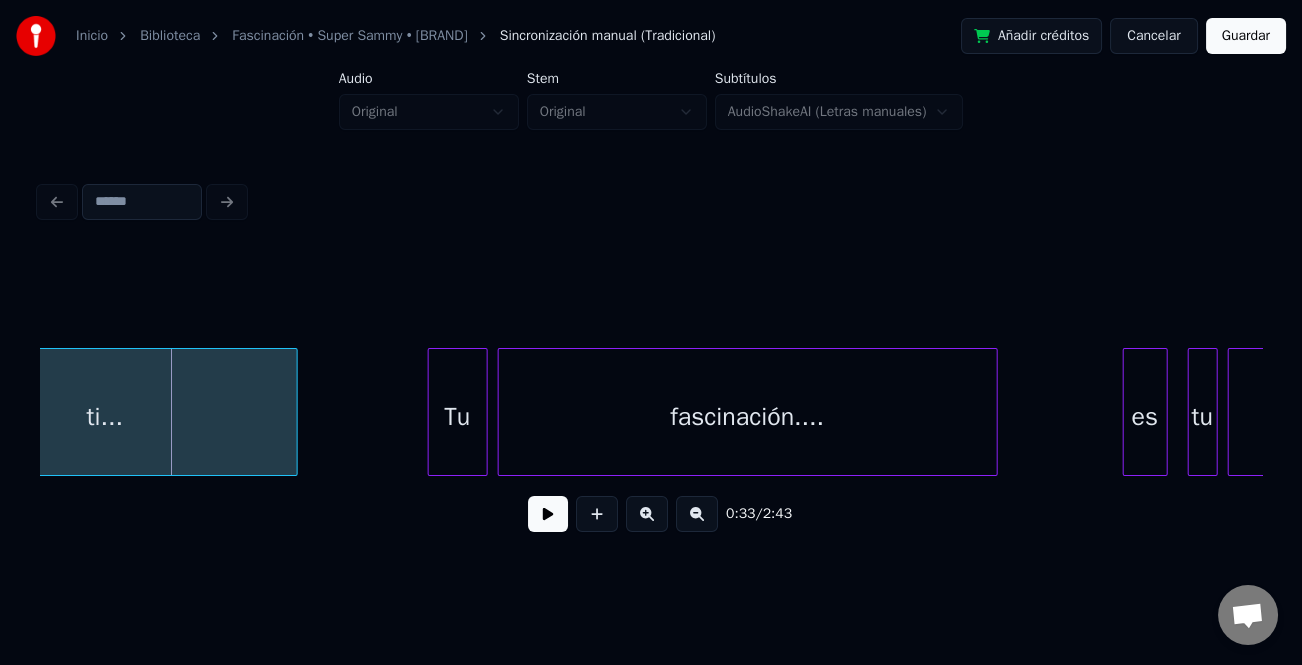 click at bounding box center (548, 514) 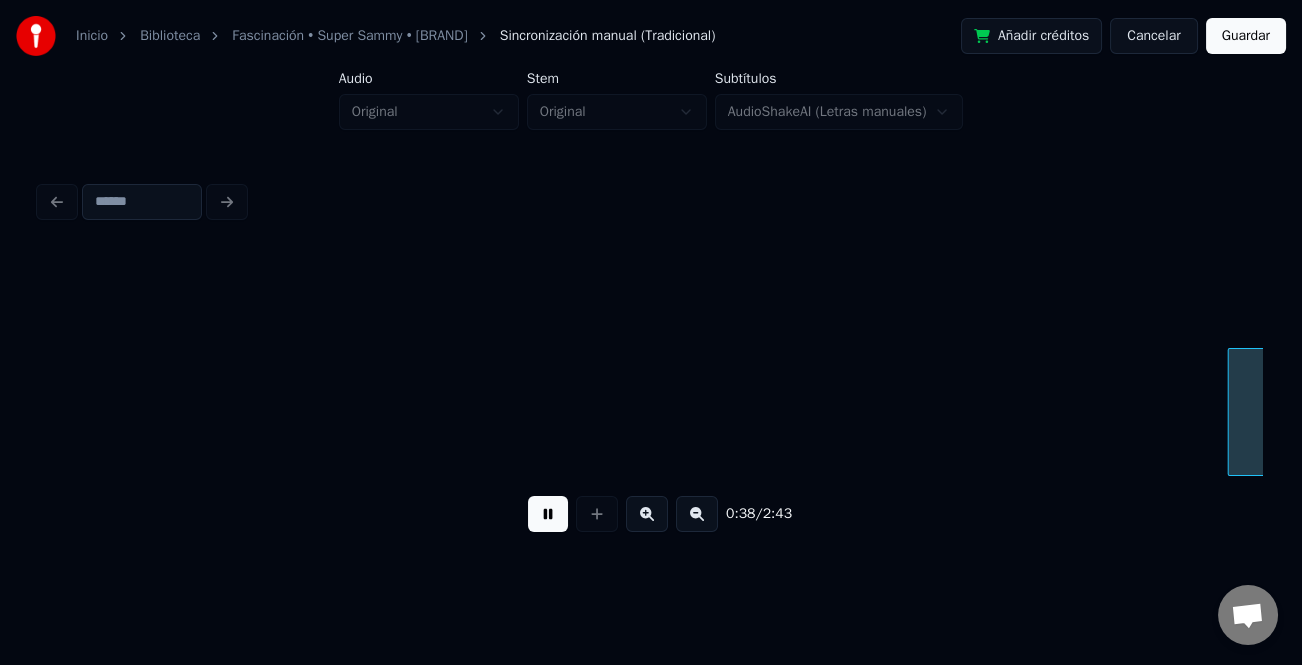scroll, scrollTop: 0, scrollLeft: 9511, axis: horizontal 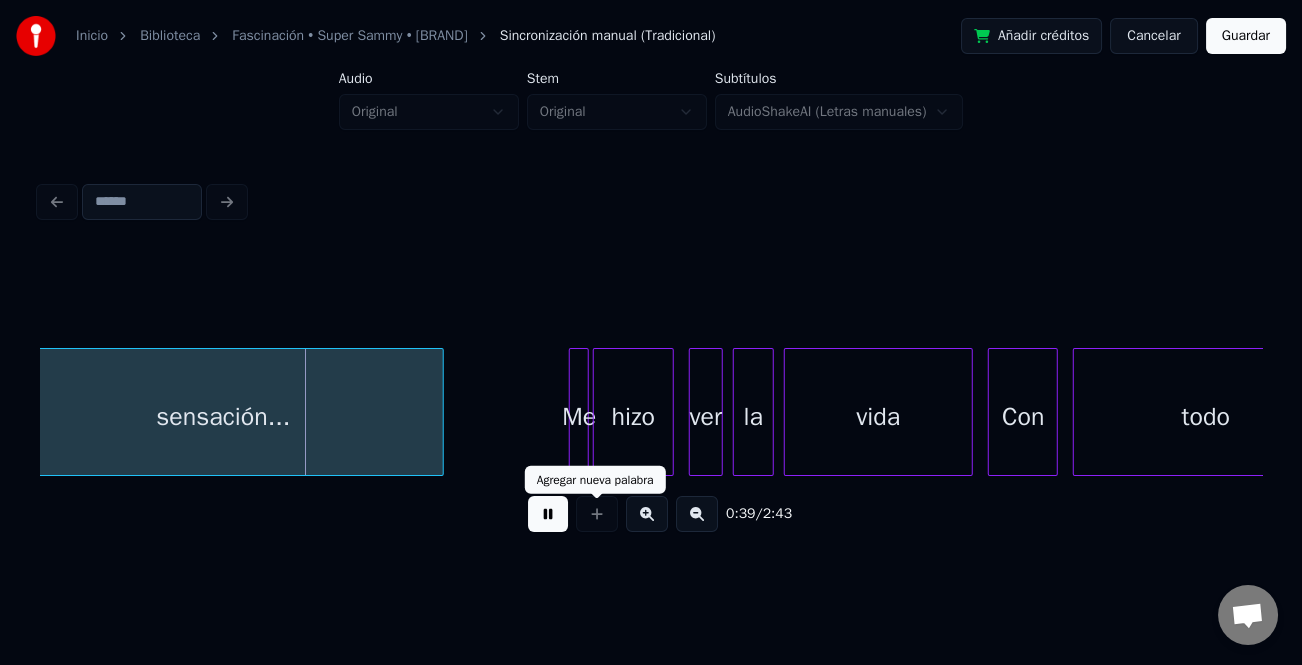 drag, startPoint x: 546, startPoint y: 520, endPoint x: 373, endPoint y: 487, distance: 176.11928 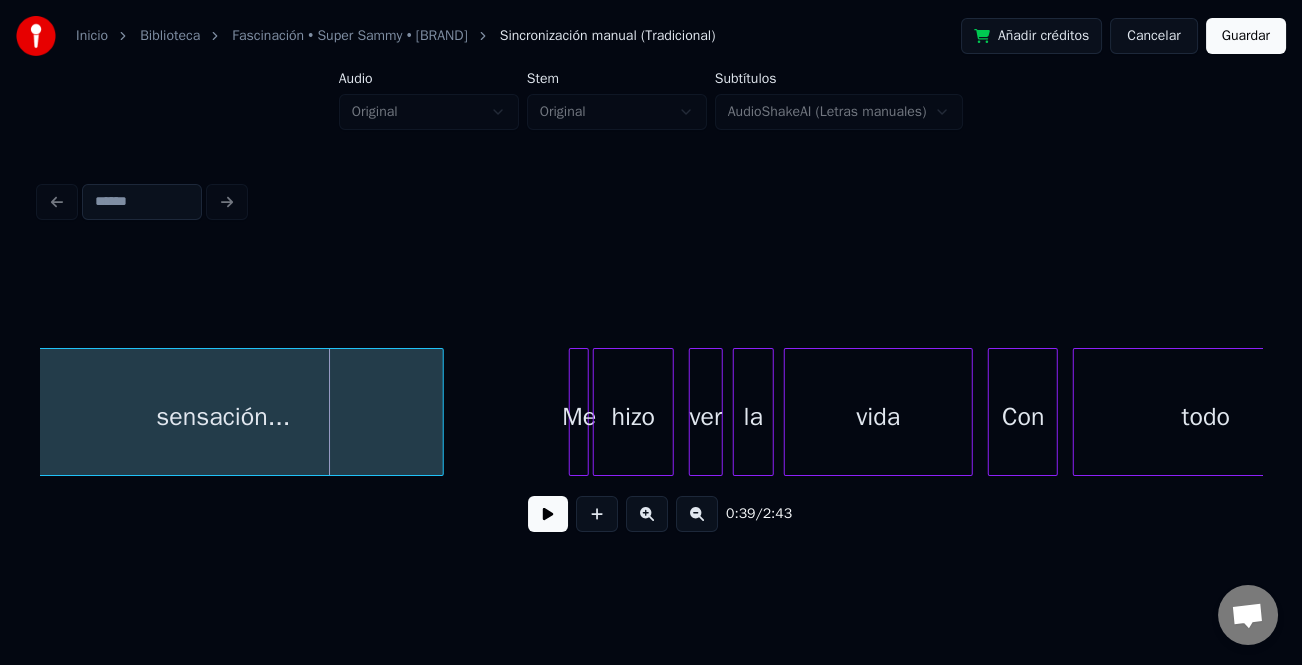 scroll, scrollTop: 0, scrollLeft: 9000, axis: horizontal 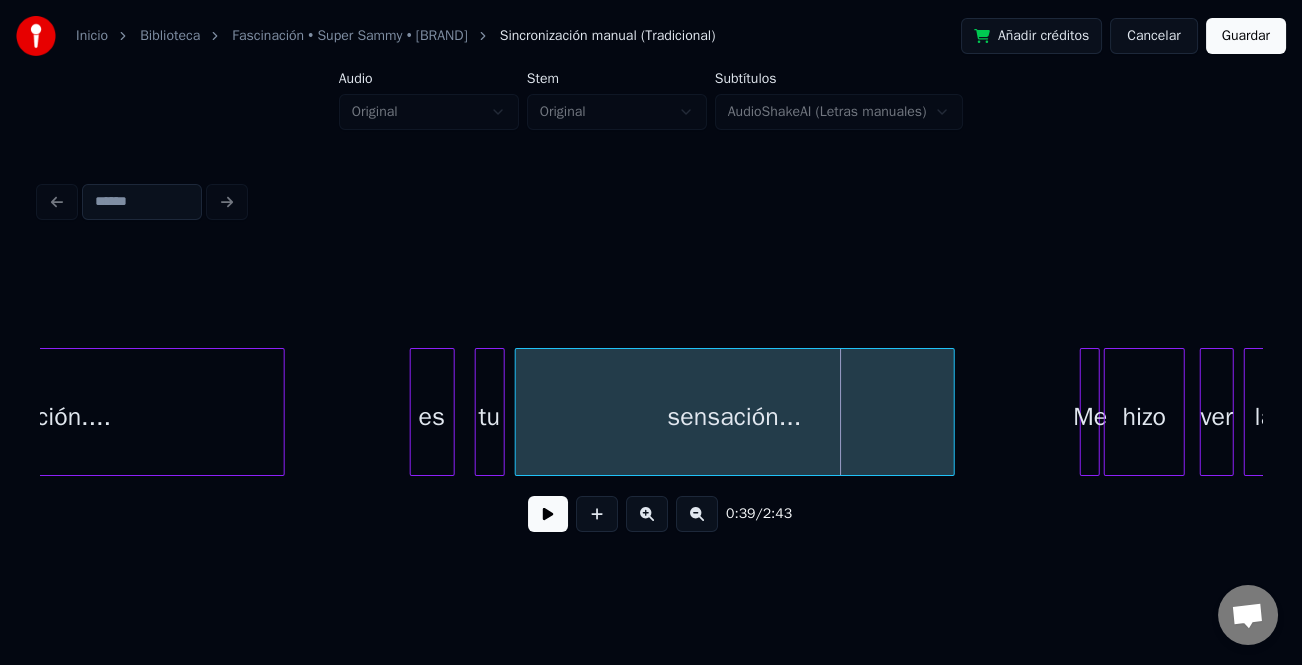 click on "es" at bounding box center [432, 417] 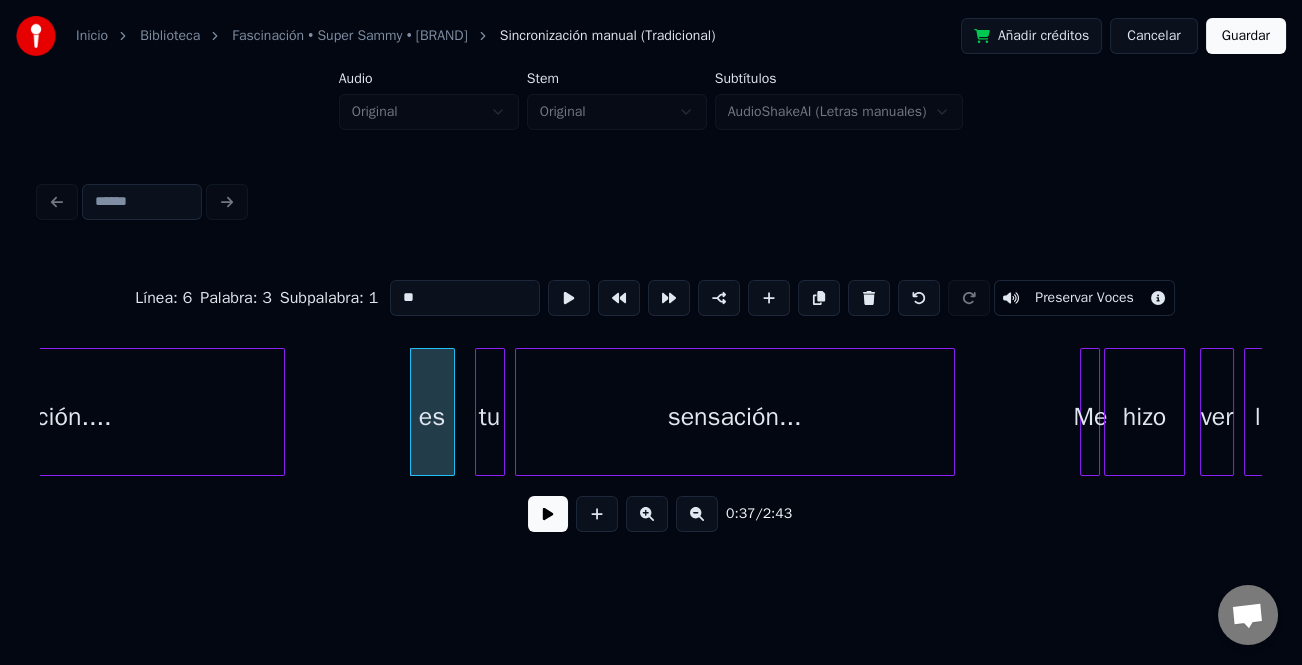 click on "**" at bounding box center (465, 298) 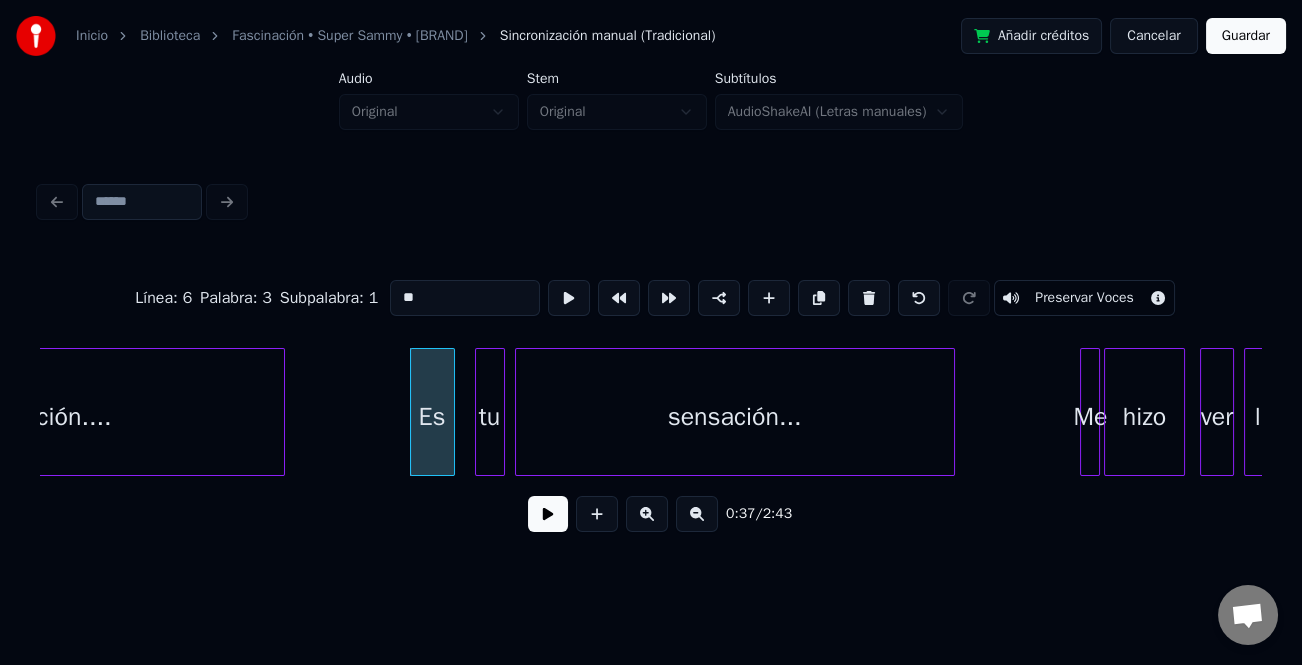 type on "**" 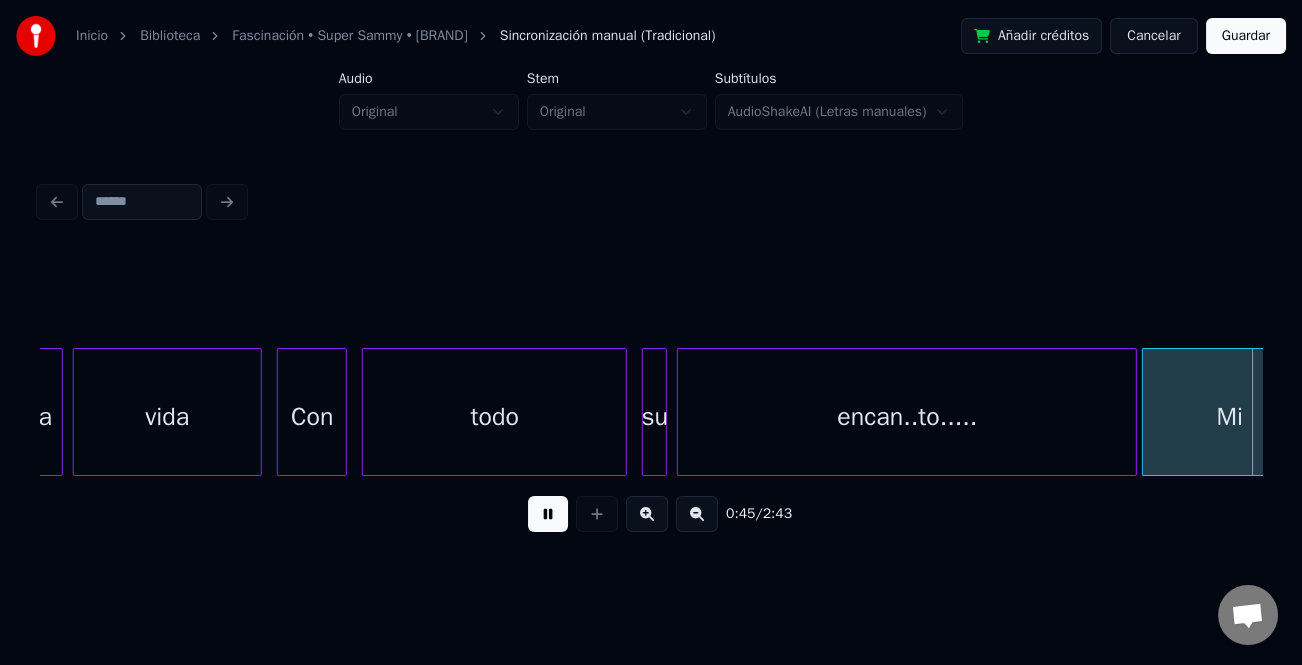 scroll, scrollTop: 0, scrollLeft: 11444, axis: horizontal 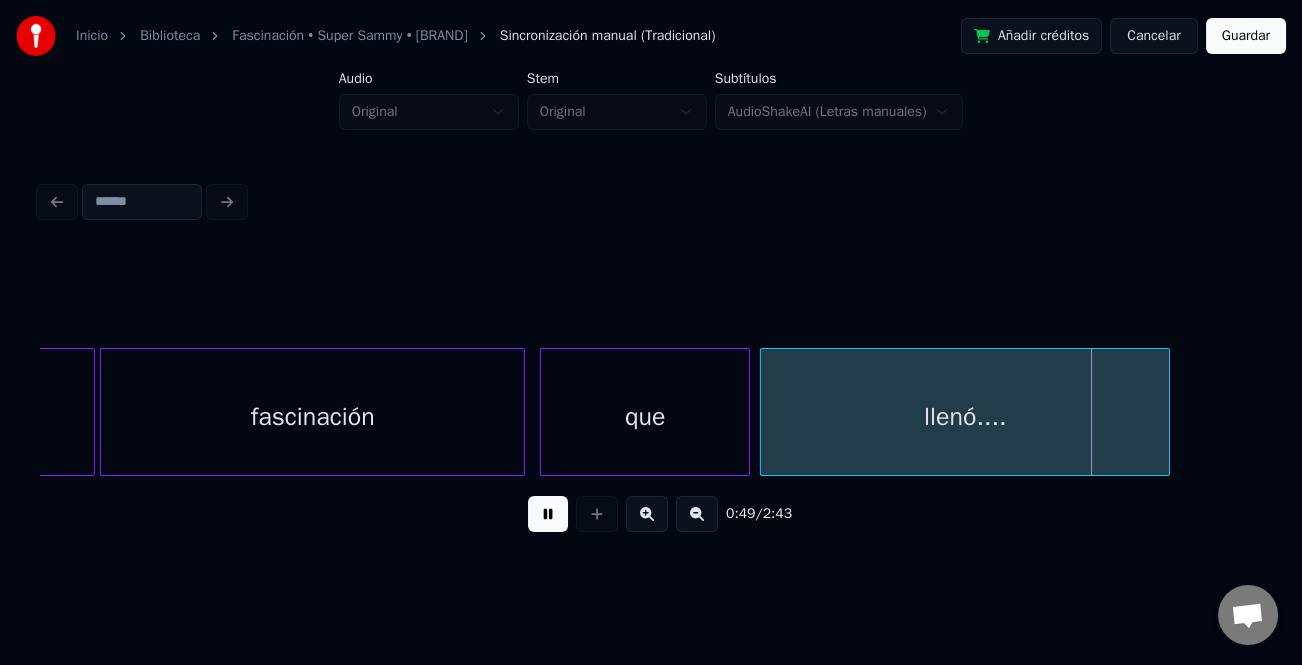 click at bounding box center [548, 514] 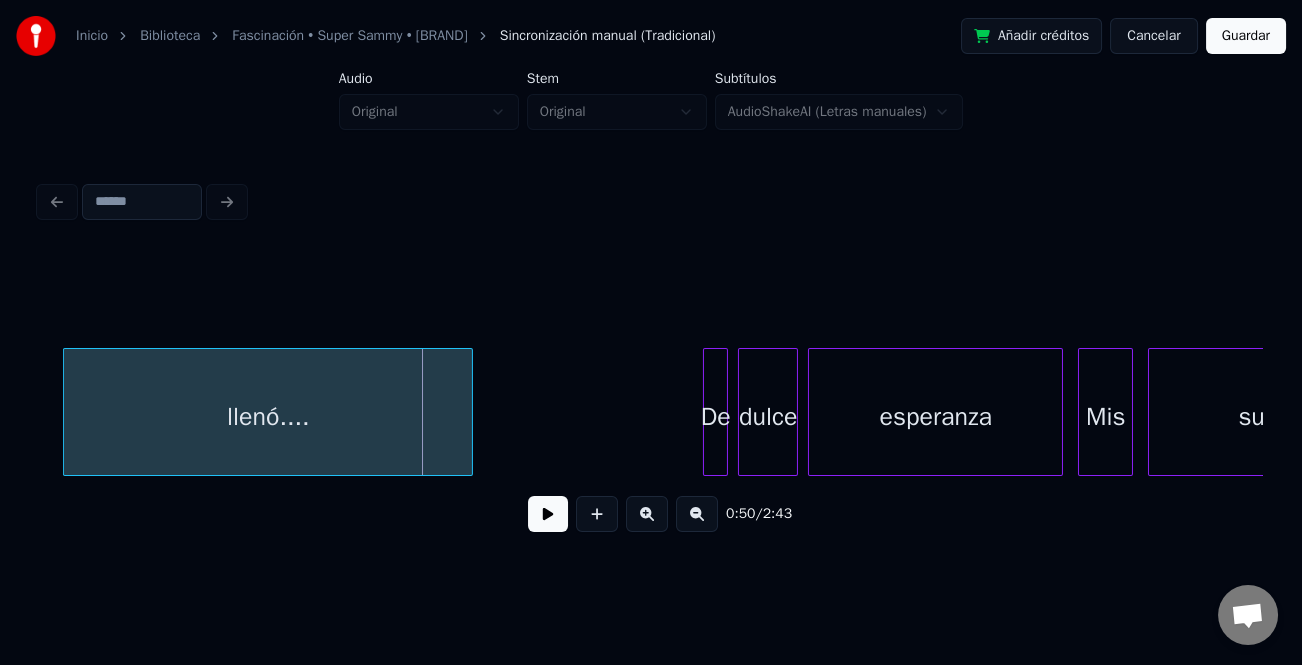 scroll, scrollTop: 0, scrollLeft: 12403, axis: horizontal 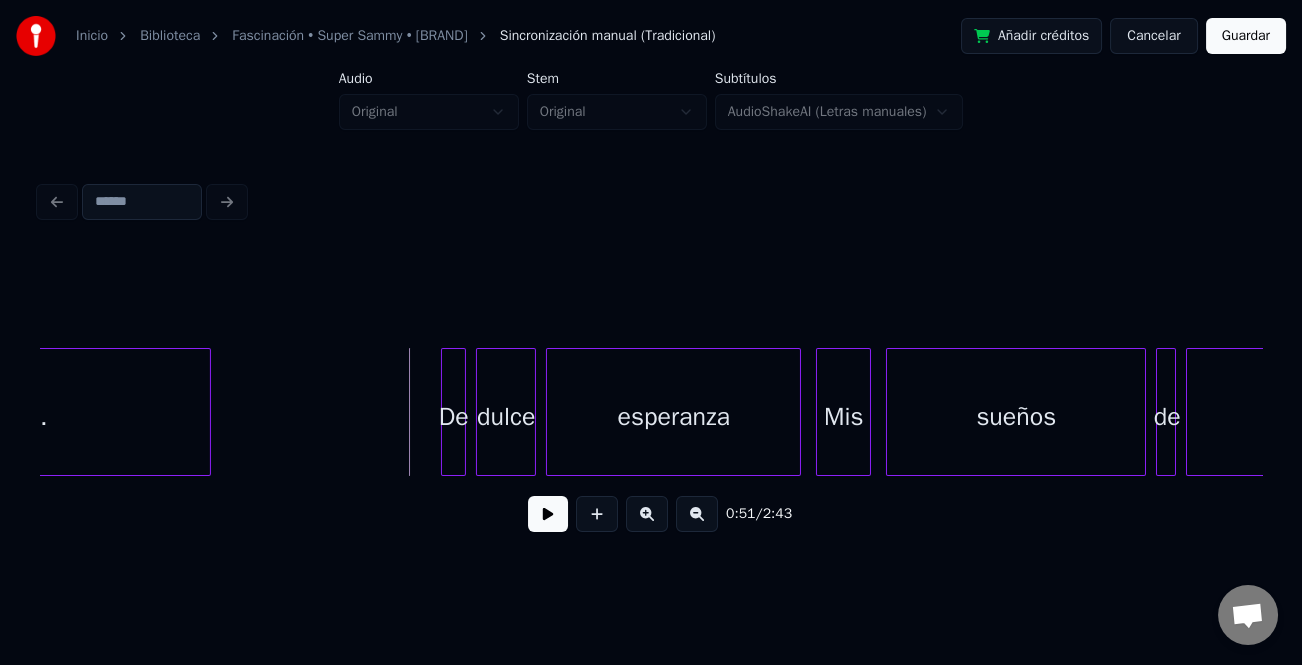 click at bounding box center (548, 514) 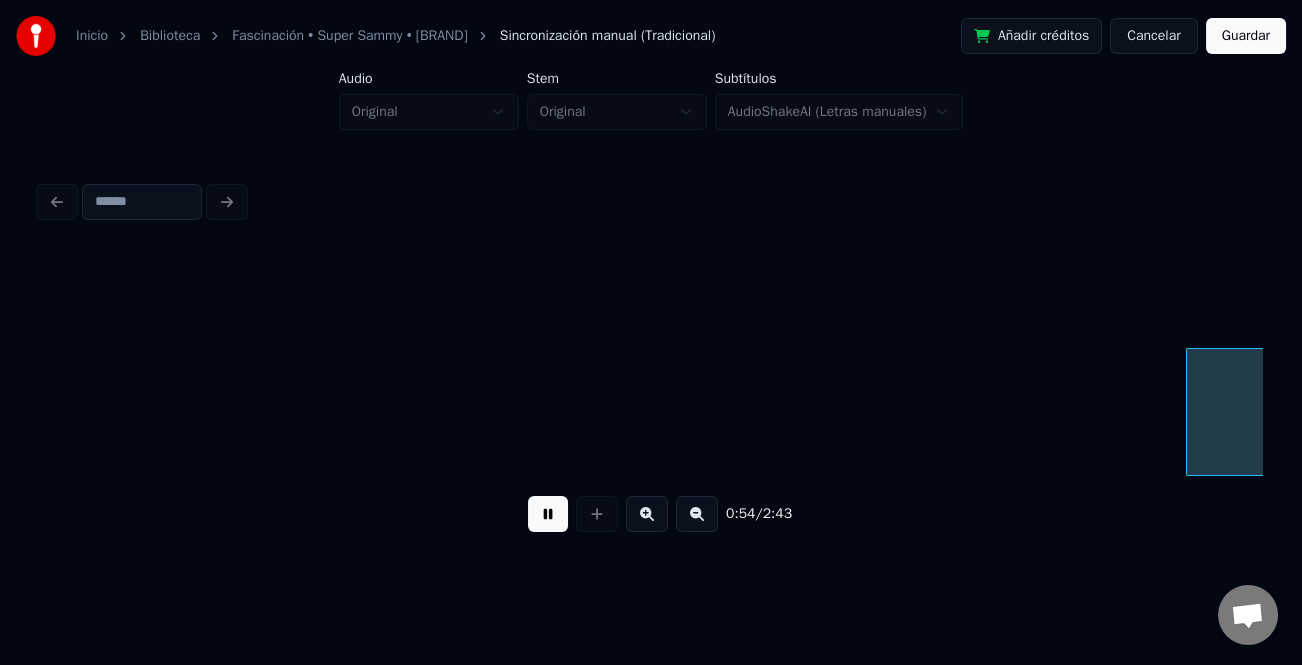 scroll, scrollTop: 0, scrollLeft: 13627, axis: horizontal 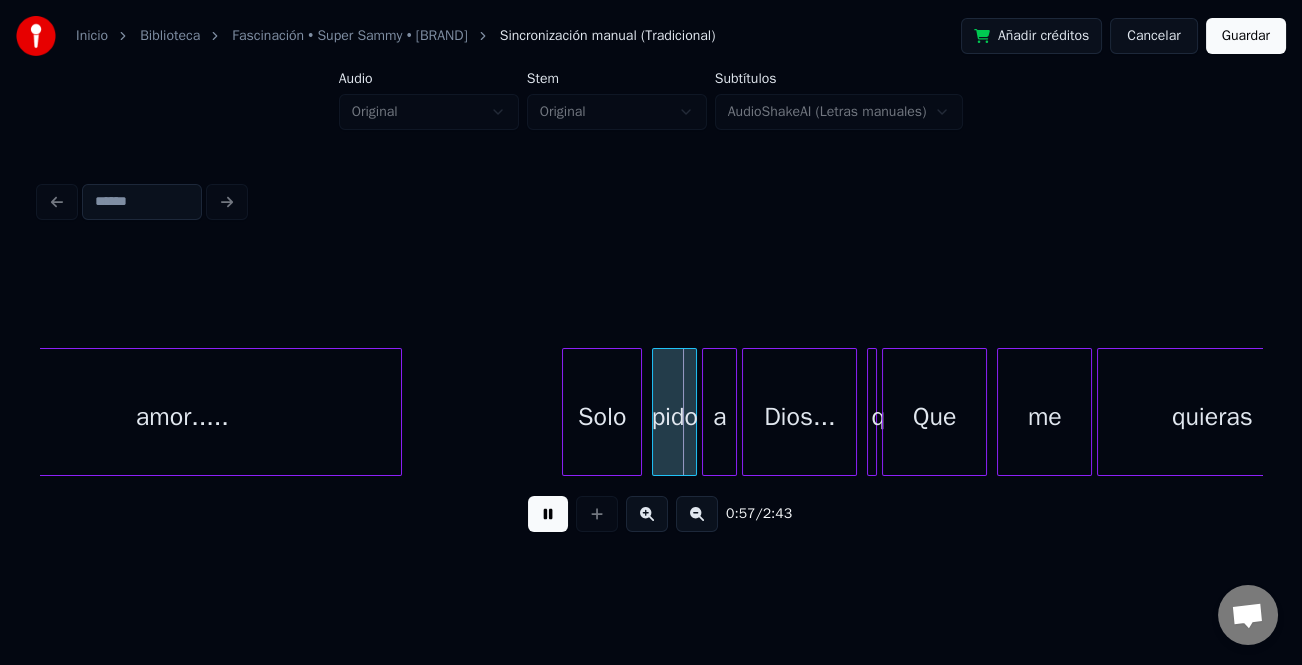 click at bounding box center (566, 412) 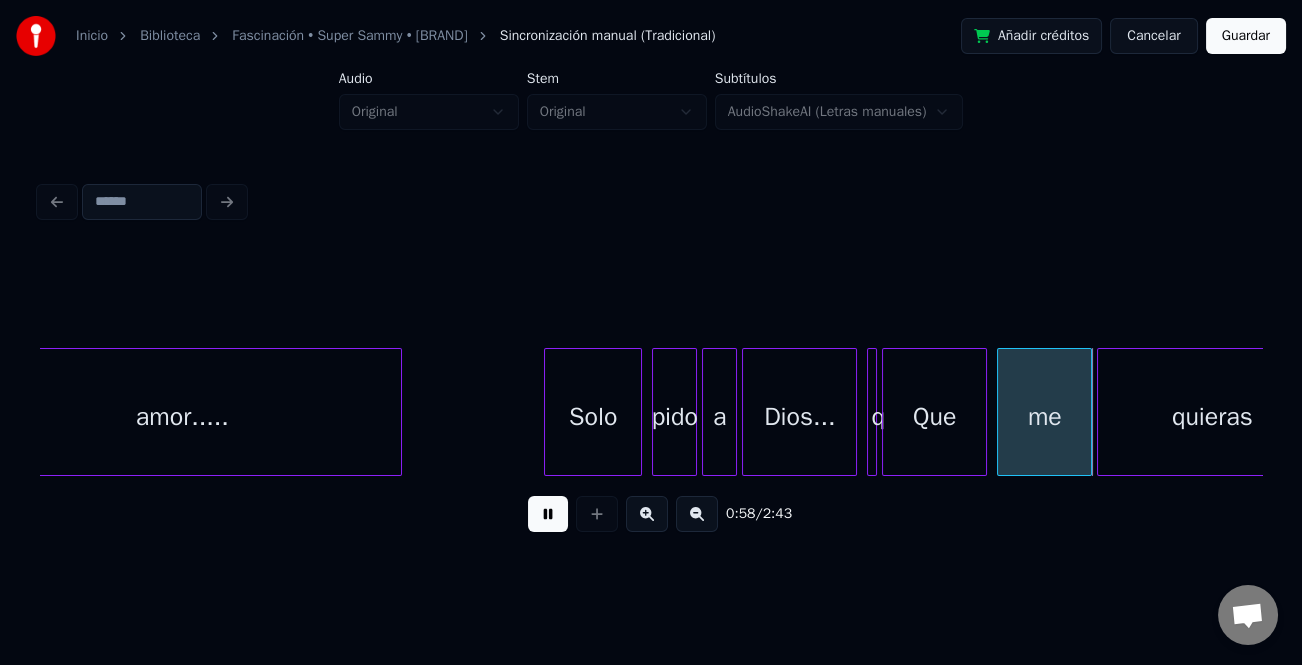 click at bounding box center [548, 514] 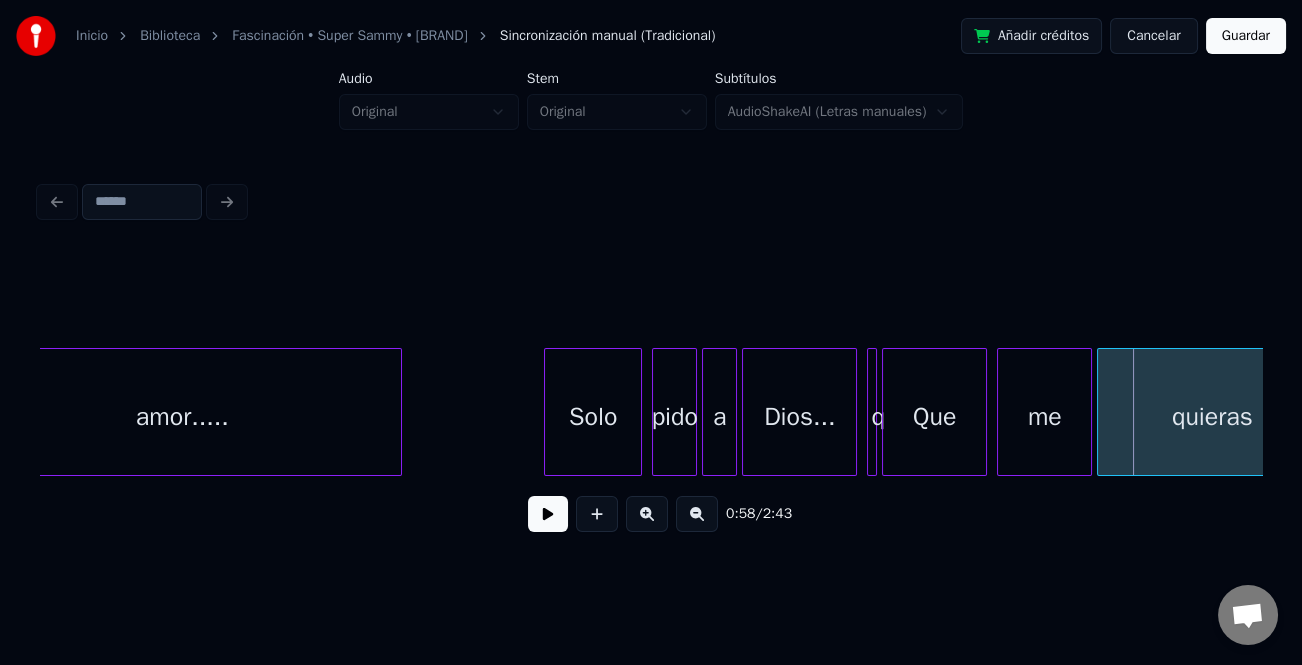 click at bounding box center (873, 412) 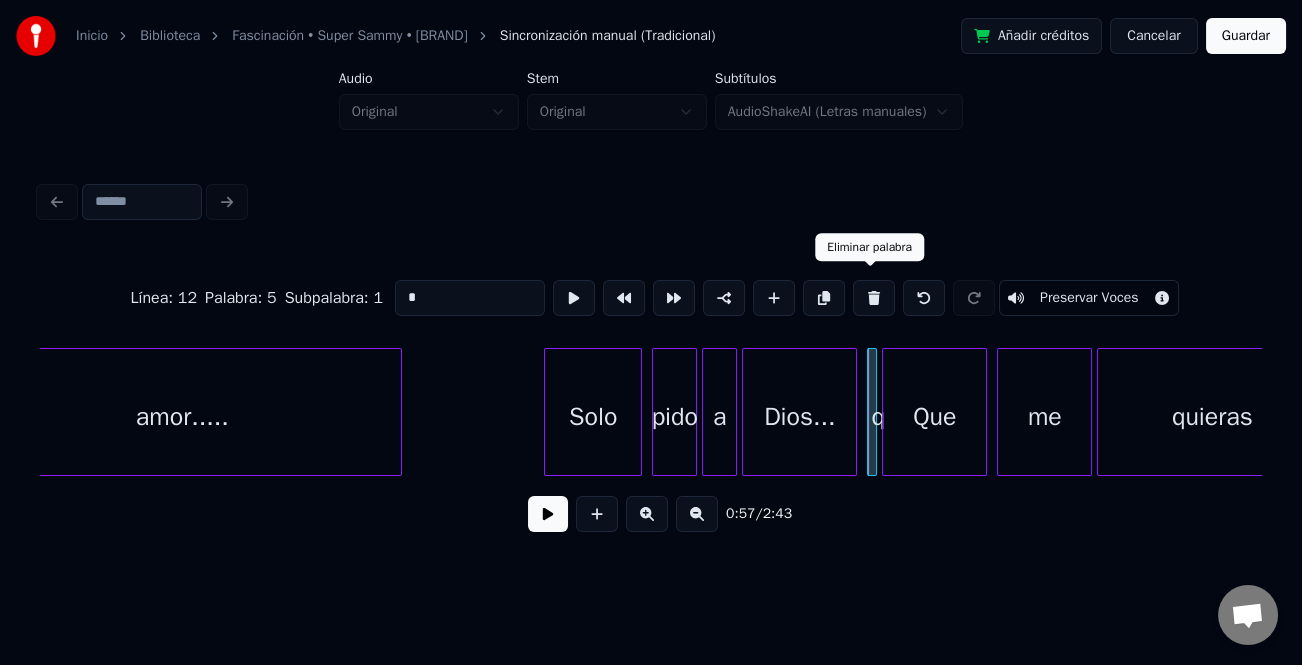click at bounding box center [874, 298] 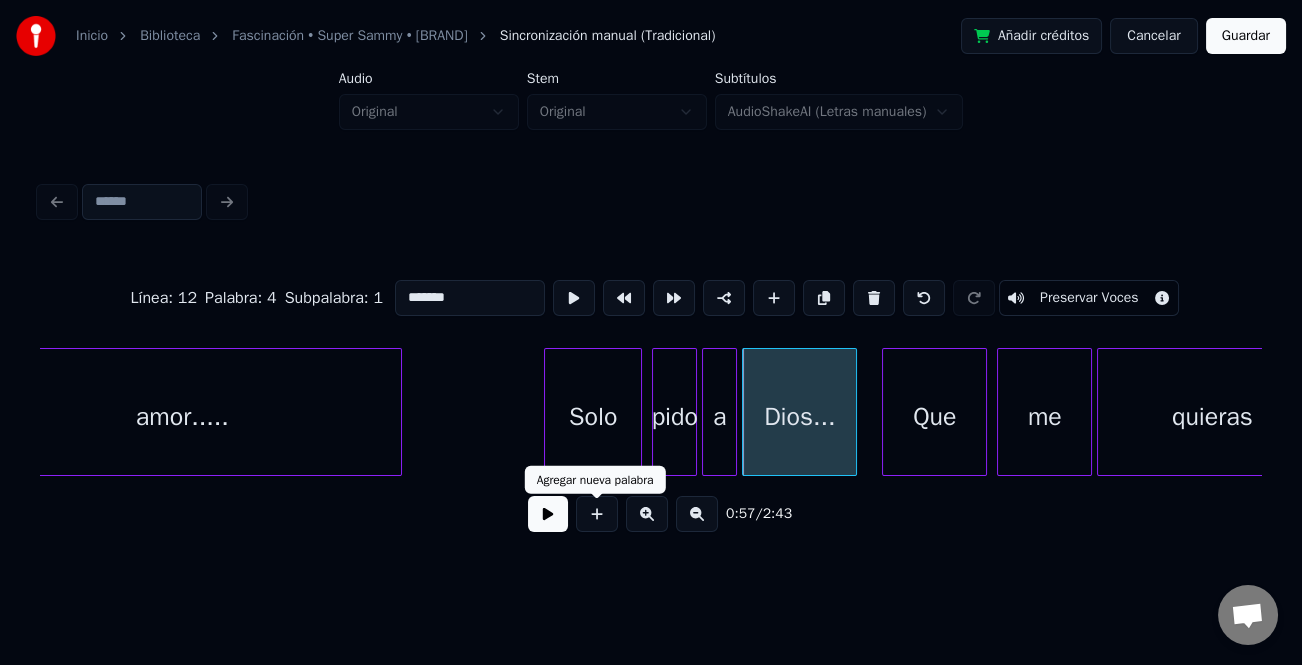 click at bounding box center (548, 514) 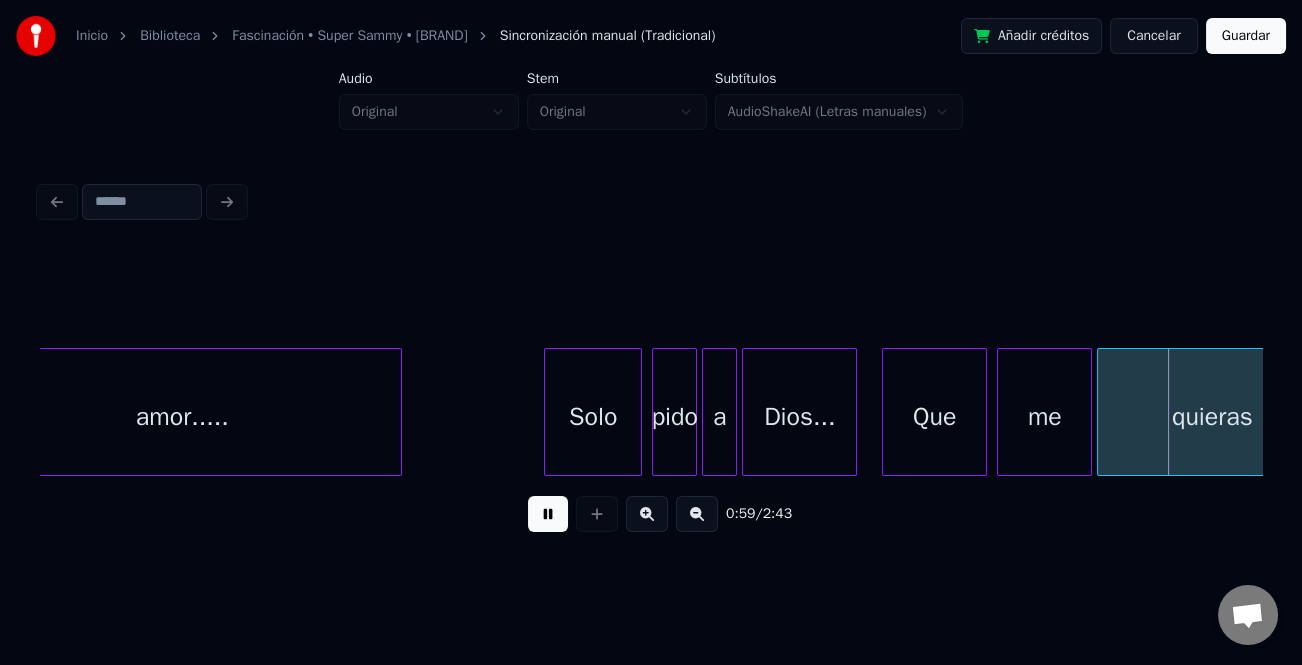 click at bounding box center [548, 514] 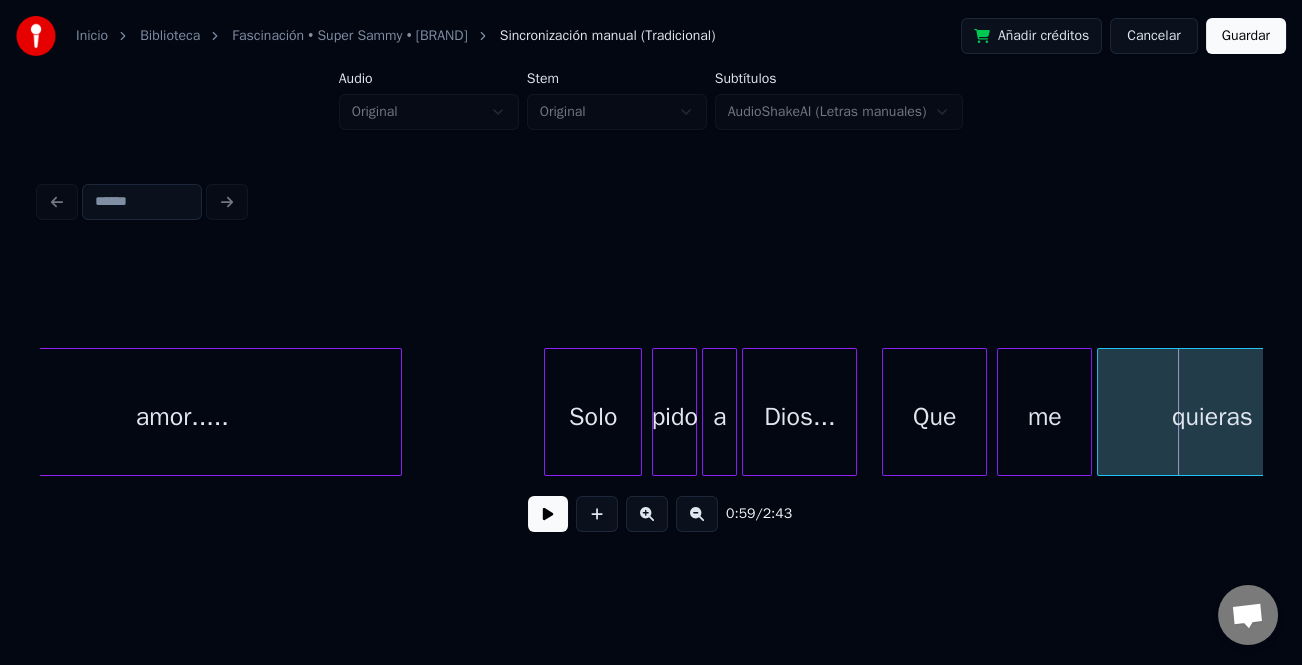 click on "me" at bounding box center [1044, 417] 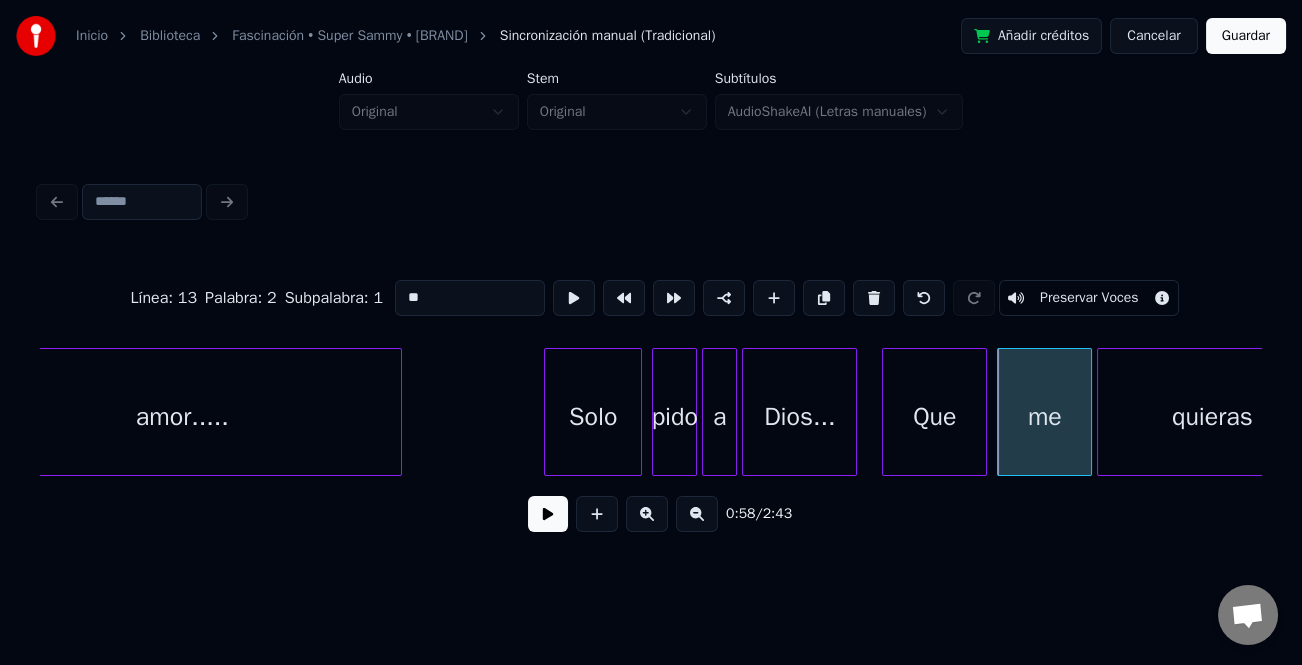 click on "**" at bounding box center (470, 298) 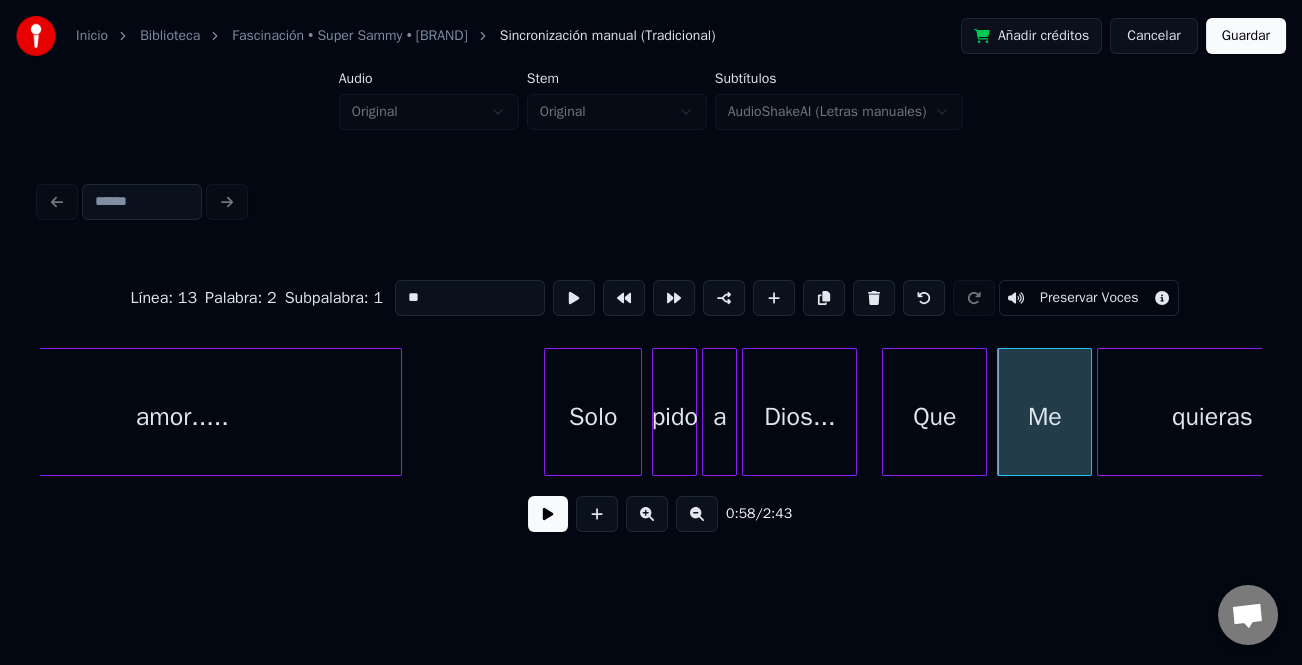 type on "**" 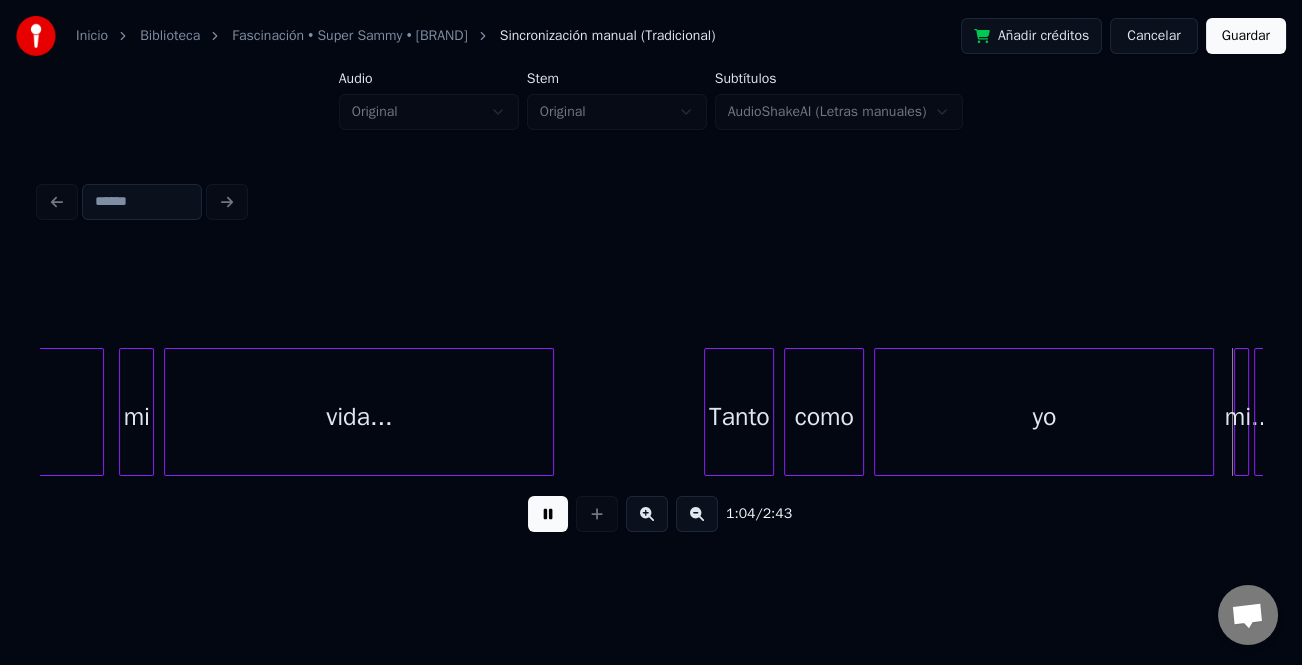 scroll, scrollTop: 0, scrollLeft: 16074, axis: horizontal 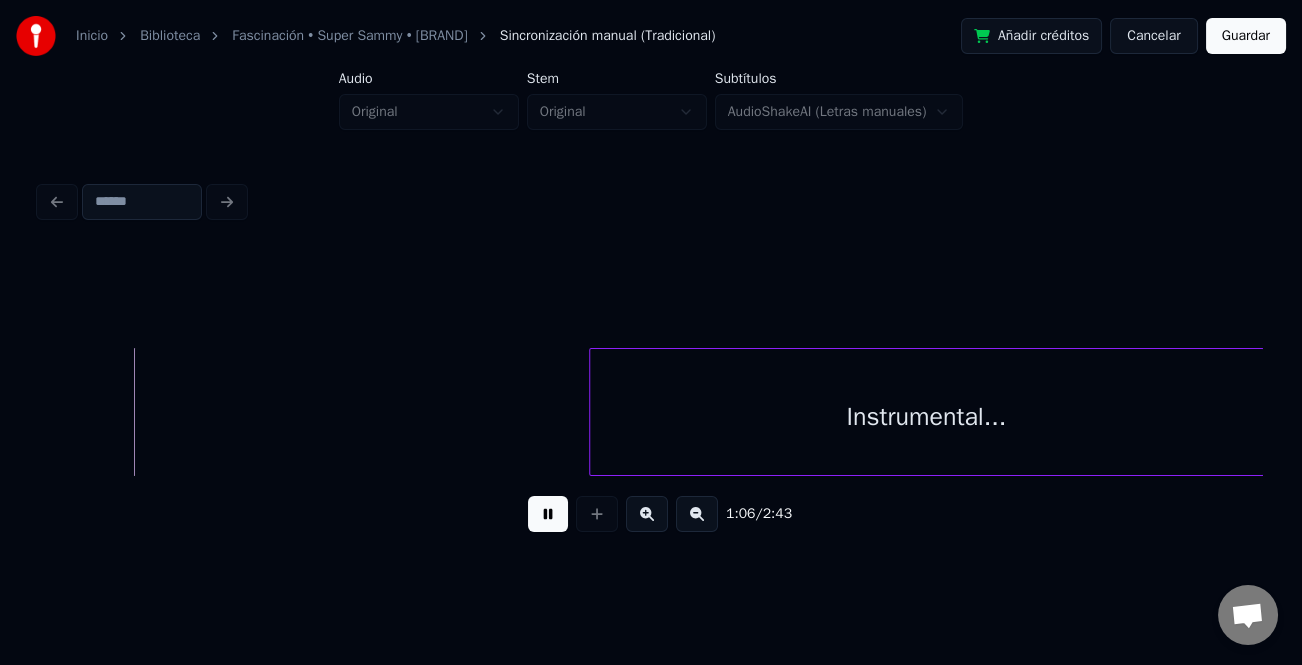 click on "Instrumental..." at bounding box center (926, 417) 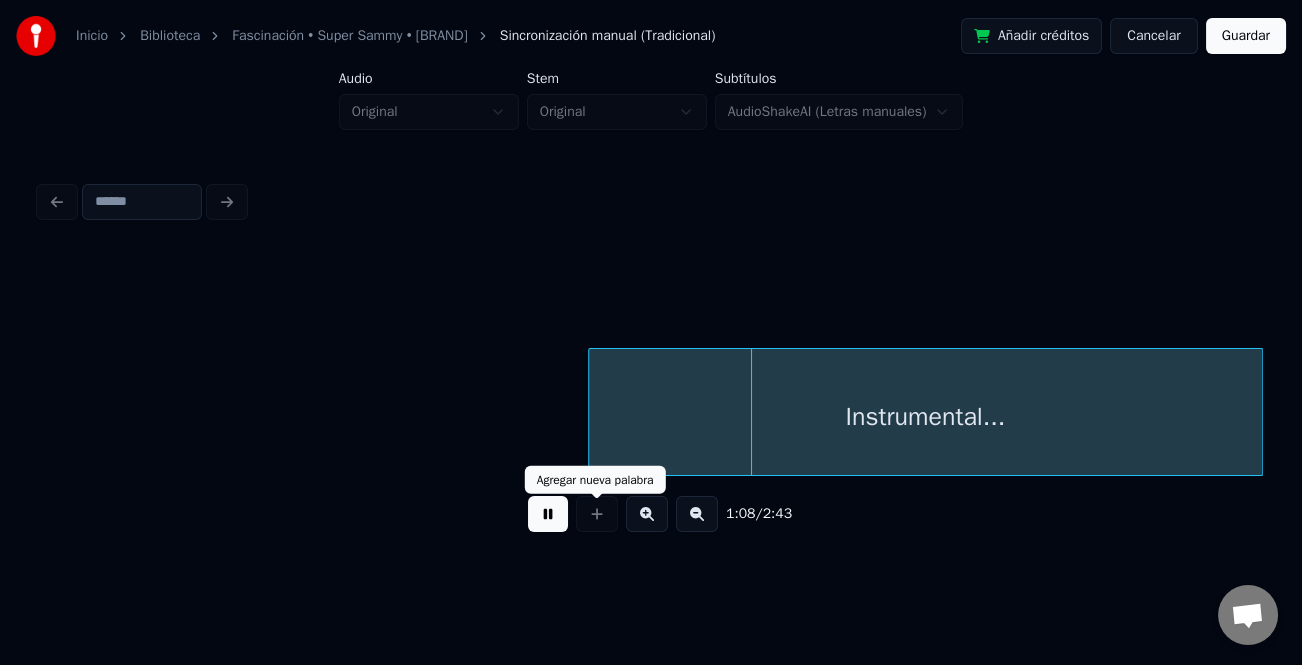 click at bounding box center [548, 514] 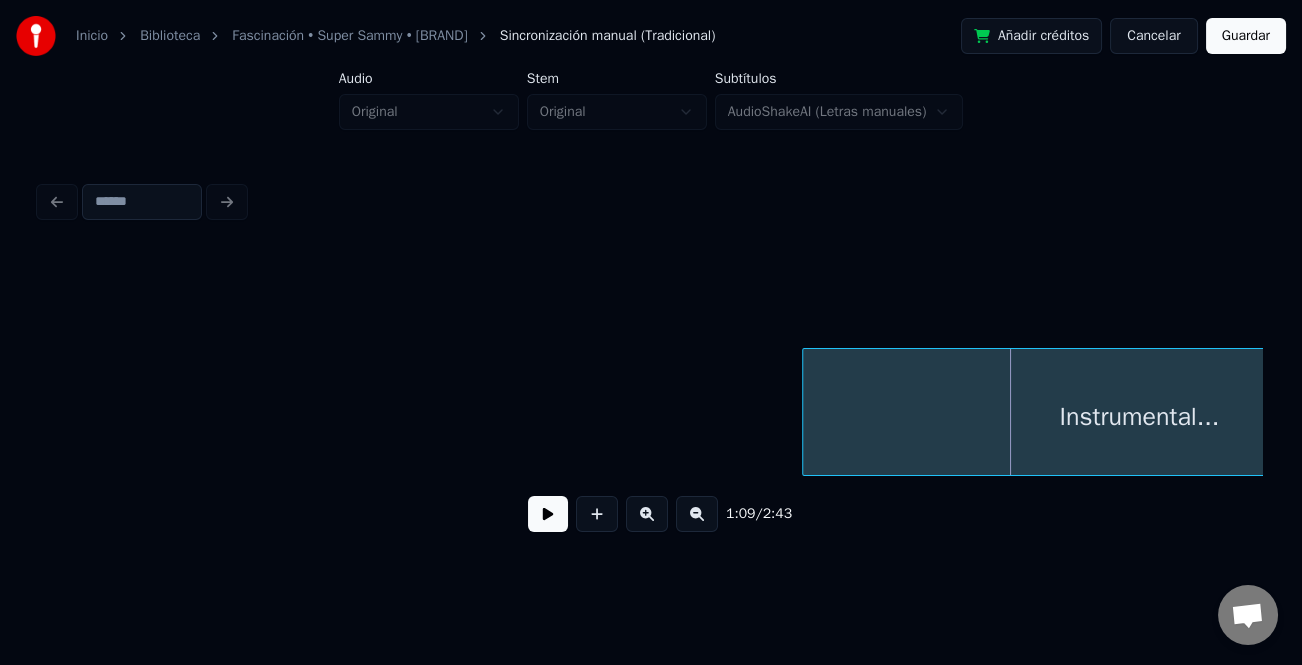scroll, scrollTop: 0, scrollLeft: 16036, axis: horizontal 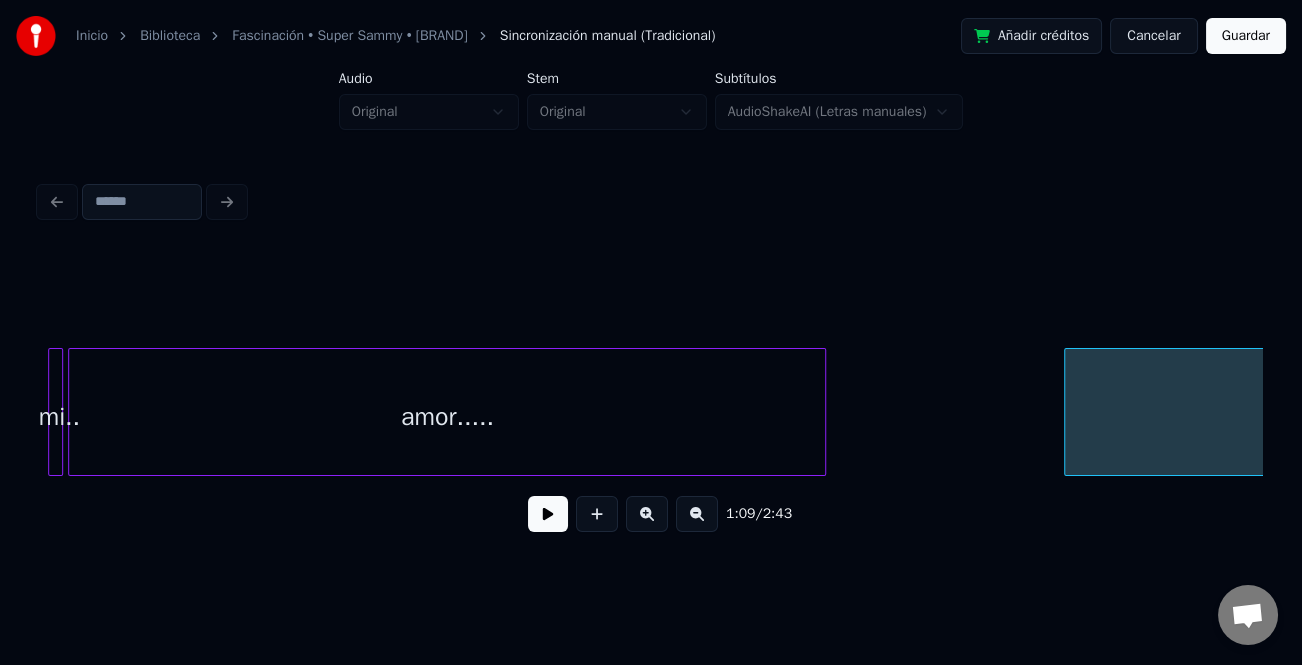 click at bounding box center [822, 412] 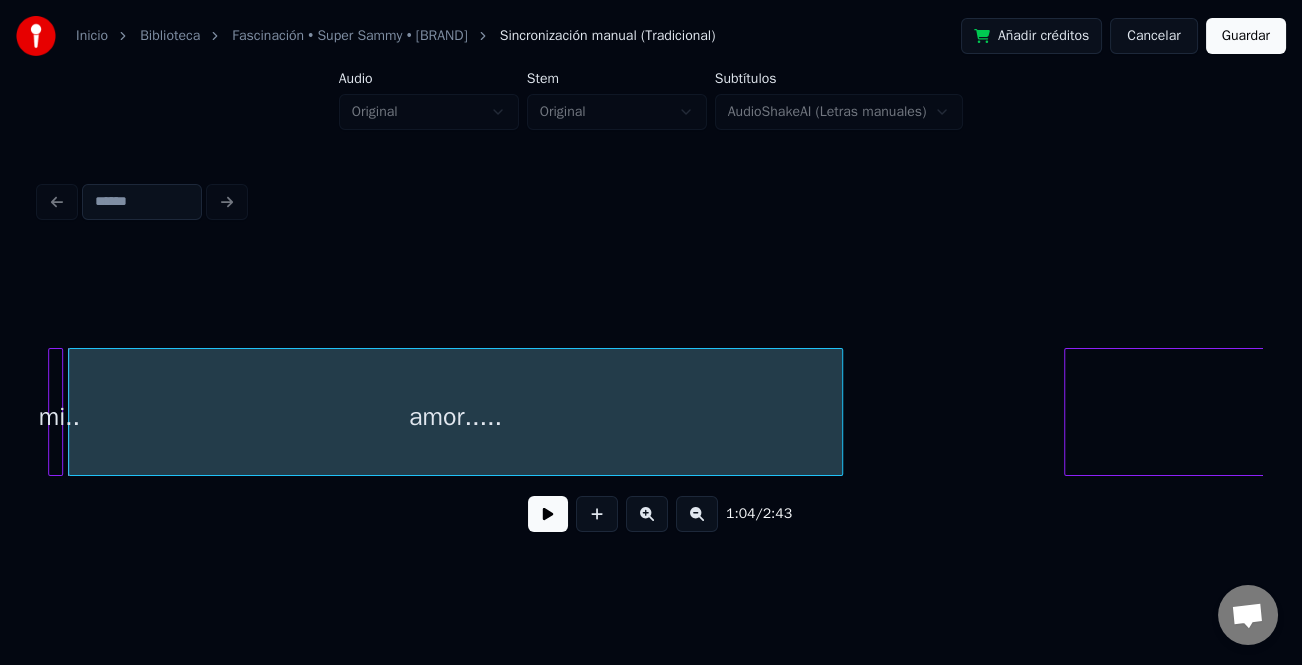 click on "amor....." at bounding box center (455, 417) 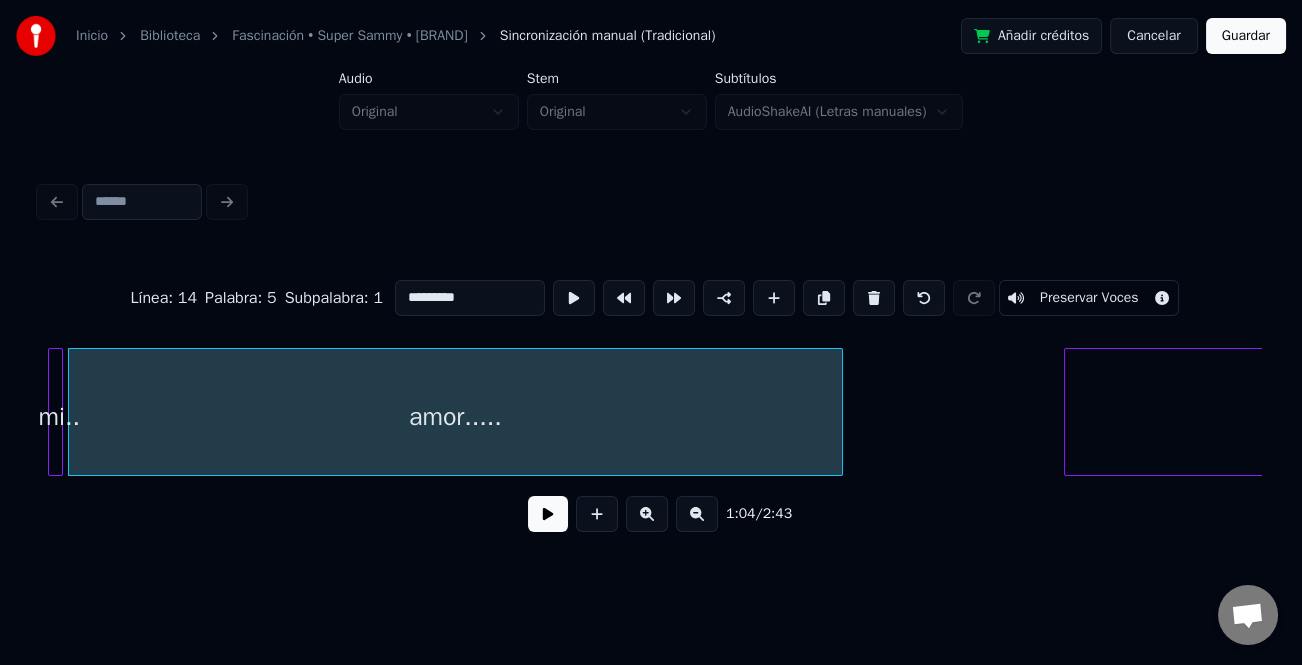 click at bounding box center [548, 514] 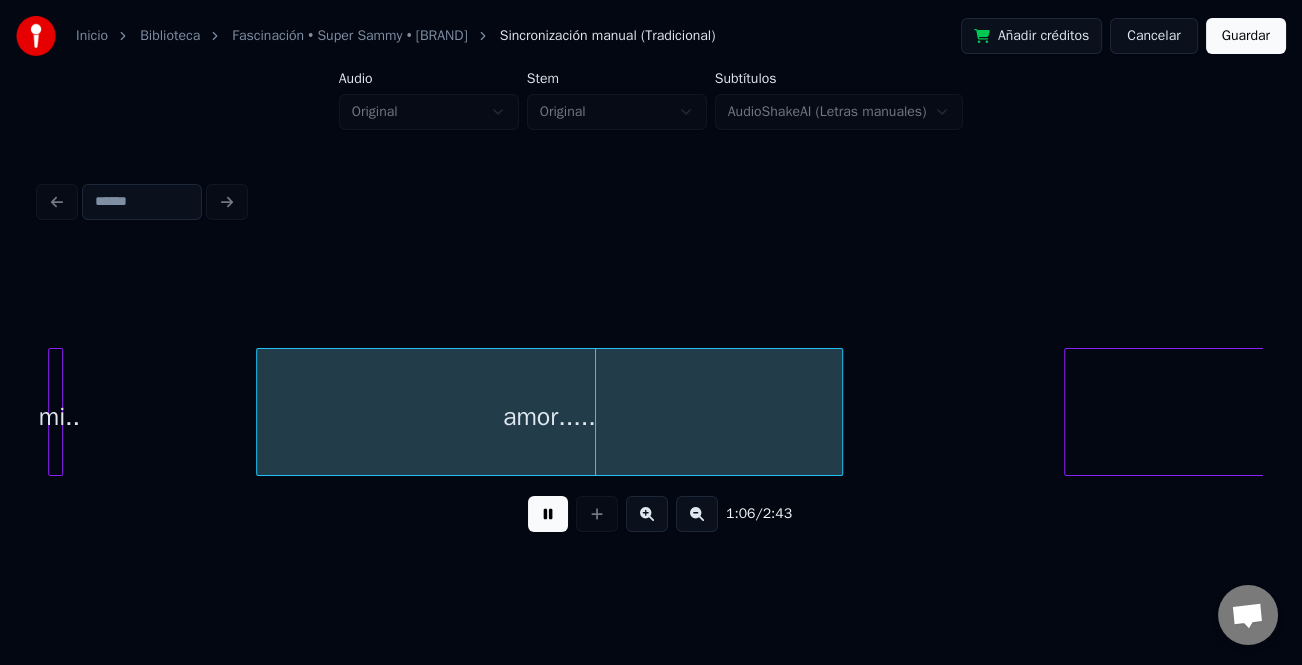 click at bounding box center [260, 412] 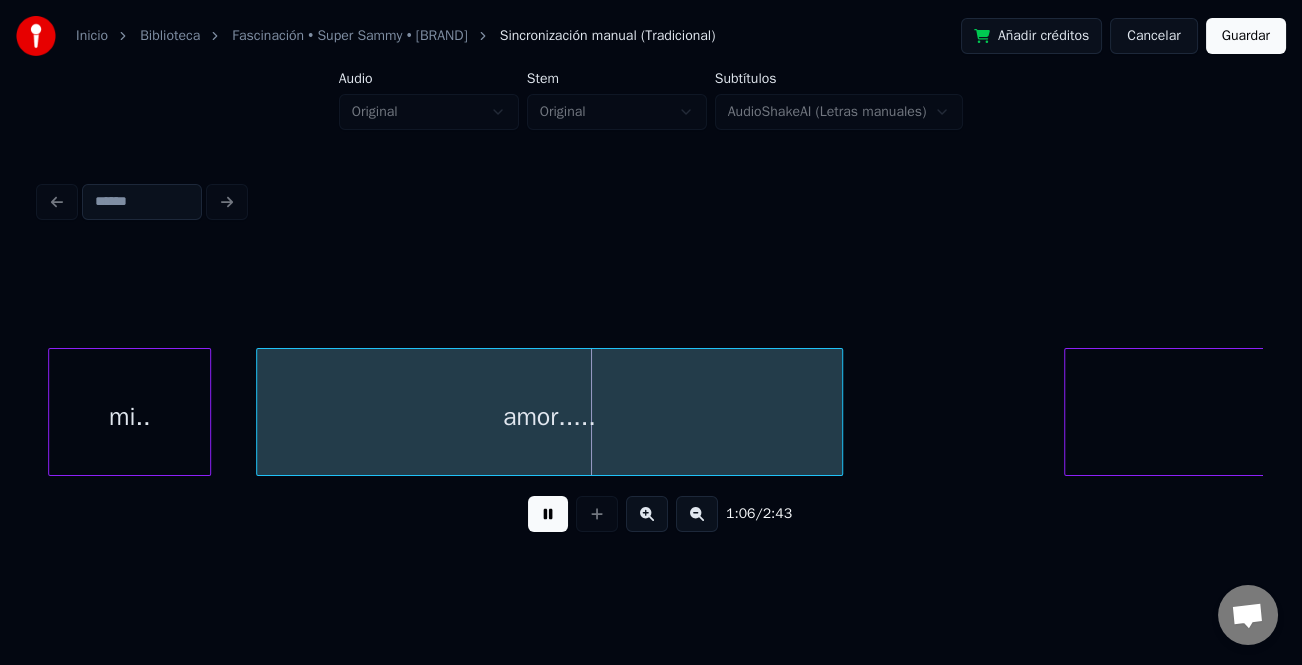 click at bounding box center [207, 412] 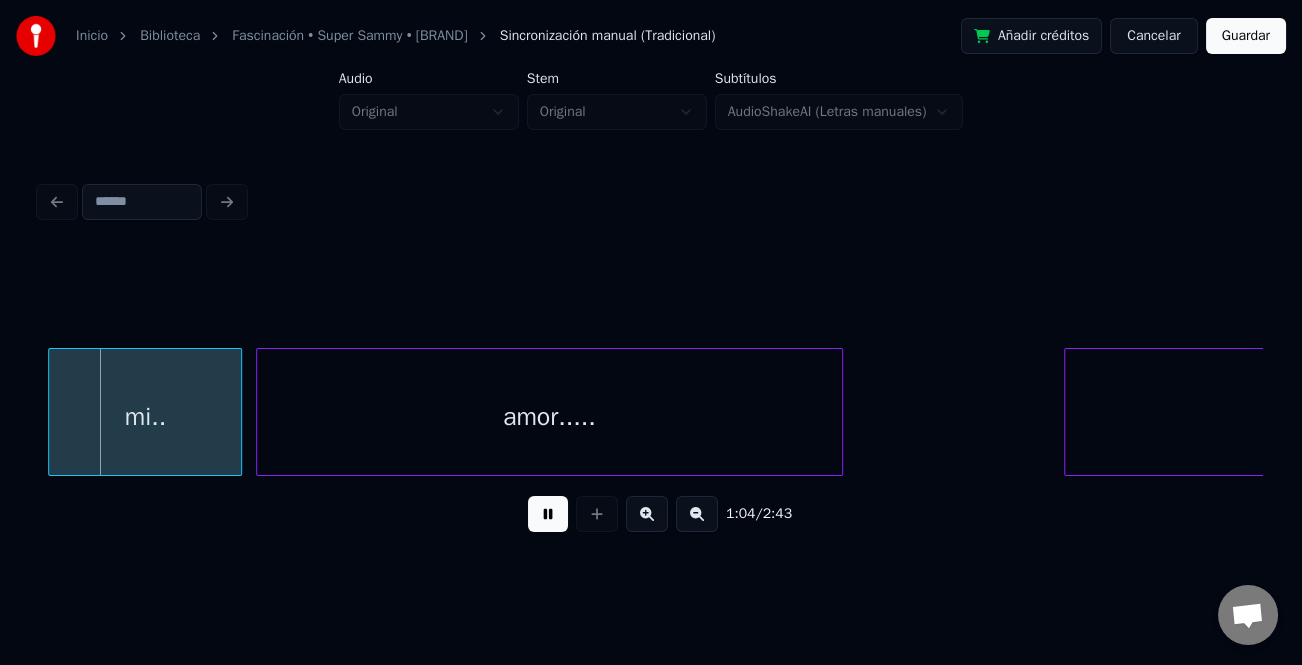 click on "mi.." at bounding box center [145, 417] 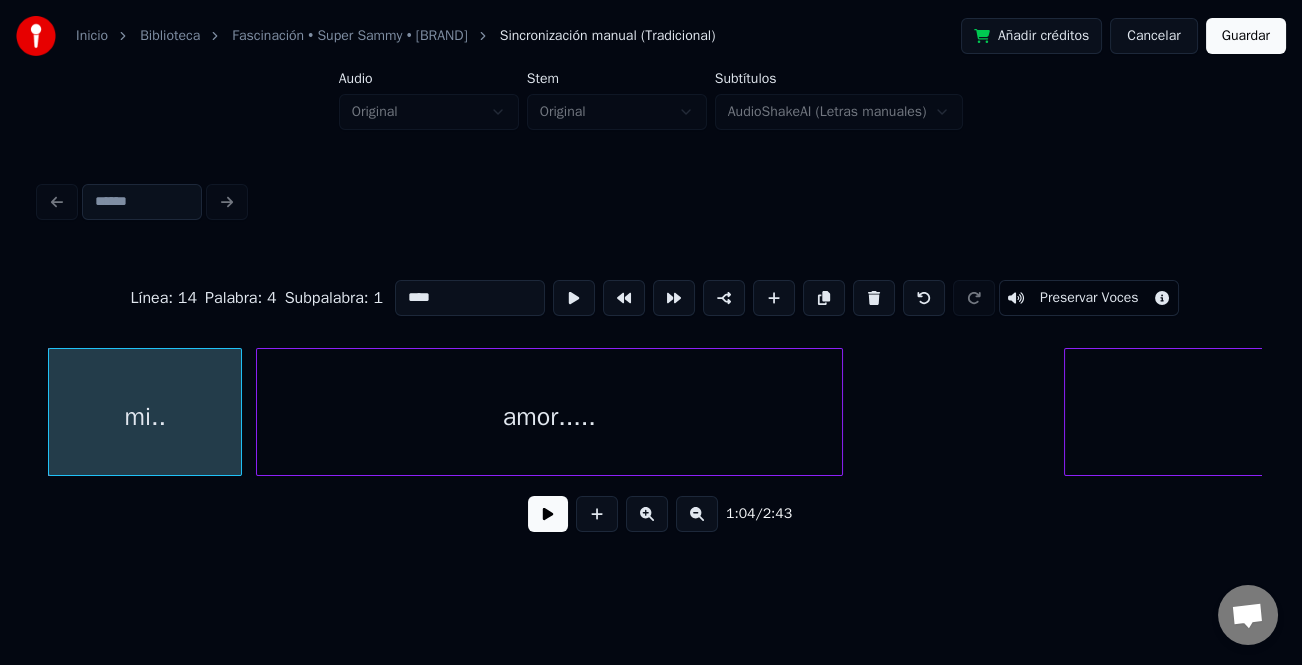 click at bounding box center (548, 514) 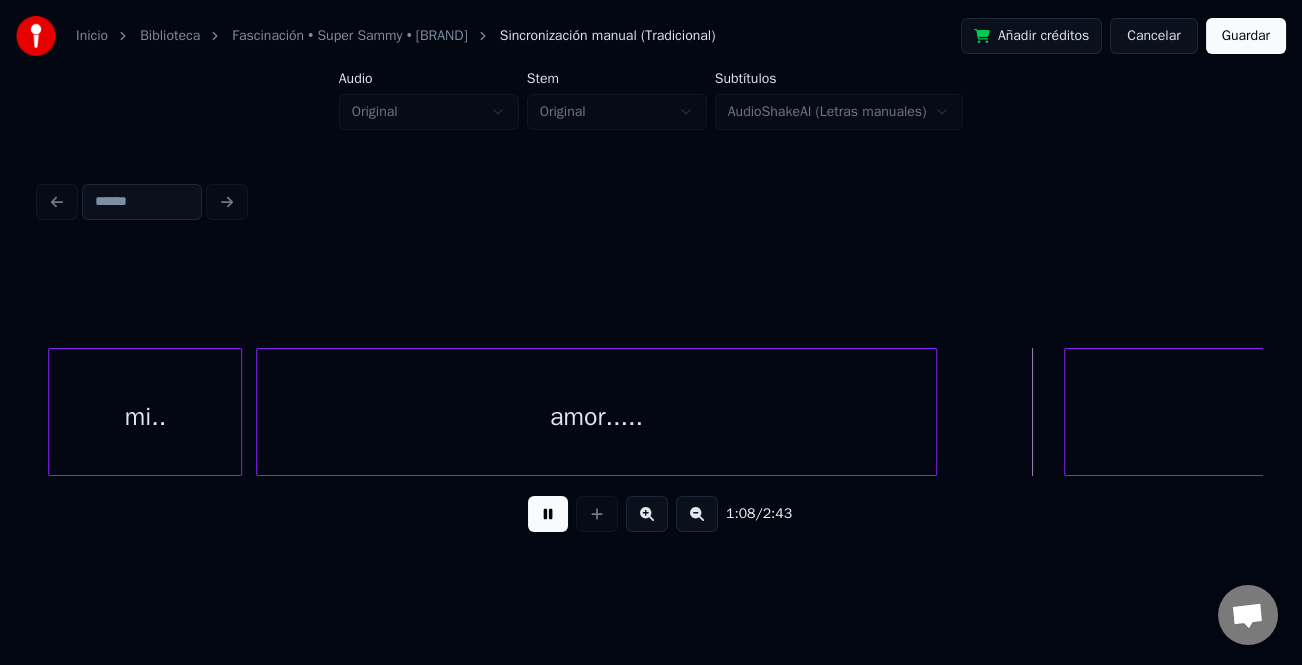 click at bounding box center (933, 412) 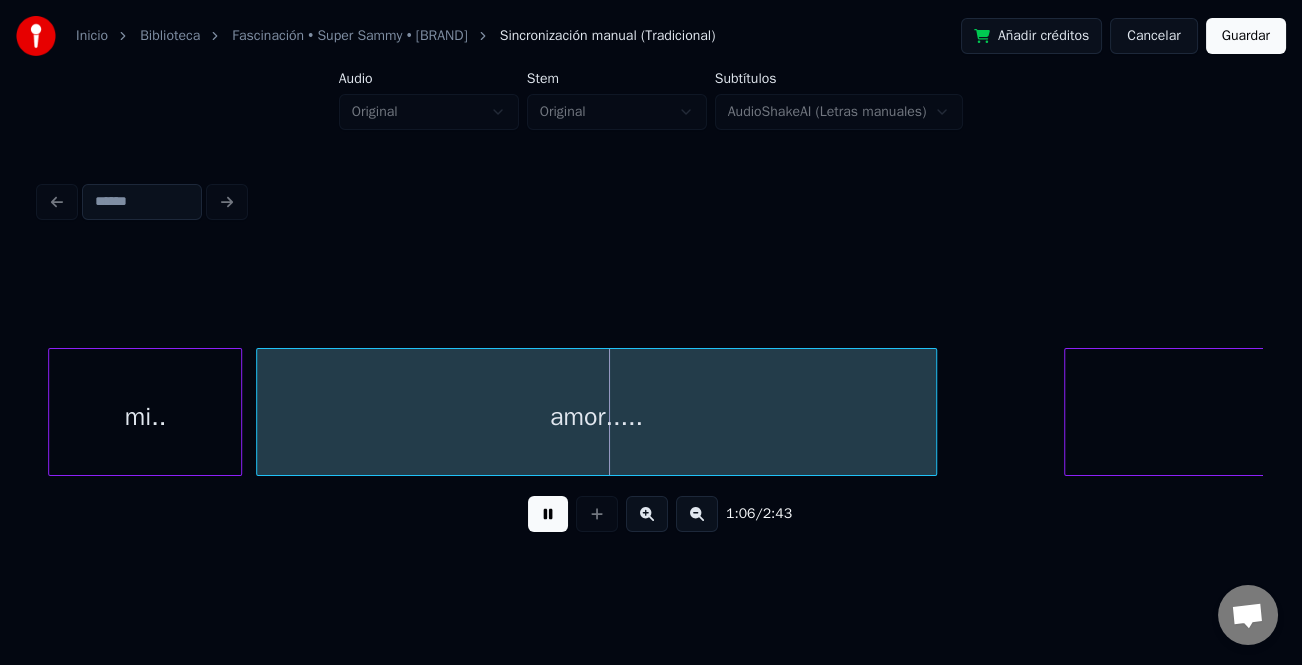 click at bounding box center (548, 514) 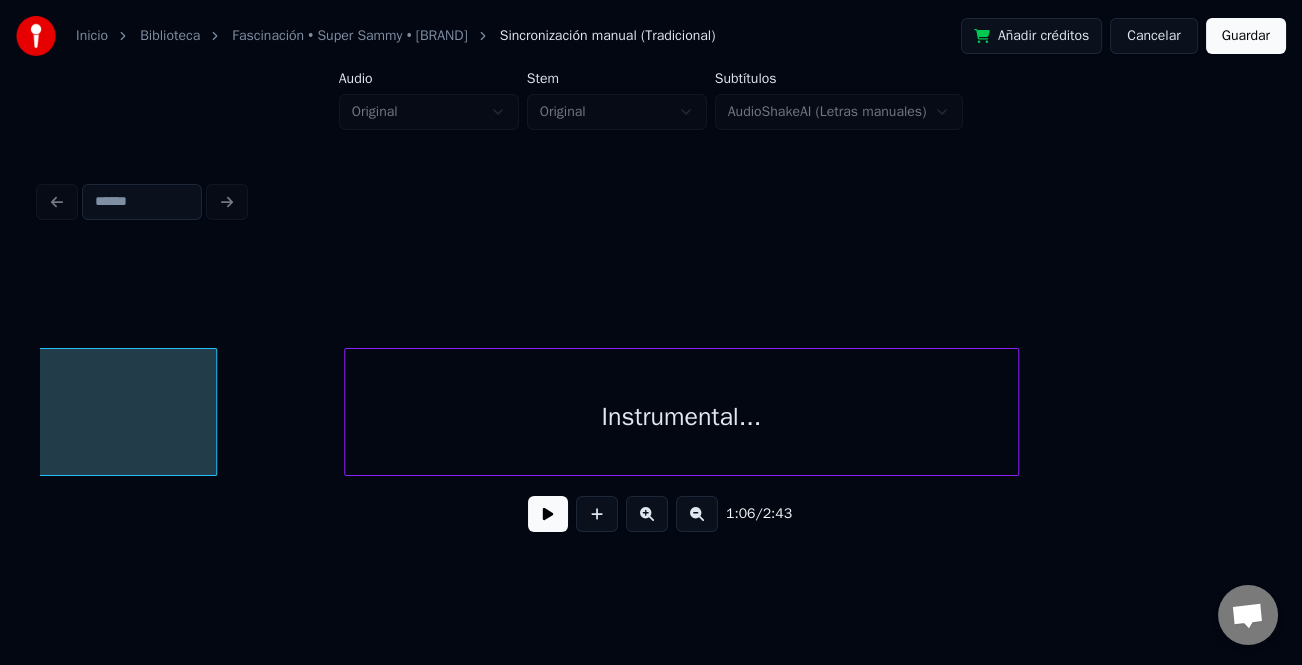 scroll, scrollTop: 0, scrollLeft: 16788, axis: horizontal 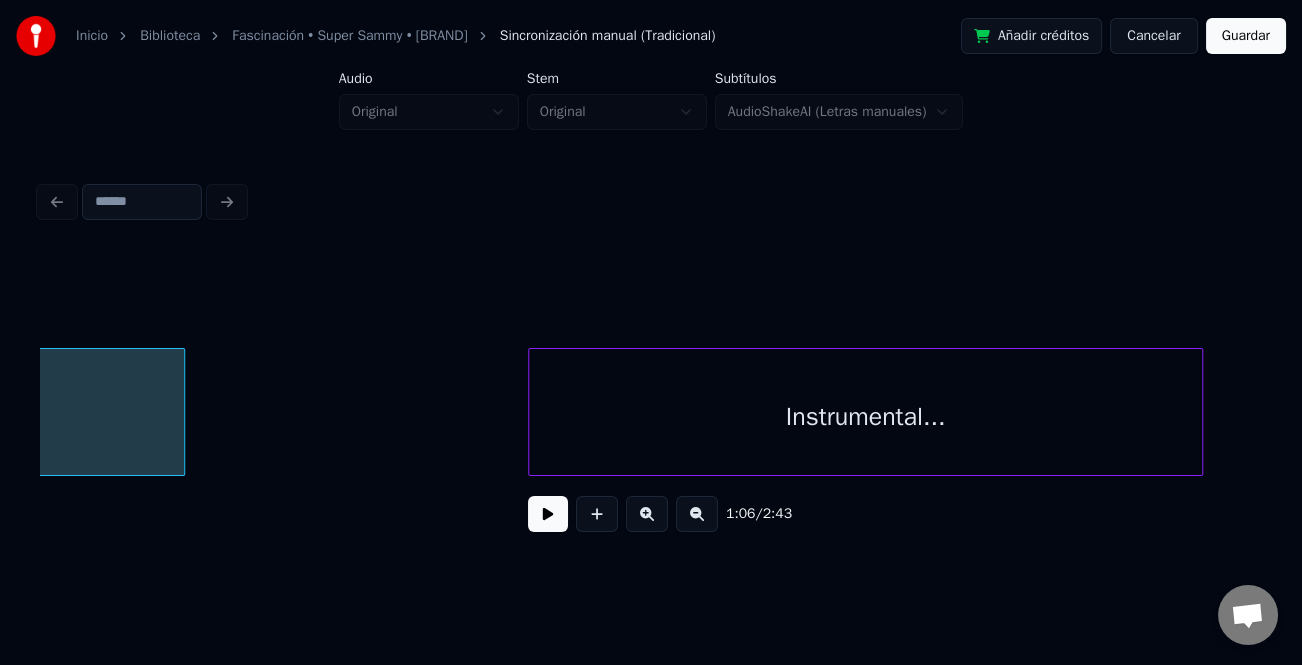 click on "Instrumental..." at bounding box center (865, 417) 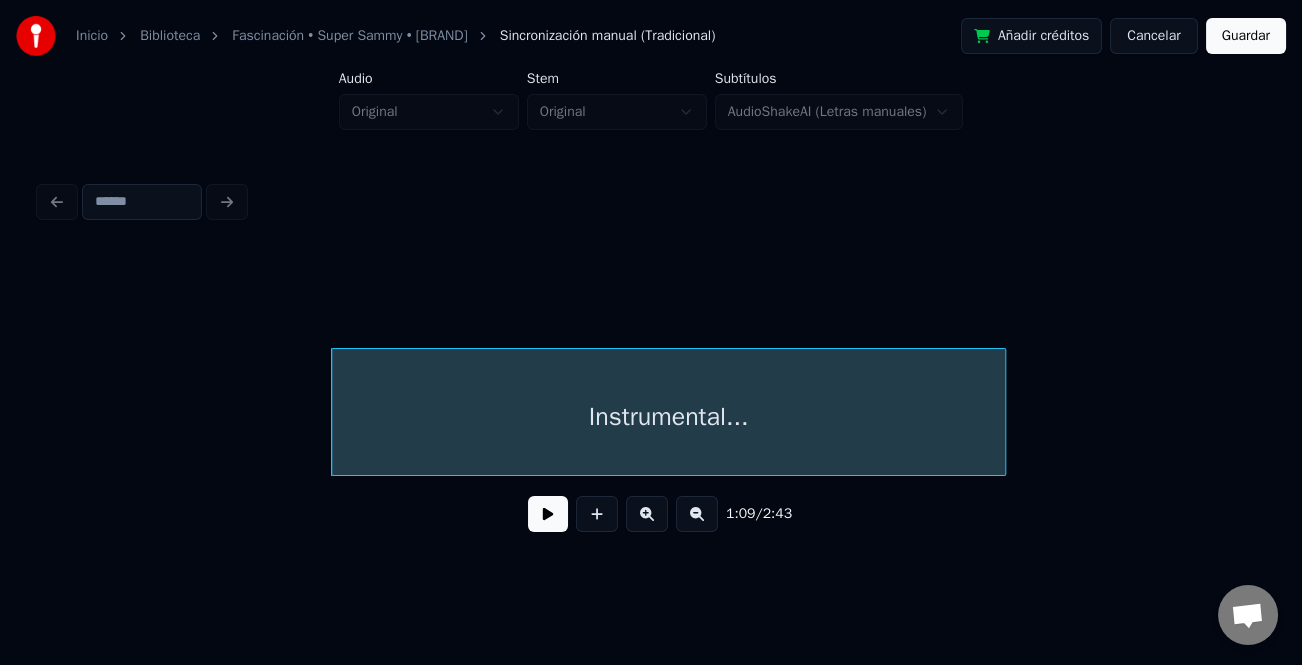 scroll, scrollTop: 0, scrollLeft: 17770, axis: horizontal 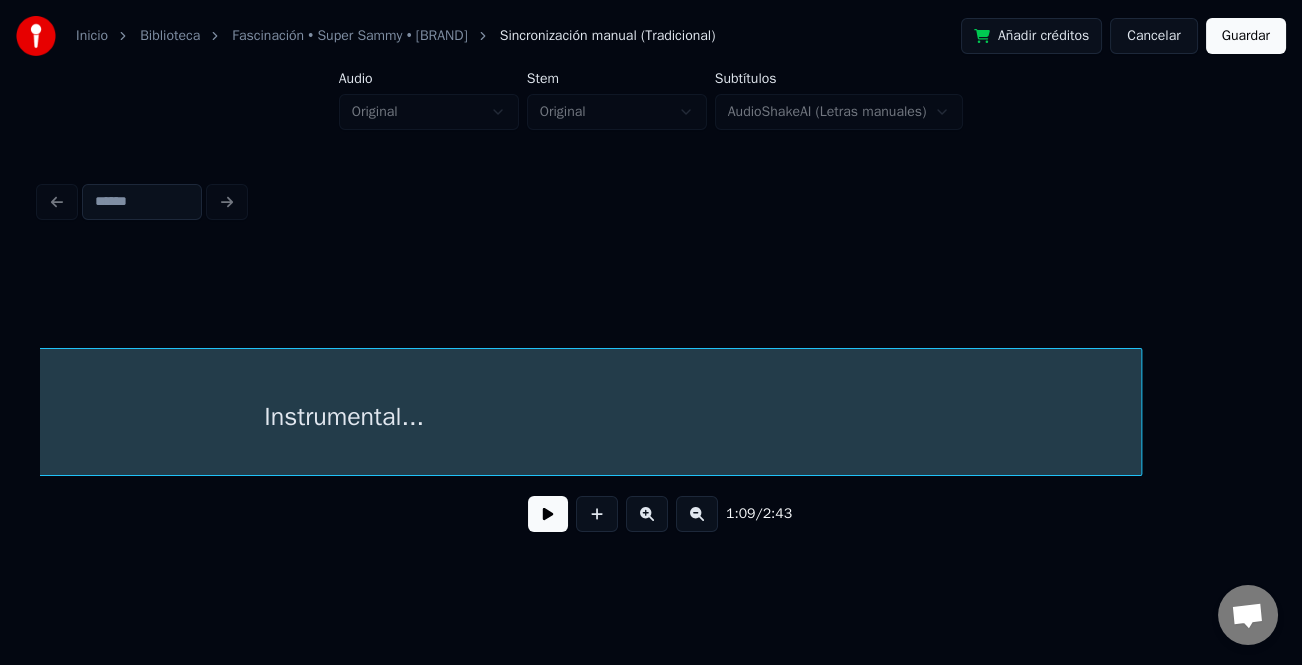 click at bounding box center [1138, 412] 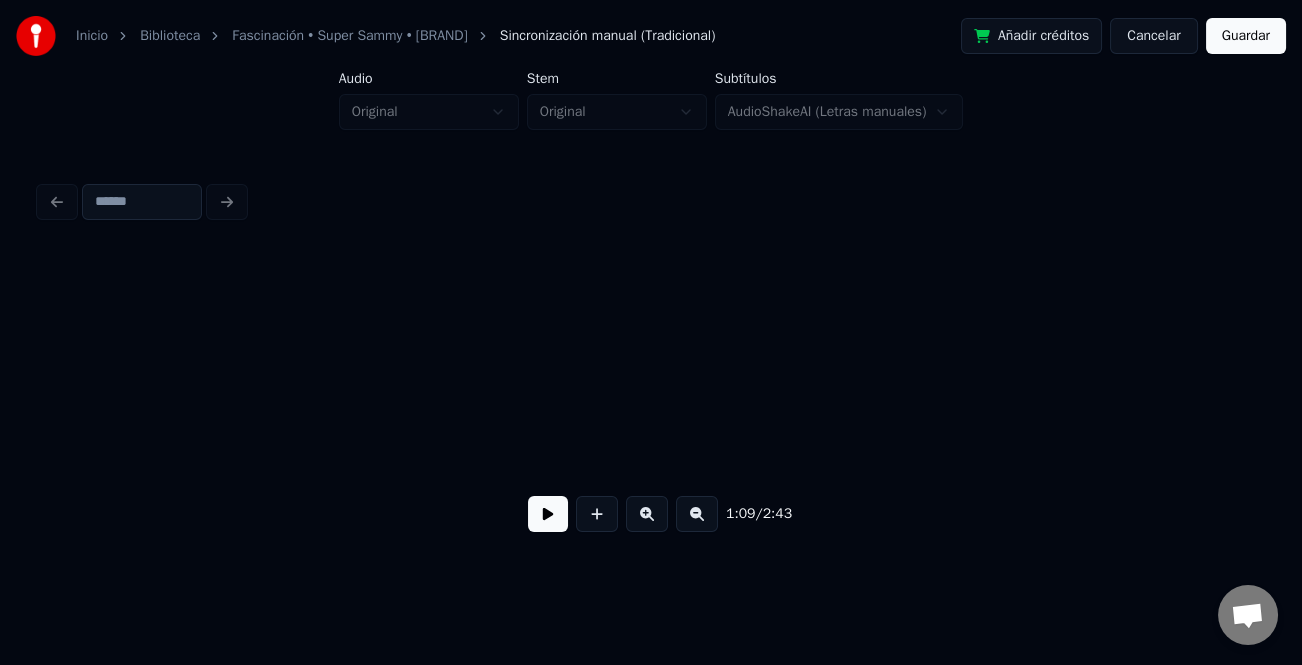 scroll, scrollTop: 0, scrollLeft: 18720, axis: horizontal 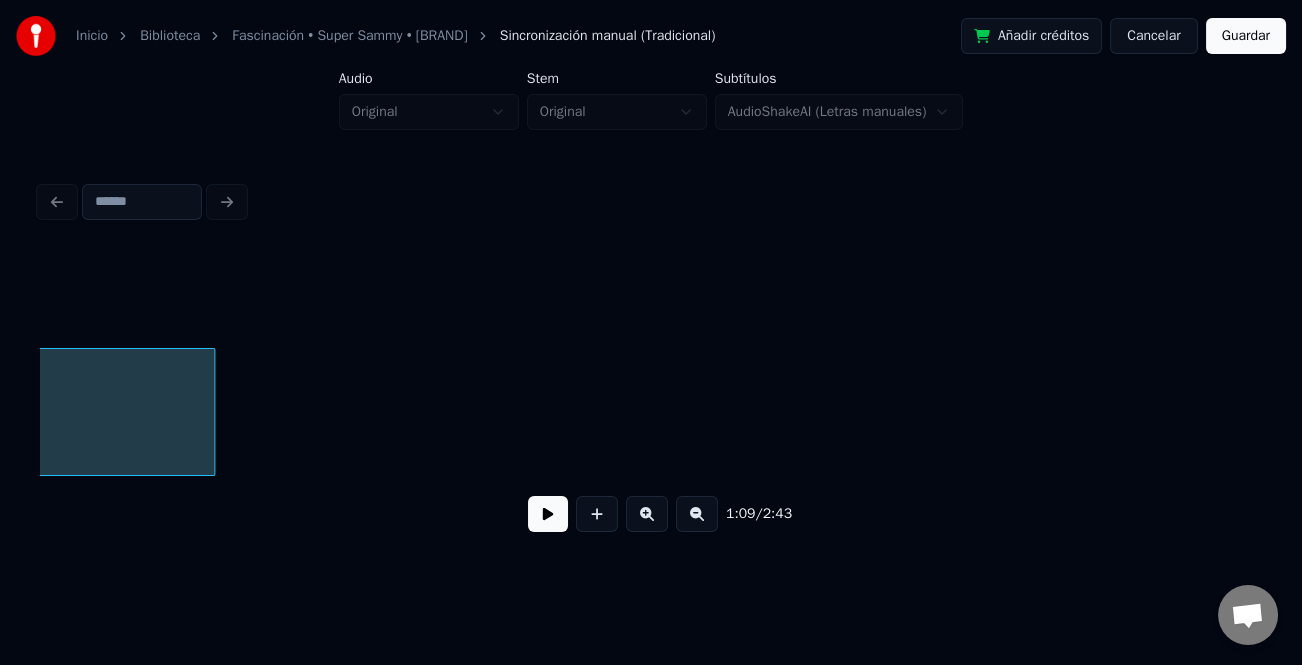 click at bounding box center [697, 514] 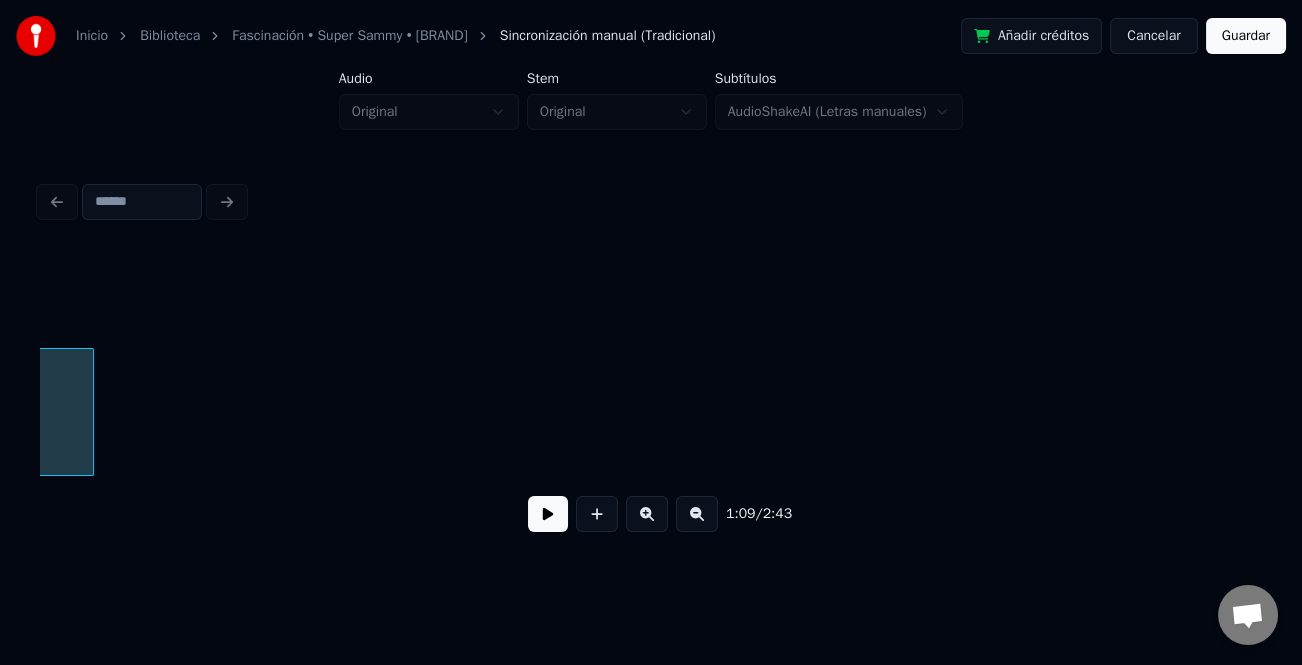scroll, scrollTop: 0, scrollLeft: 14958, axis: horizontal 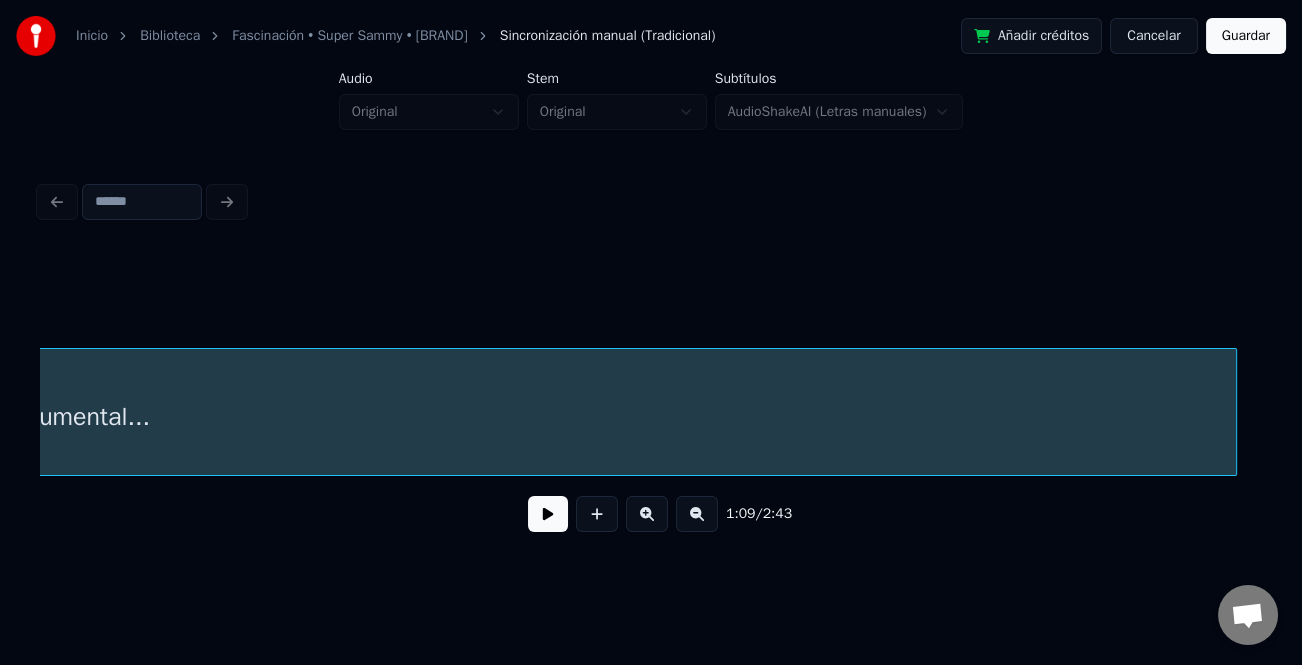 click on "Instrumental..." at bounding box center (651, 412) 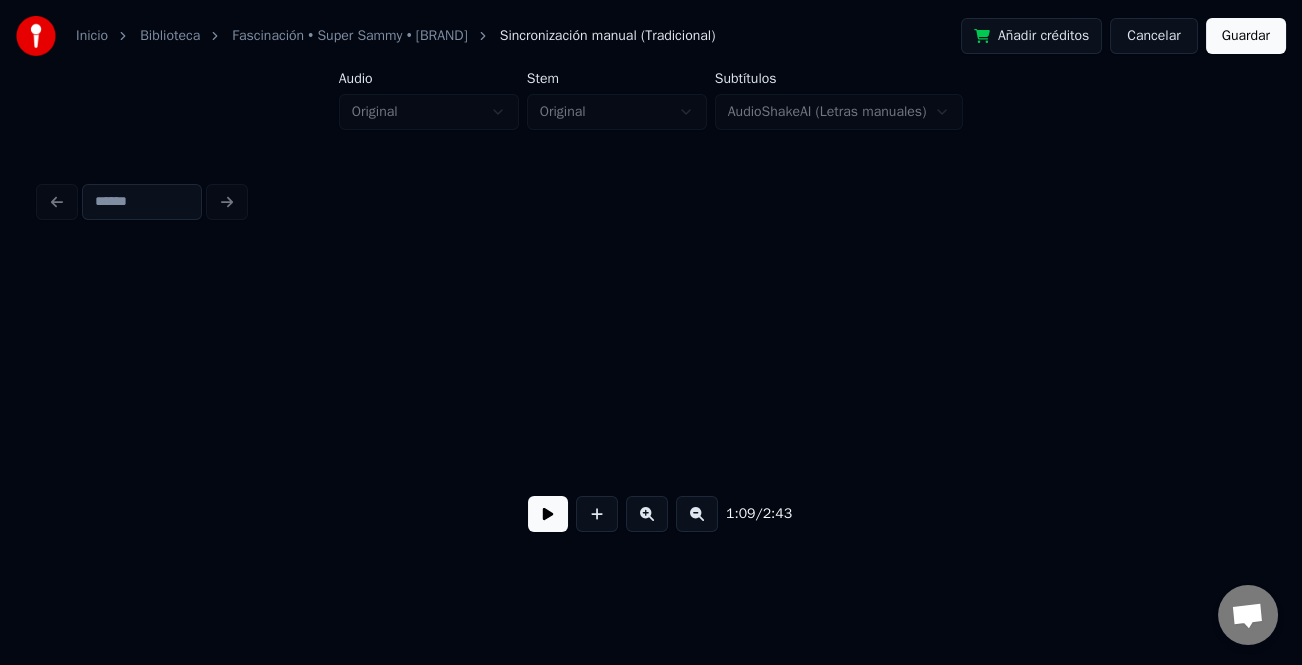 scroll, scrollTop: 0, scrollLeft: 16006, axis: horizontal 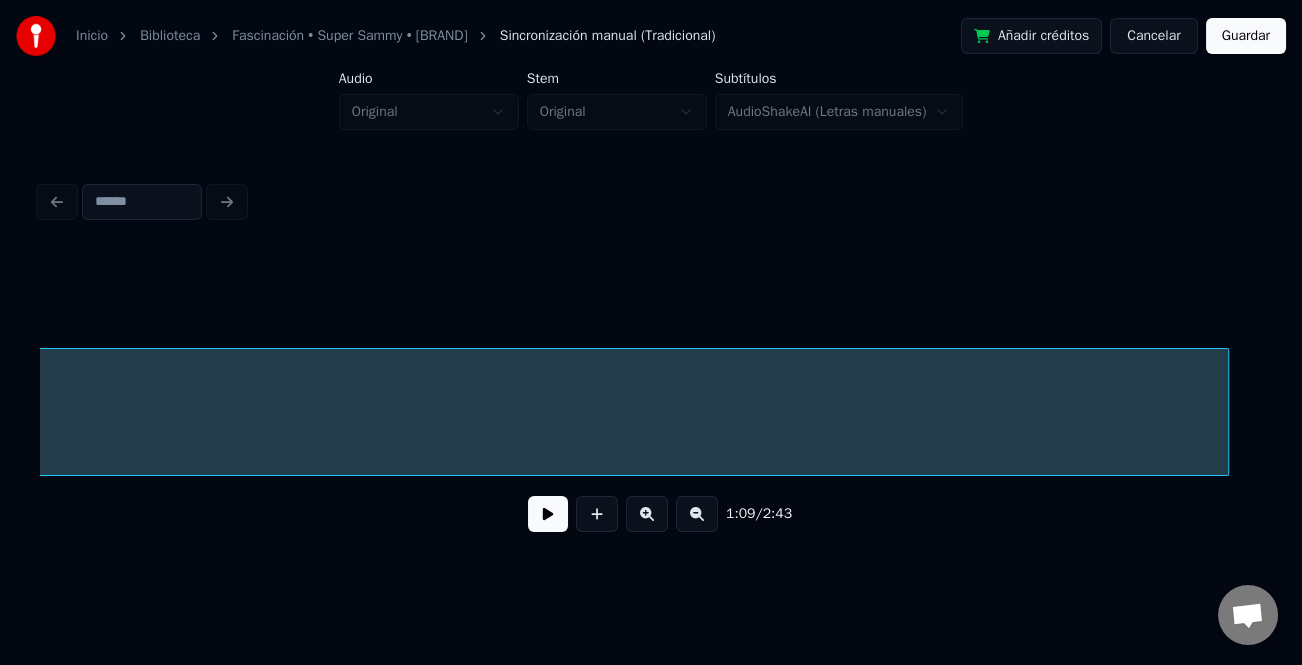 click at bounding box center (1225, 412) 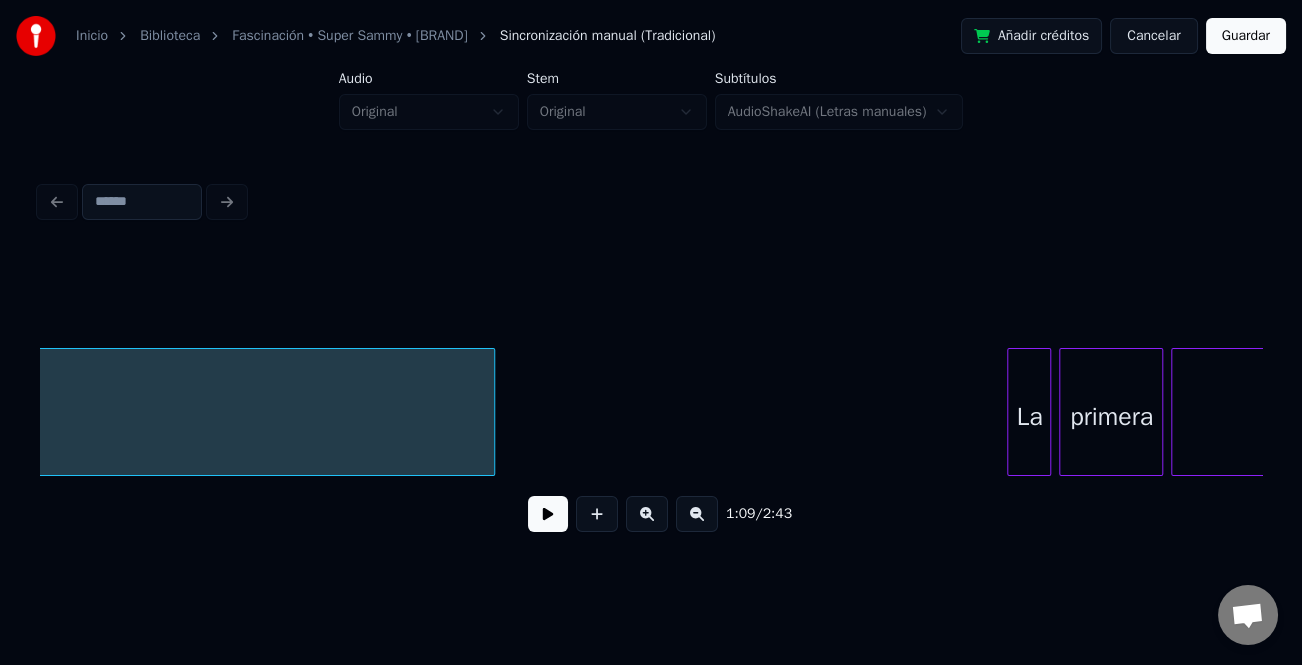 scroll, scrollTop: 0, scrollLeft: 16871, axis: horizontal 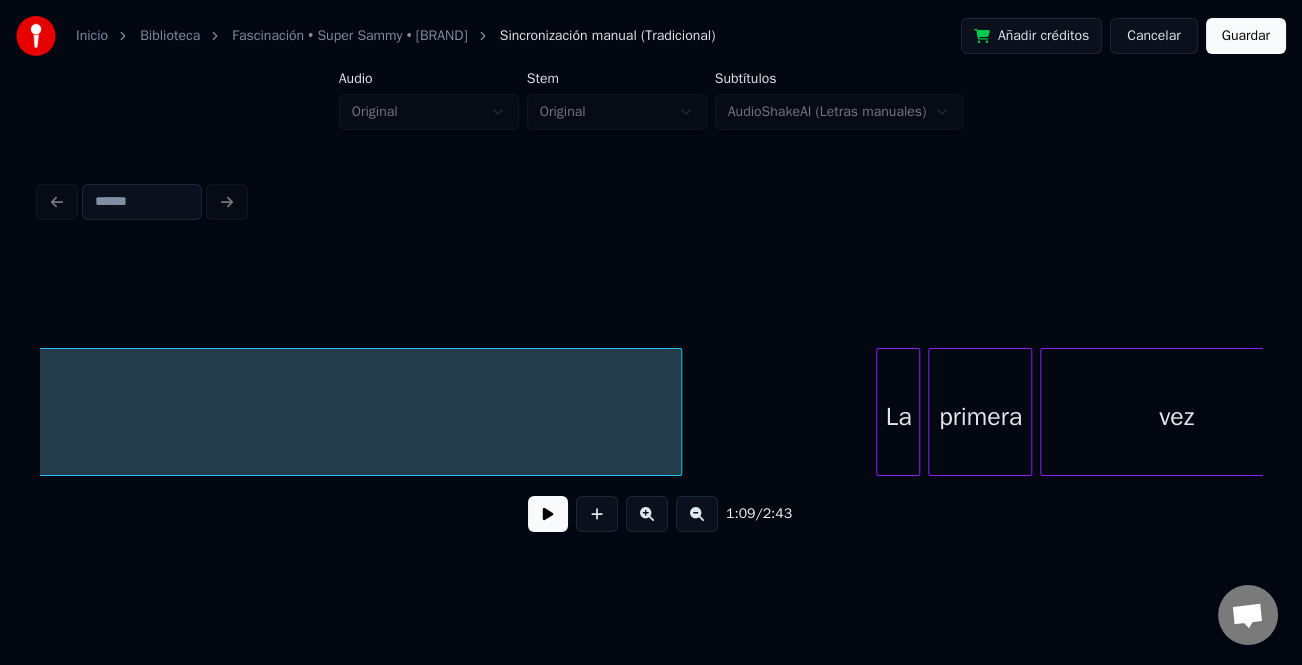 click at bounding box center (678, 412) 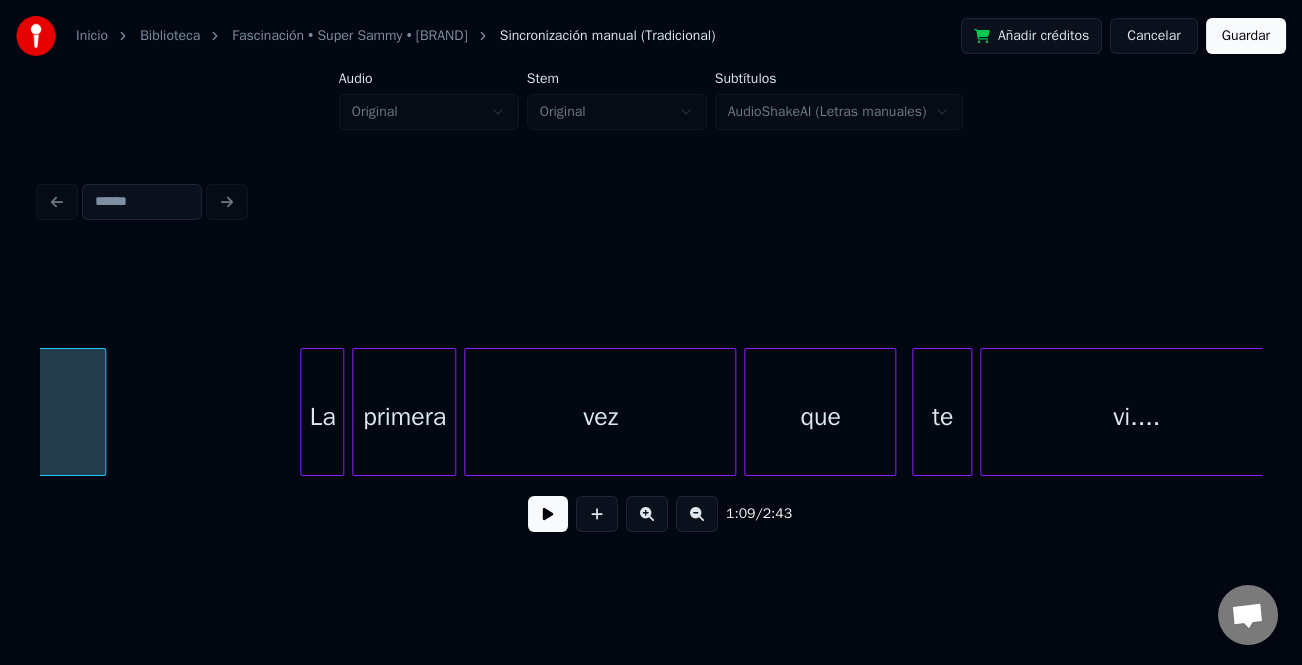 scroll, scrollTop: 0, scrollLeft: 17500, axis: horizontal 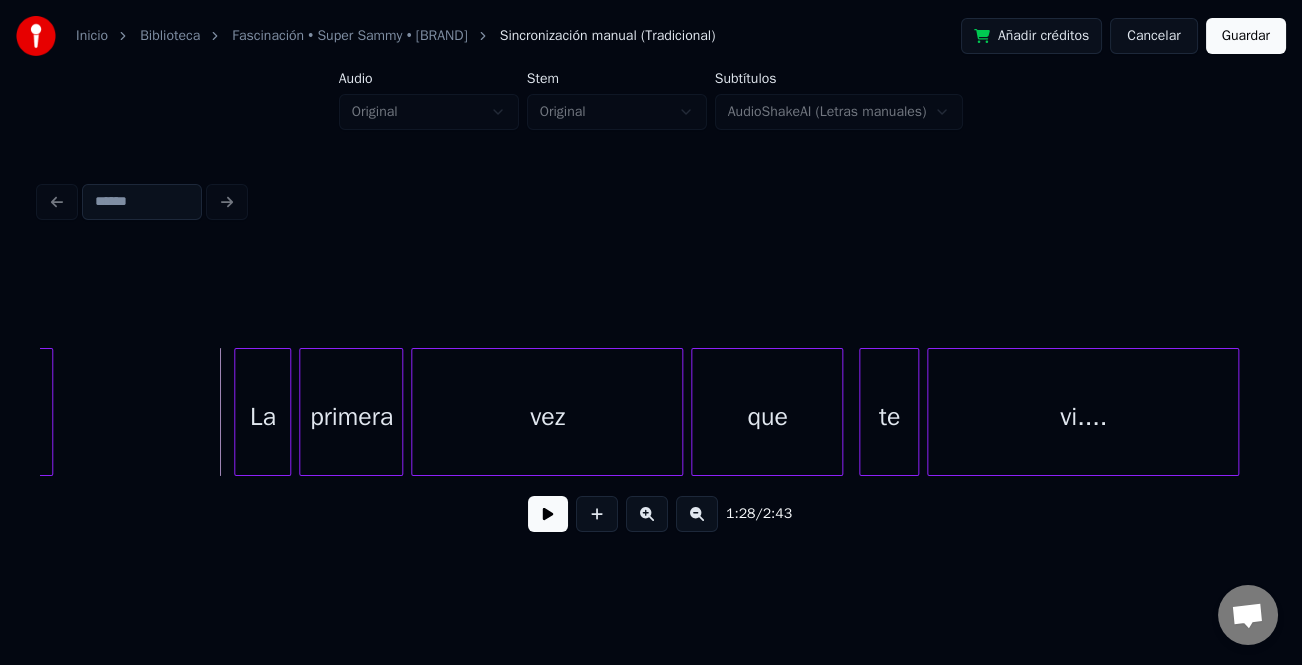 click at bounding box center (238, 412) 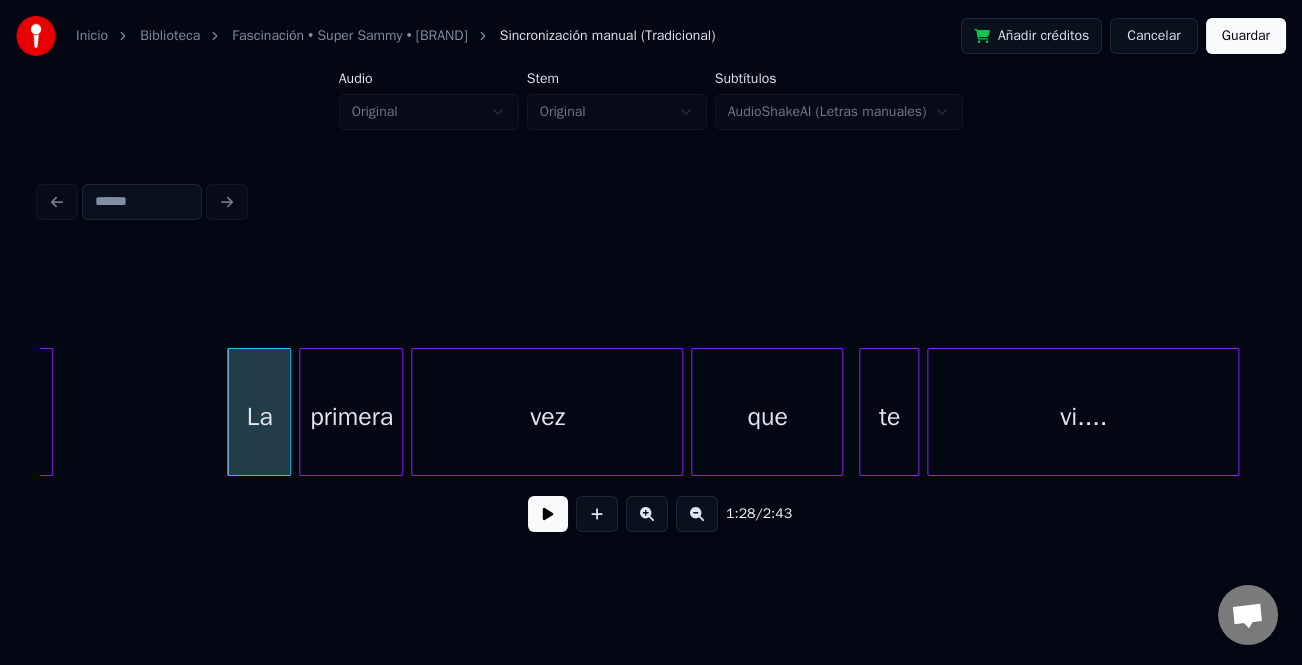 click at bounding box center (548, 514) 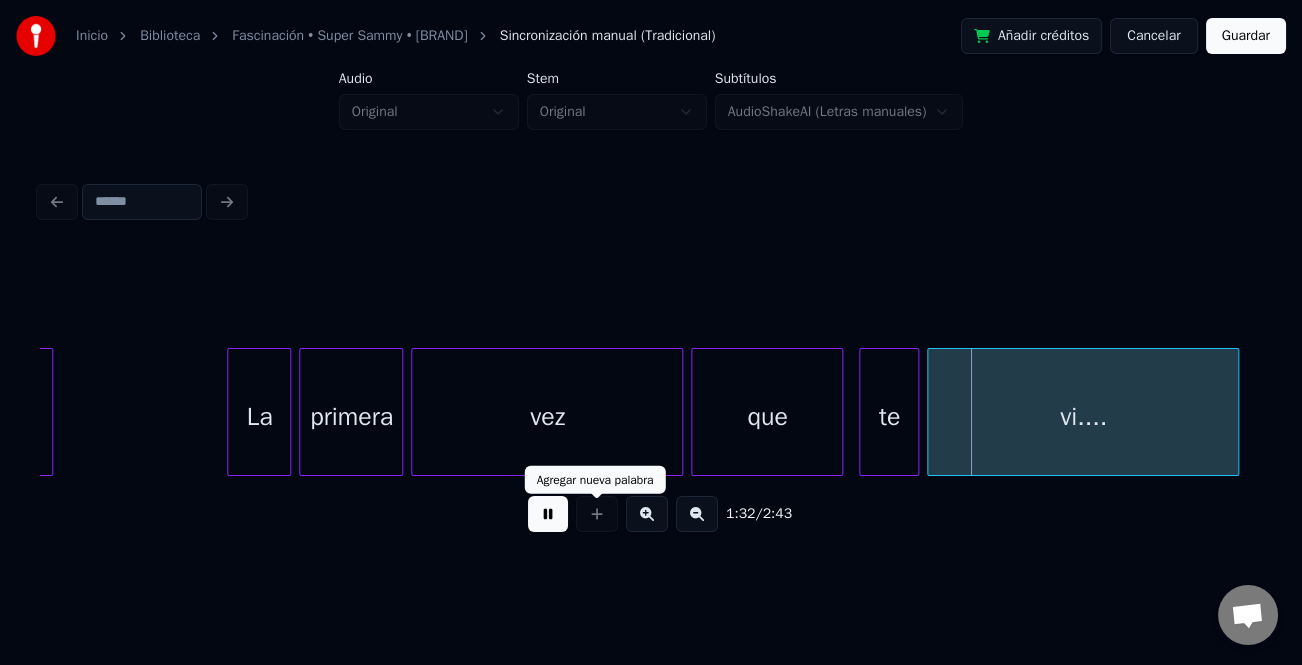 click at bounding box center (548, 514) 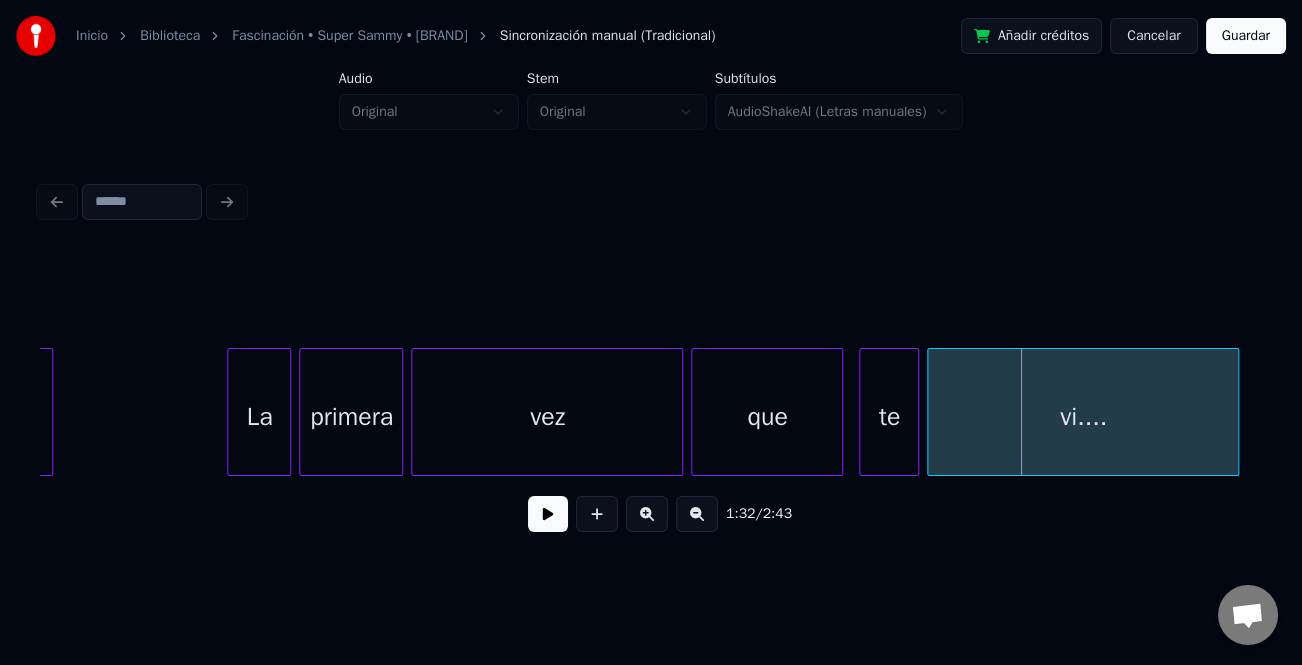 click on "que" at bounding box center (767, 417) 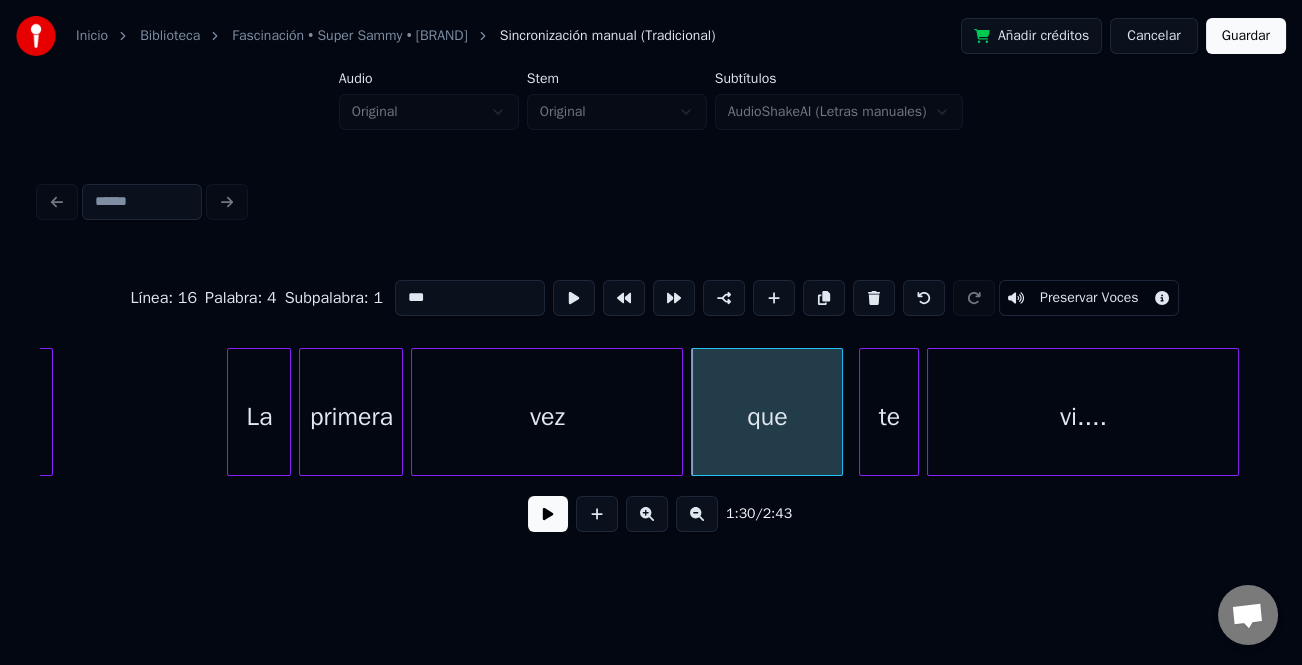 click on "***" at bounding box center [470, 298] 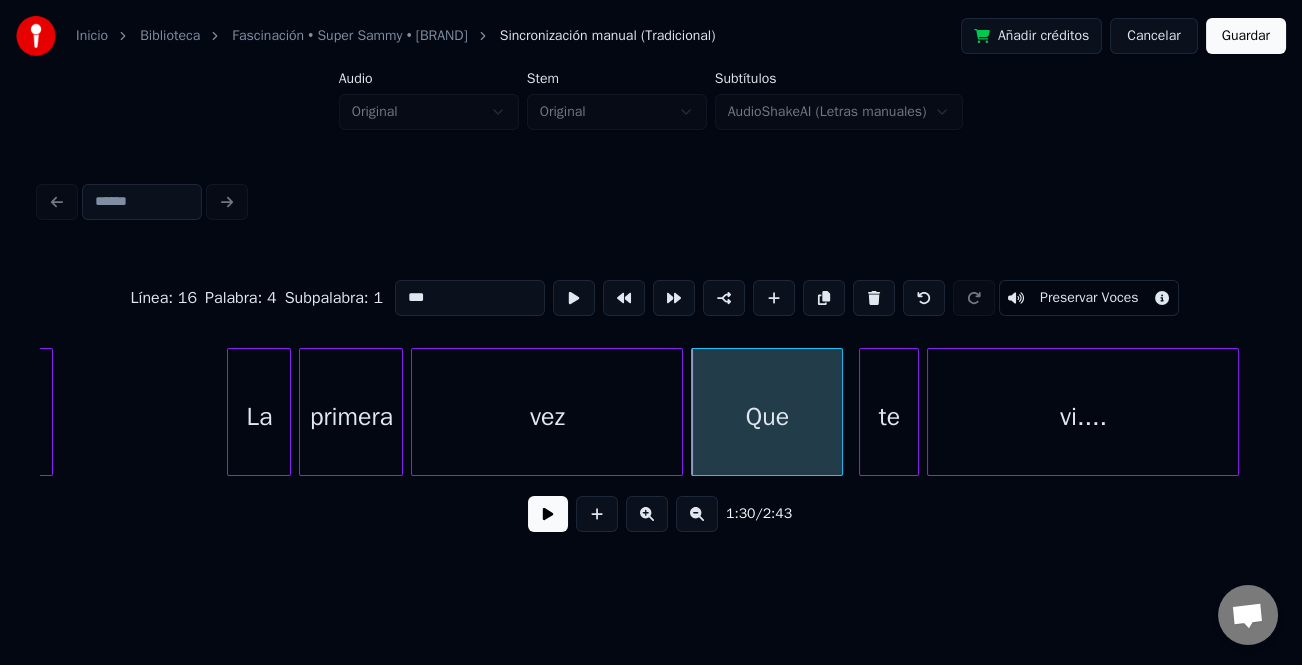 type on "***" 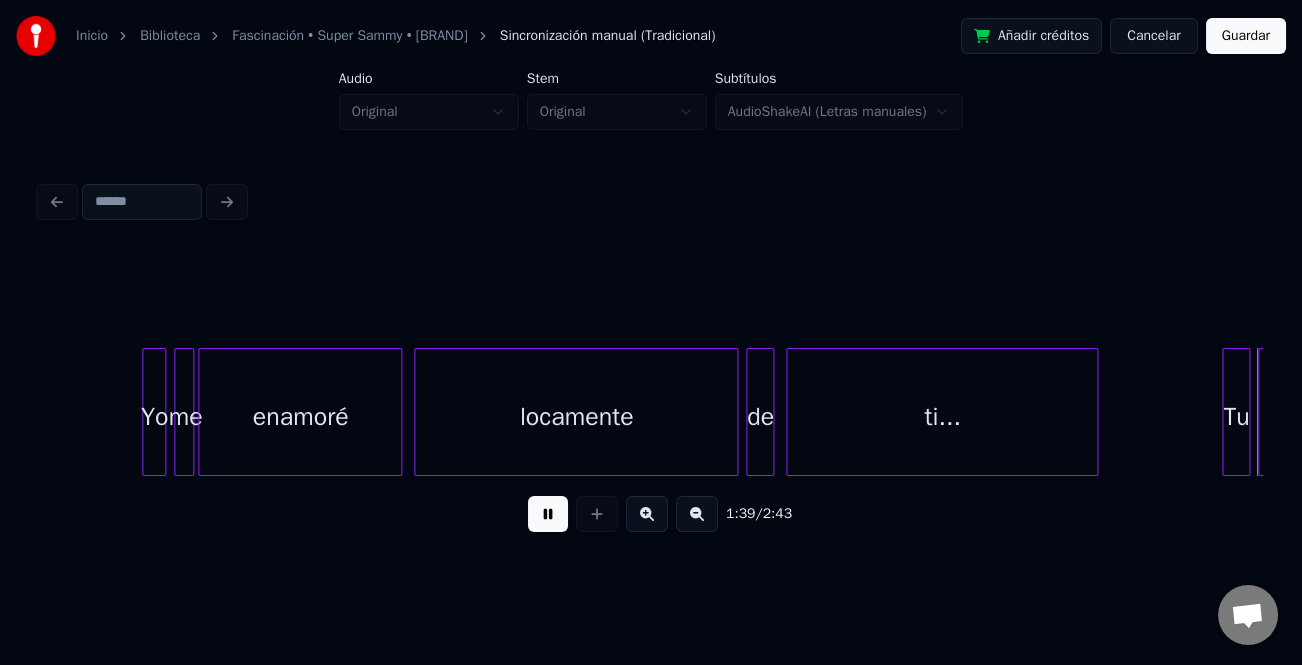 scroll, scrollTop: 0, scrollLeft: 19943, axis: horizontal 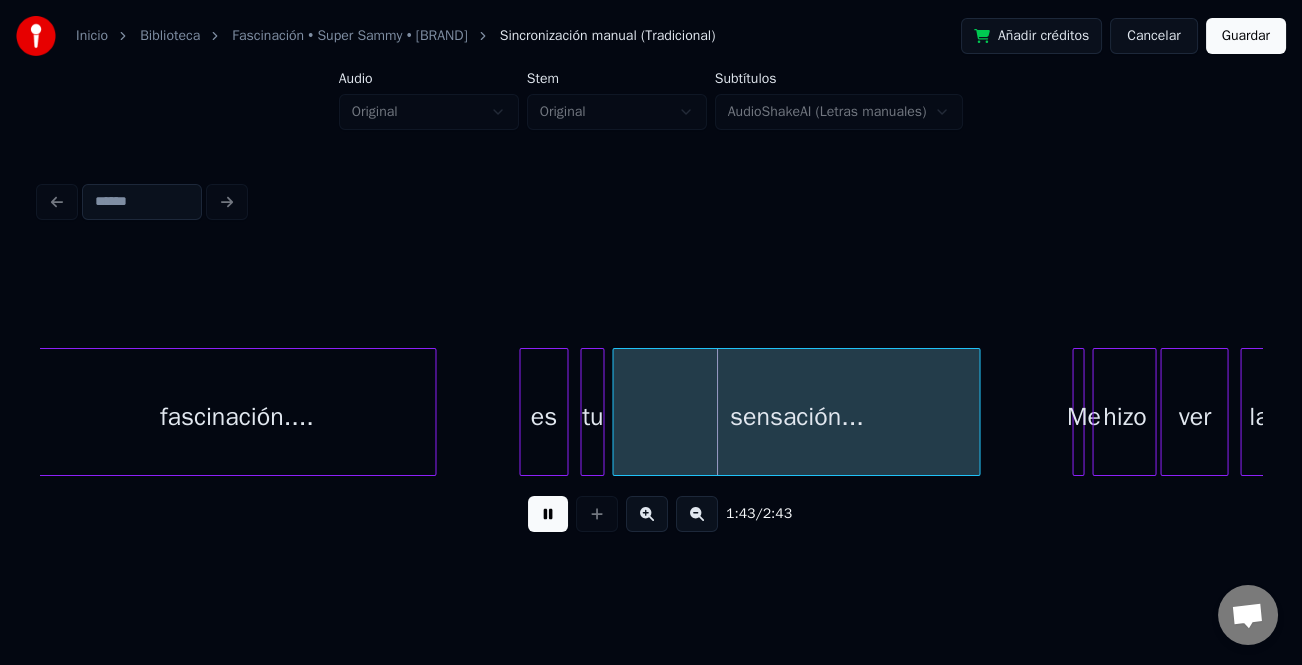 click at bounding box center [523, 412] 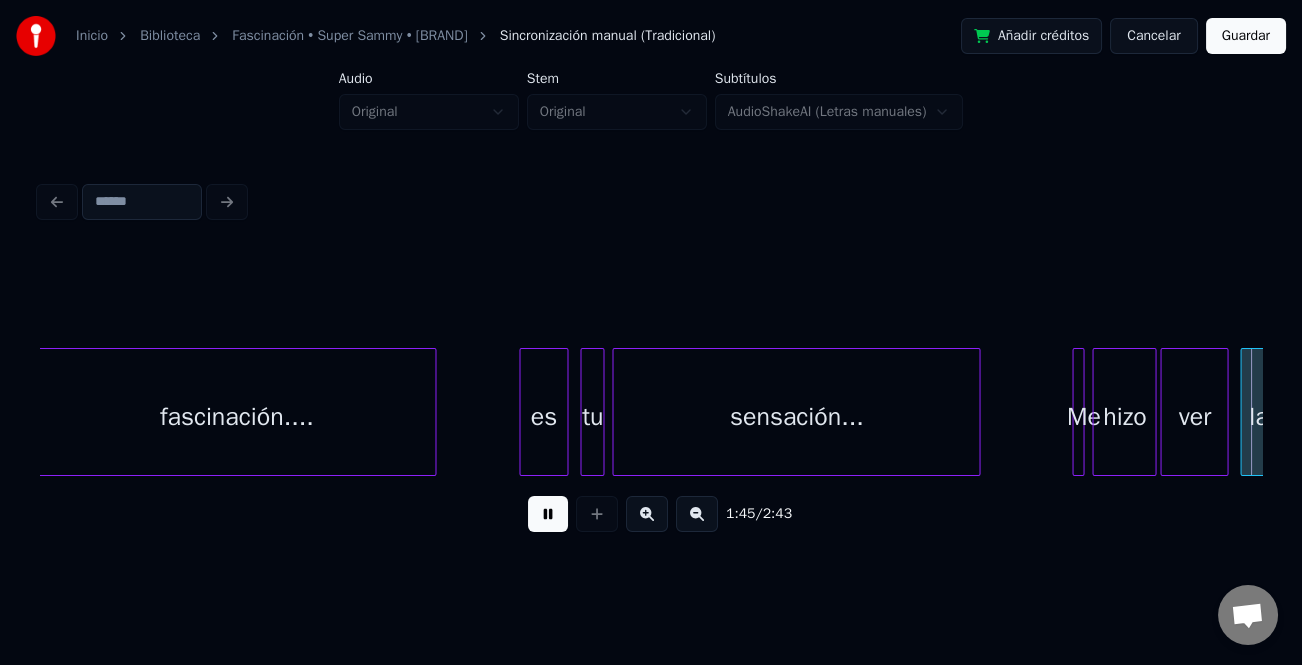scroll, scrollTop: 0, scrollLeft: 21166, axis: horizontal 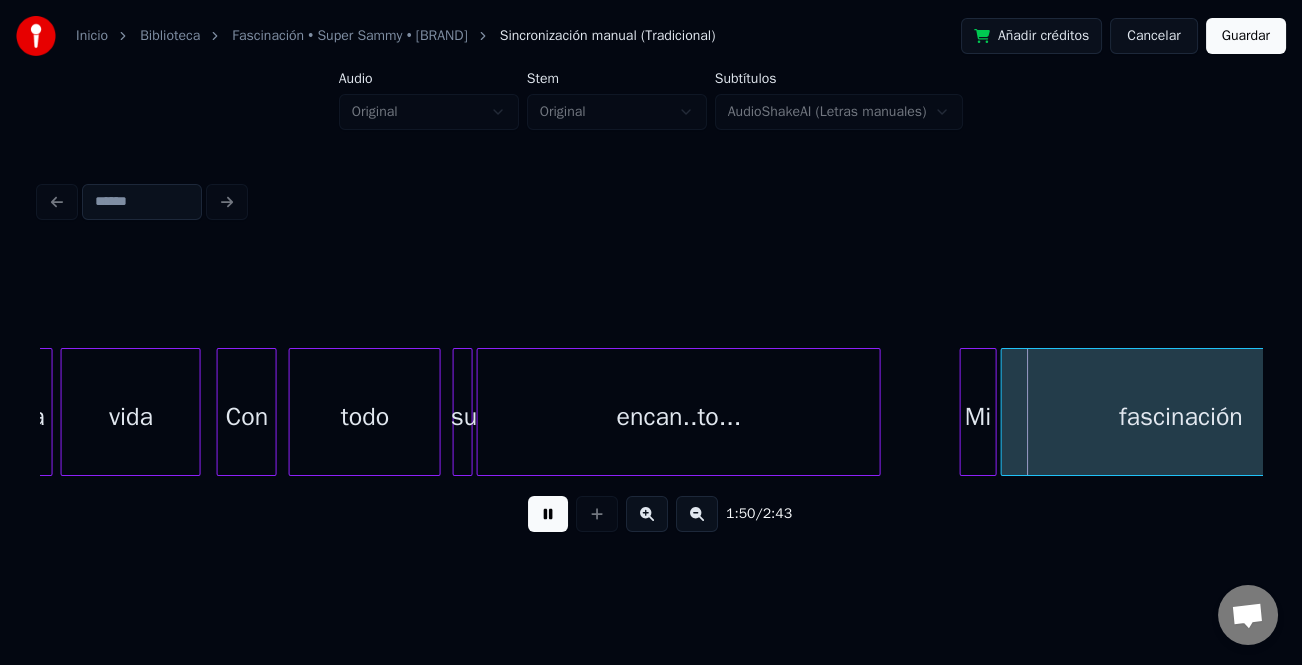 click at bounding box center (964, 412) 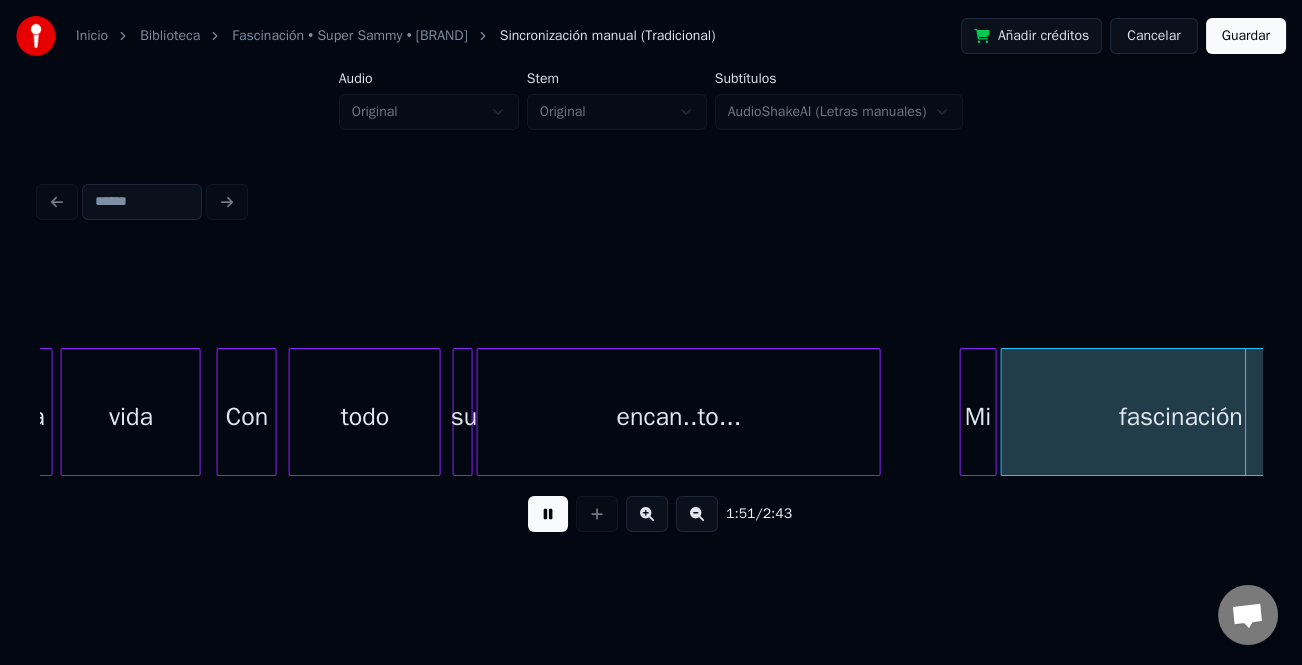 scroll, scrollTop: 0, scrollLeft: 22391, axis: horizontal 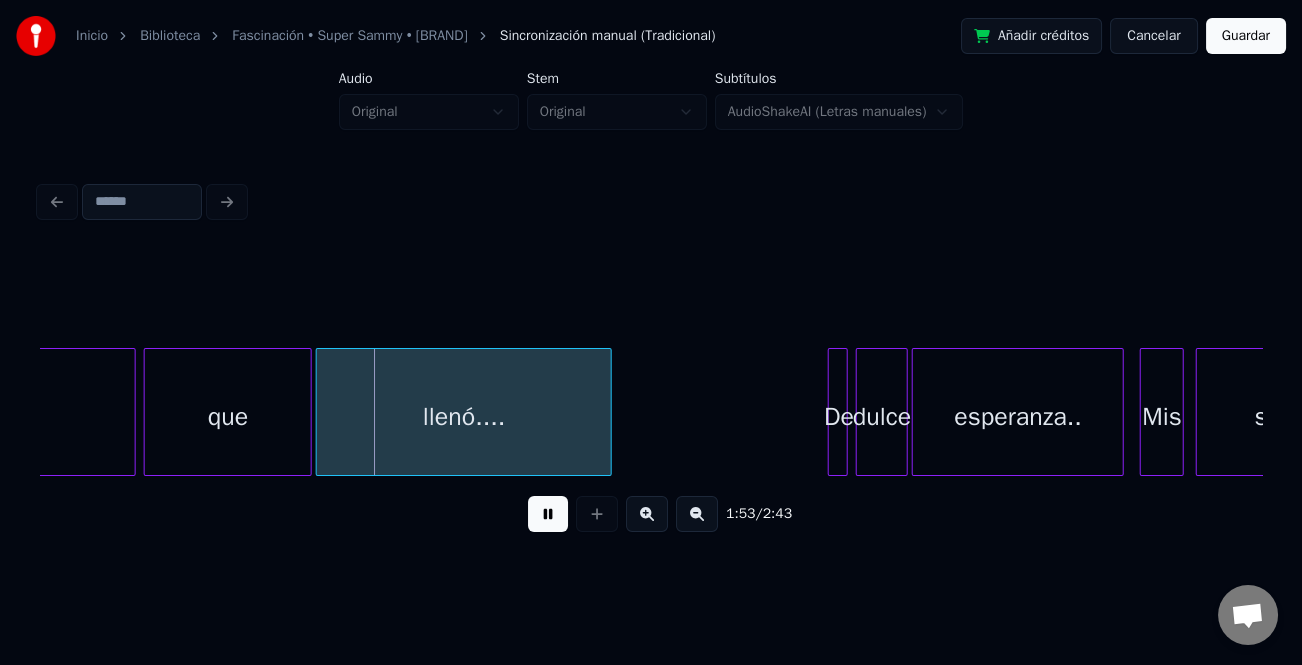click at bounding box center [548, 514] 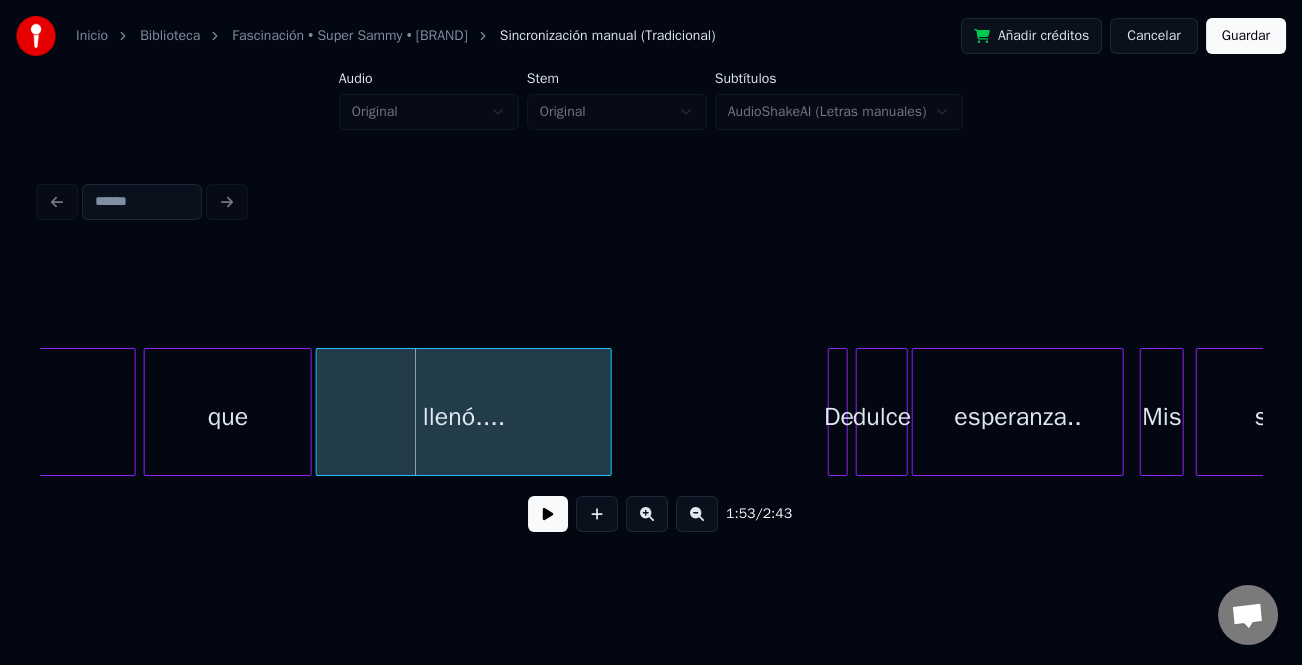 click on "que" at bounding box center (228, 417) 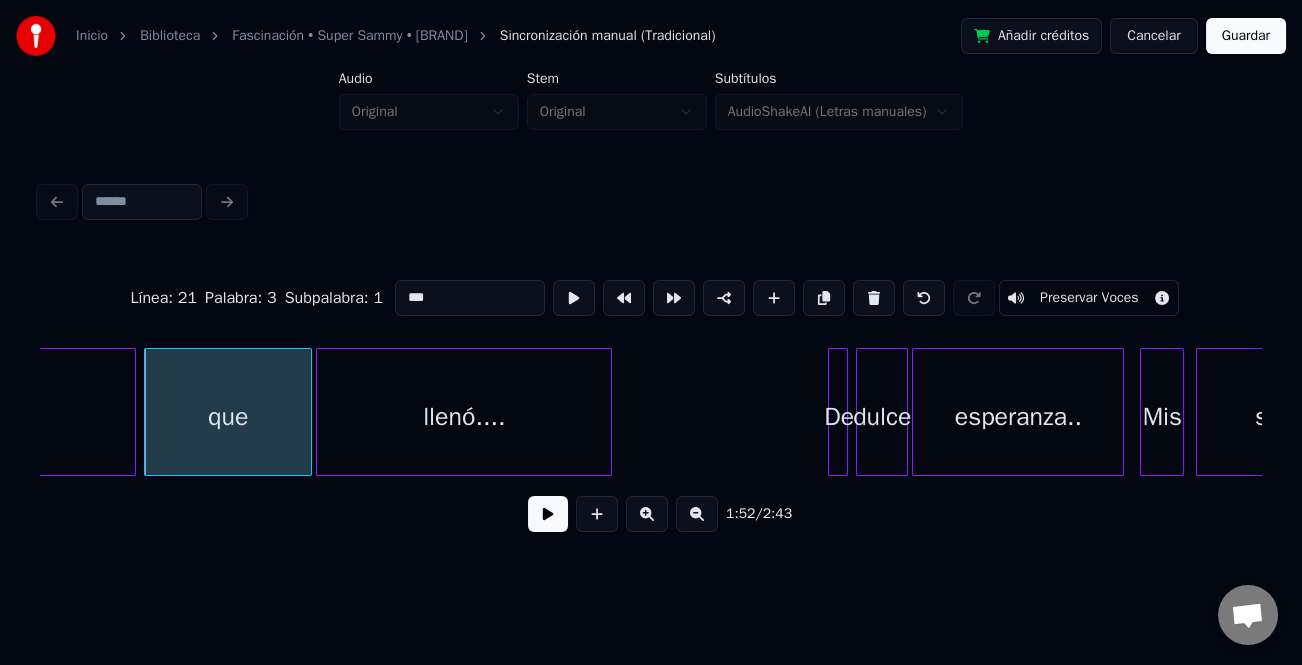 click on "***" at bounding box center (470, 298) 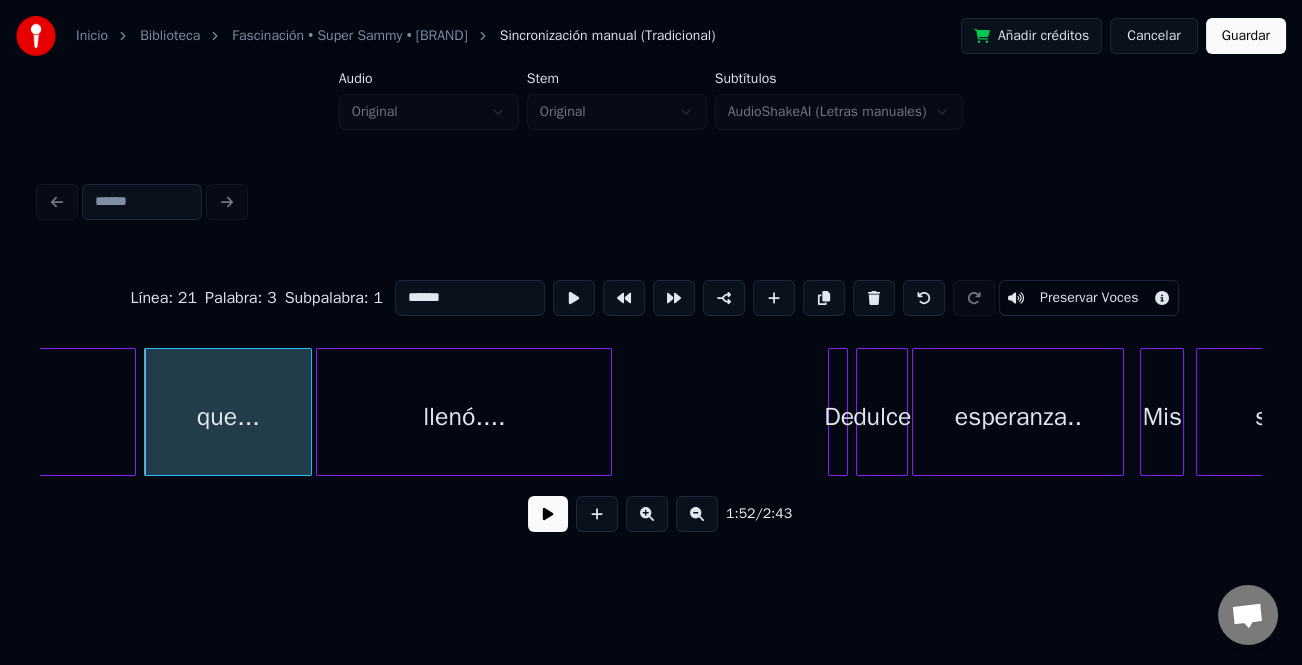 click on "******" at bounding box center [470, 298] 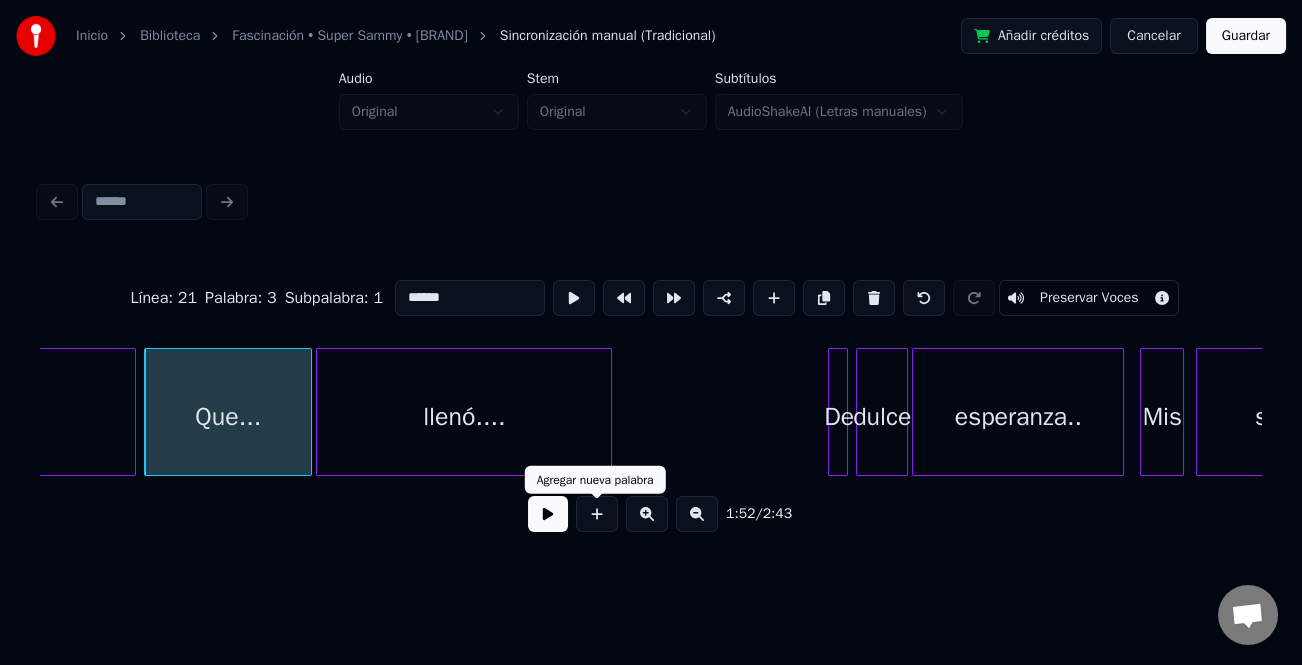 type on "******" 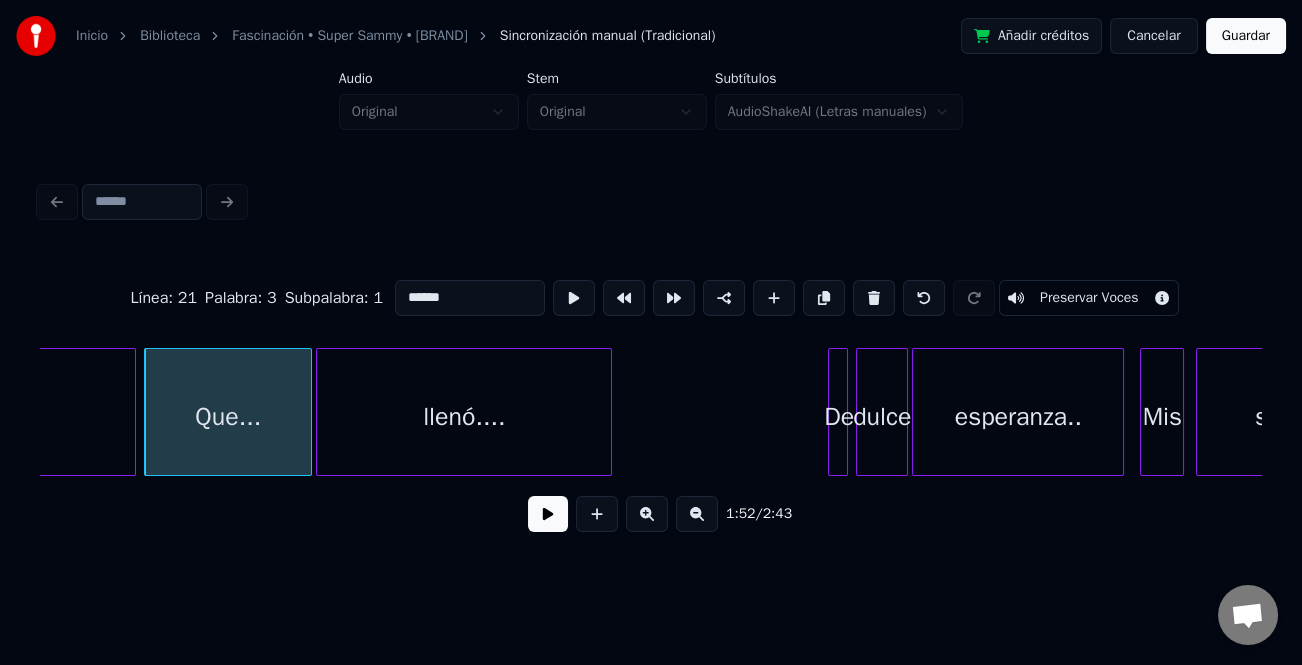 click at bounding box center (548, 514) 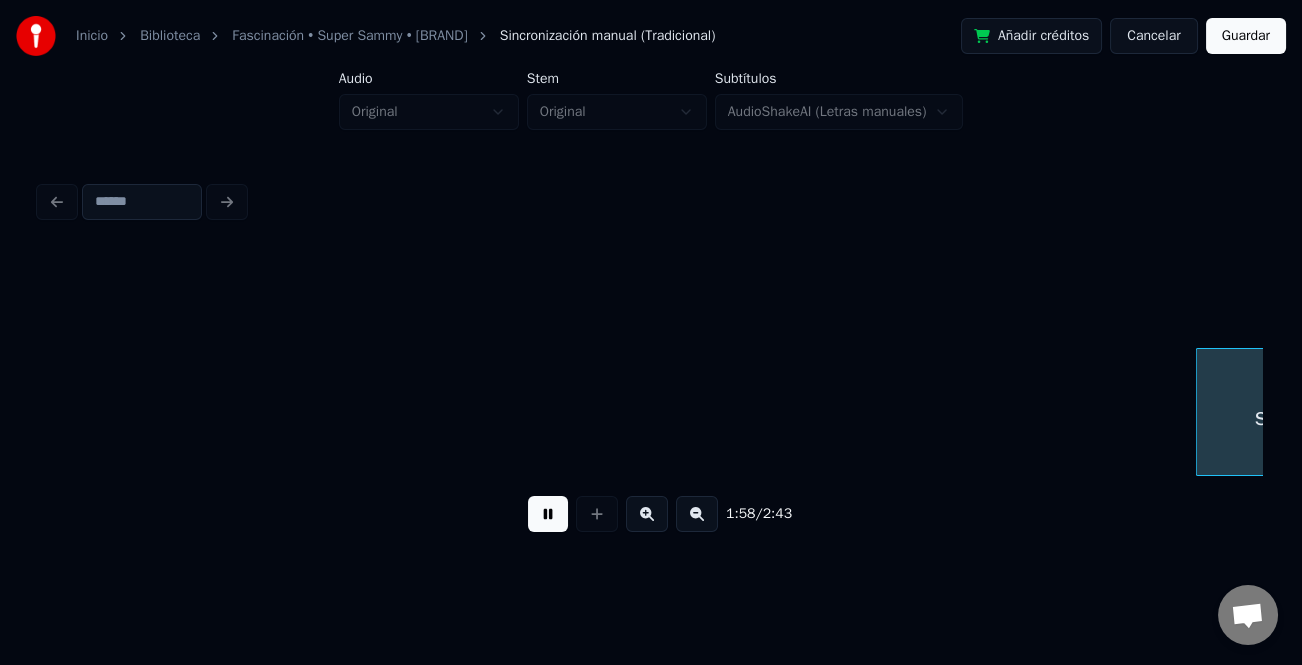 scroll, scrollTop: 0, scrollLeft: 23613, axis: horizontal 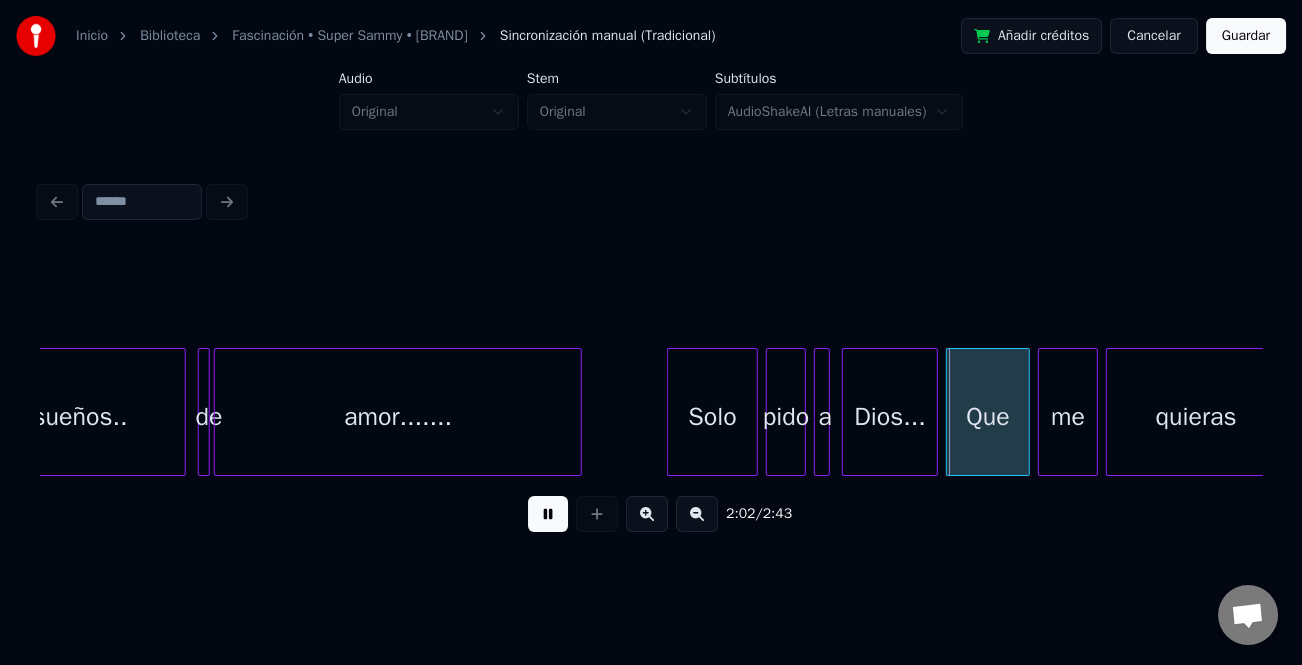 click at bounding box center [671, 412] 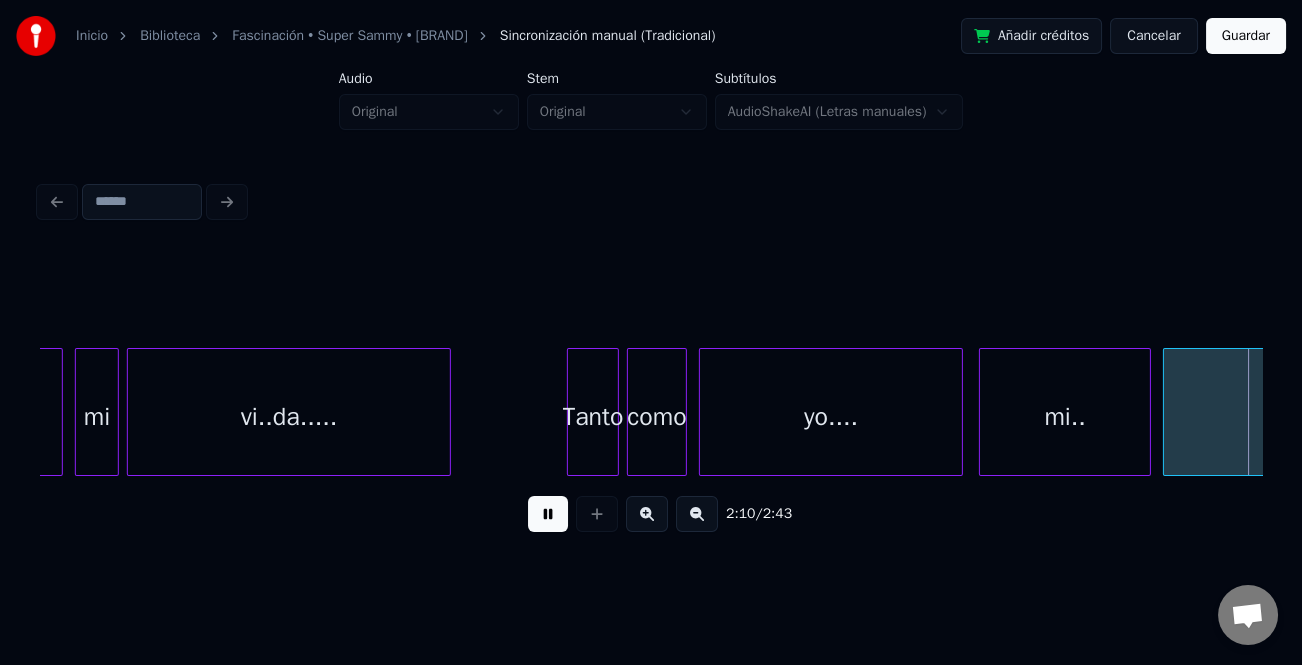 scroll, scrollTop: 0, scrollLeft: 26060, axis: horizontal 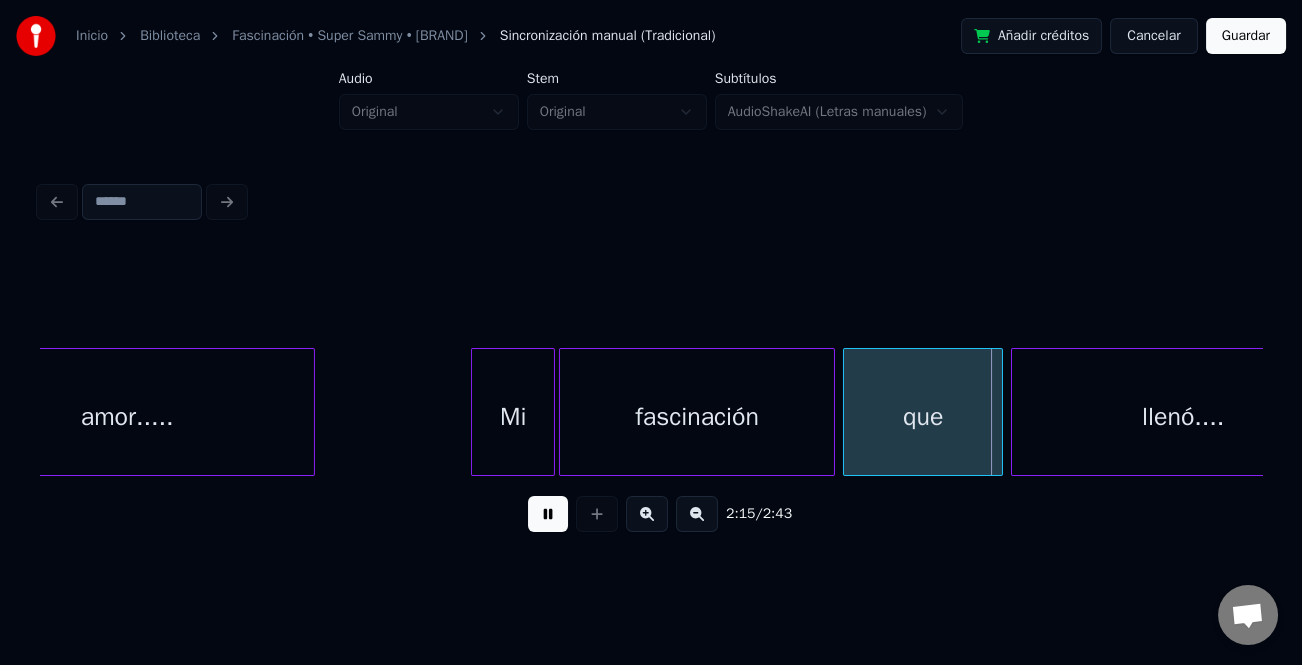 click at bounding box center (548, 514) 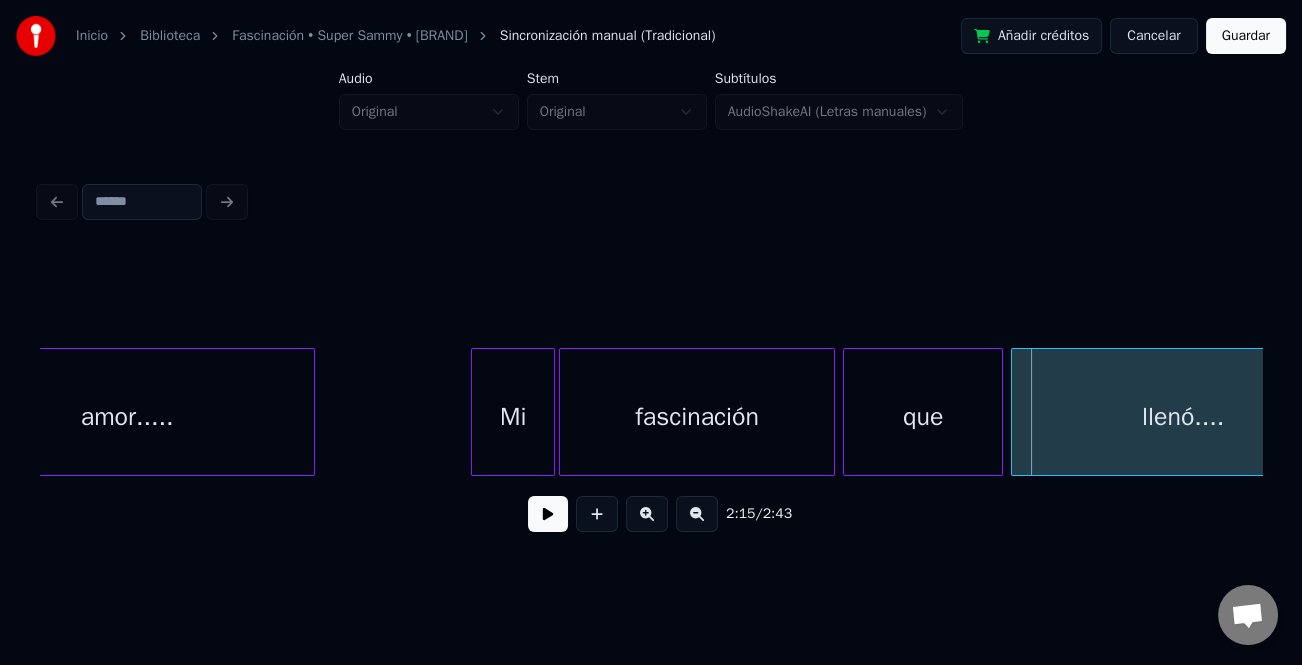 click on "fascinación" at bounding box center [697, 417] 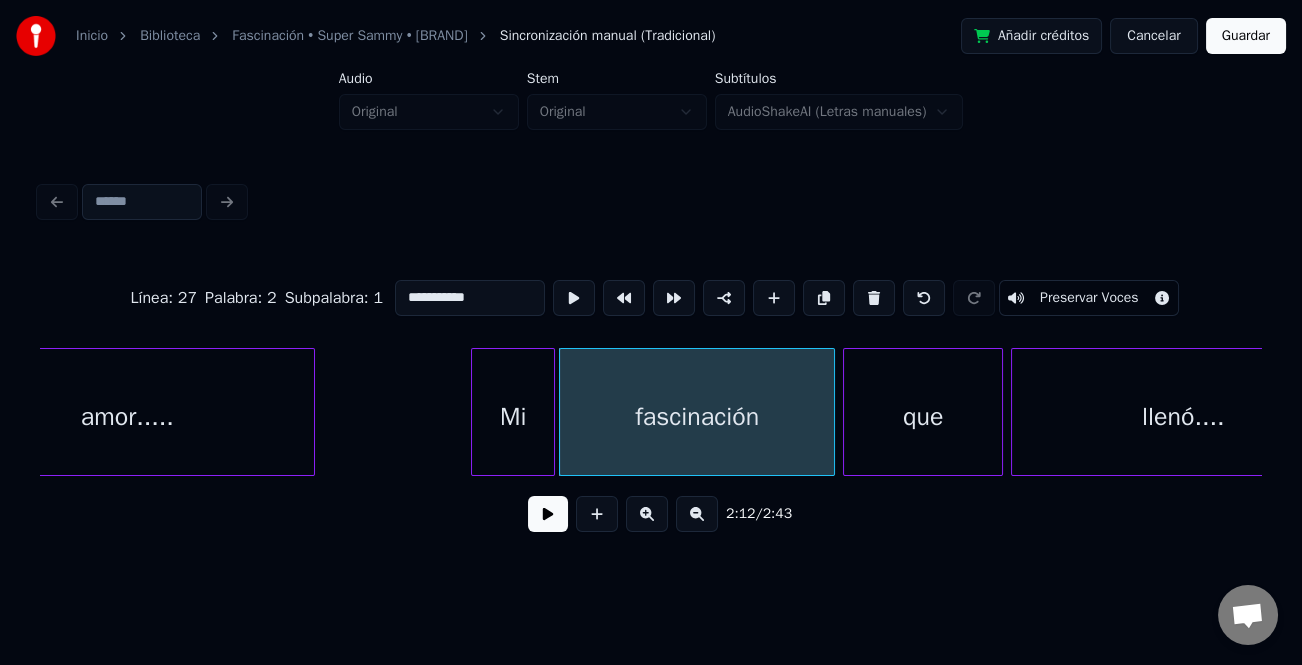 click on "**********" at bounding box center (651, 298) 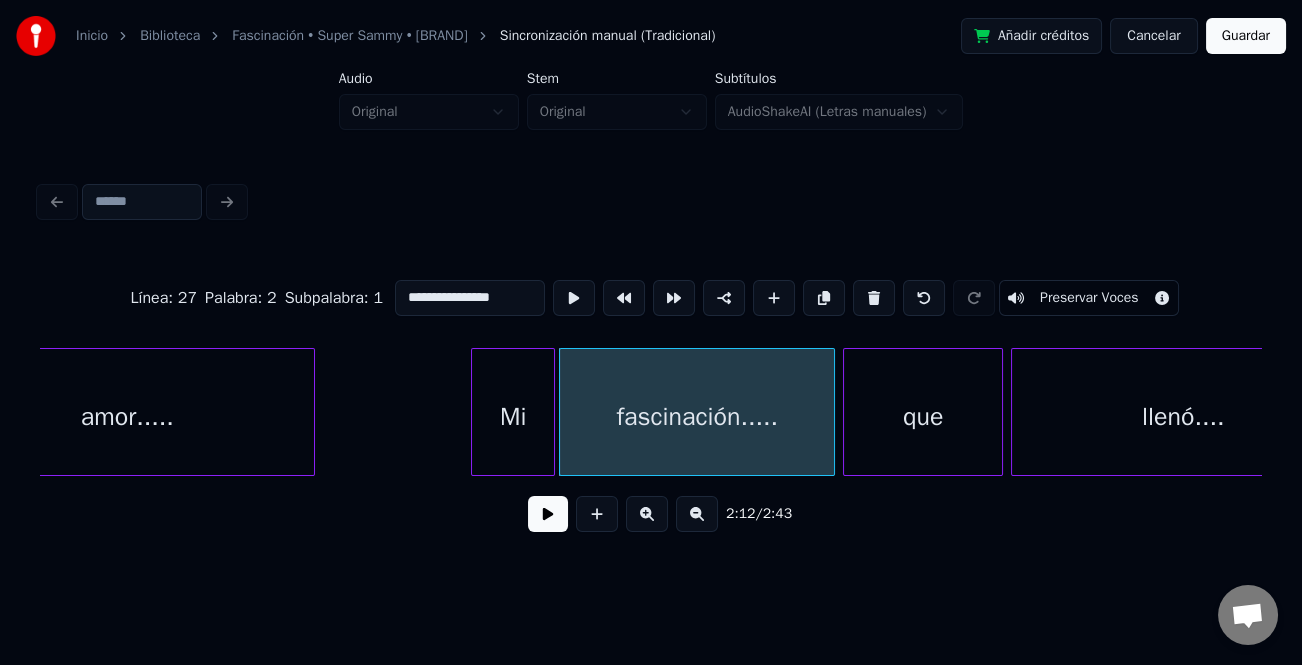 click on "que" at bounding box center [923, 417] 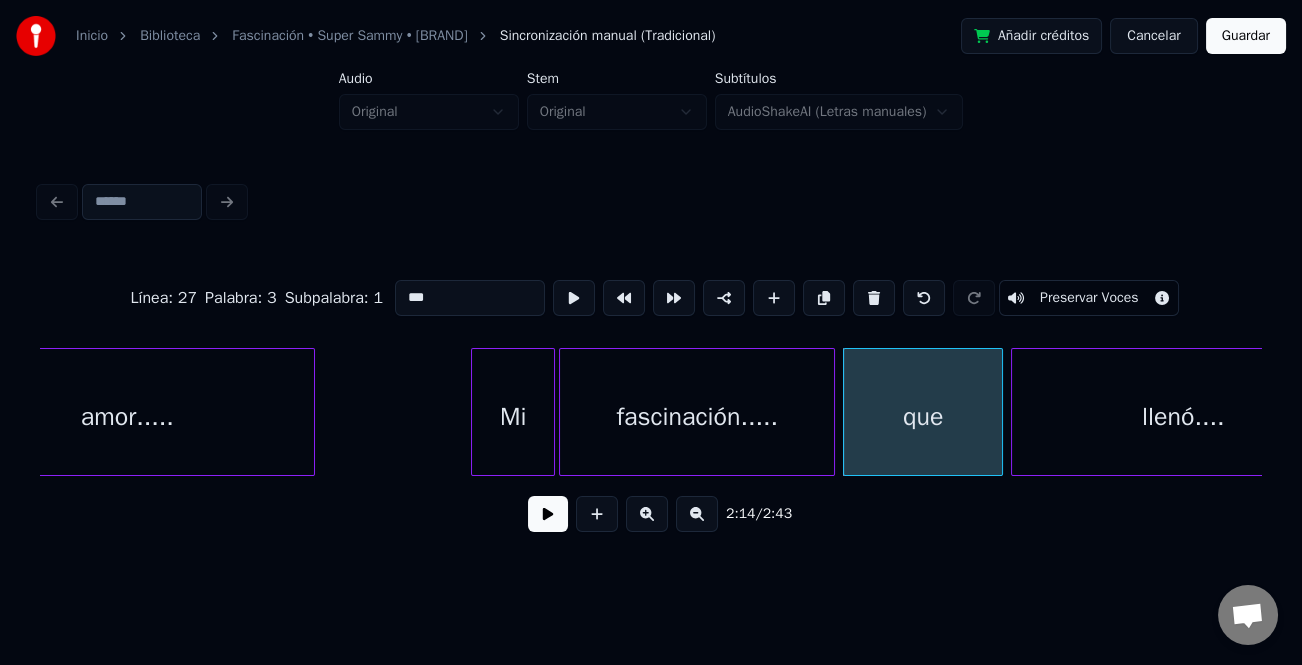 click on "***" at bounding box center [470, 298] 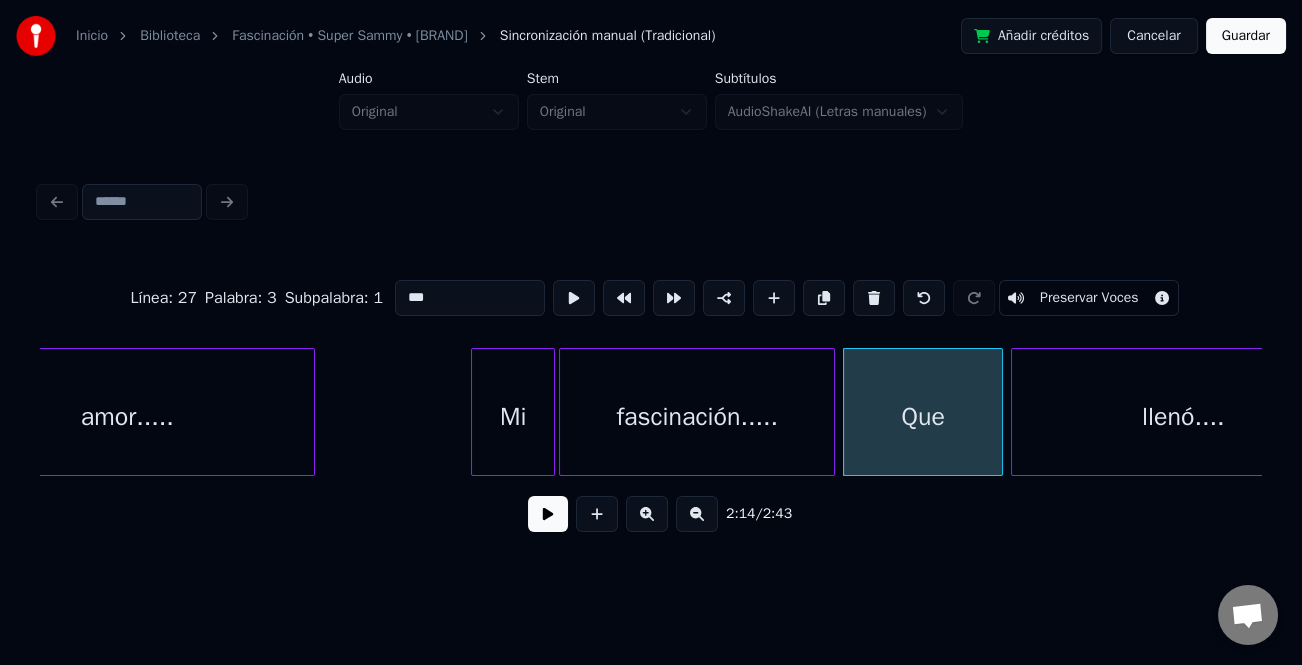 click on "***" at bounding box center [470, 298] 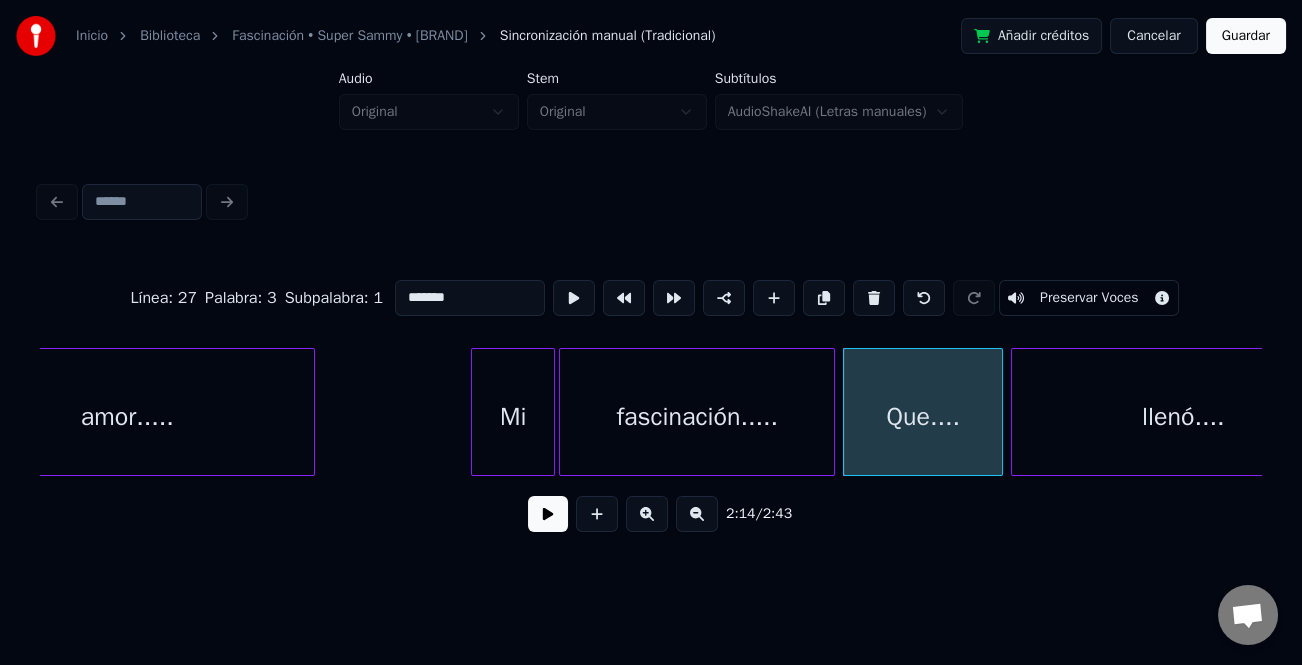 type on "*******" 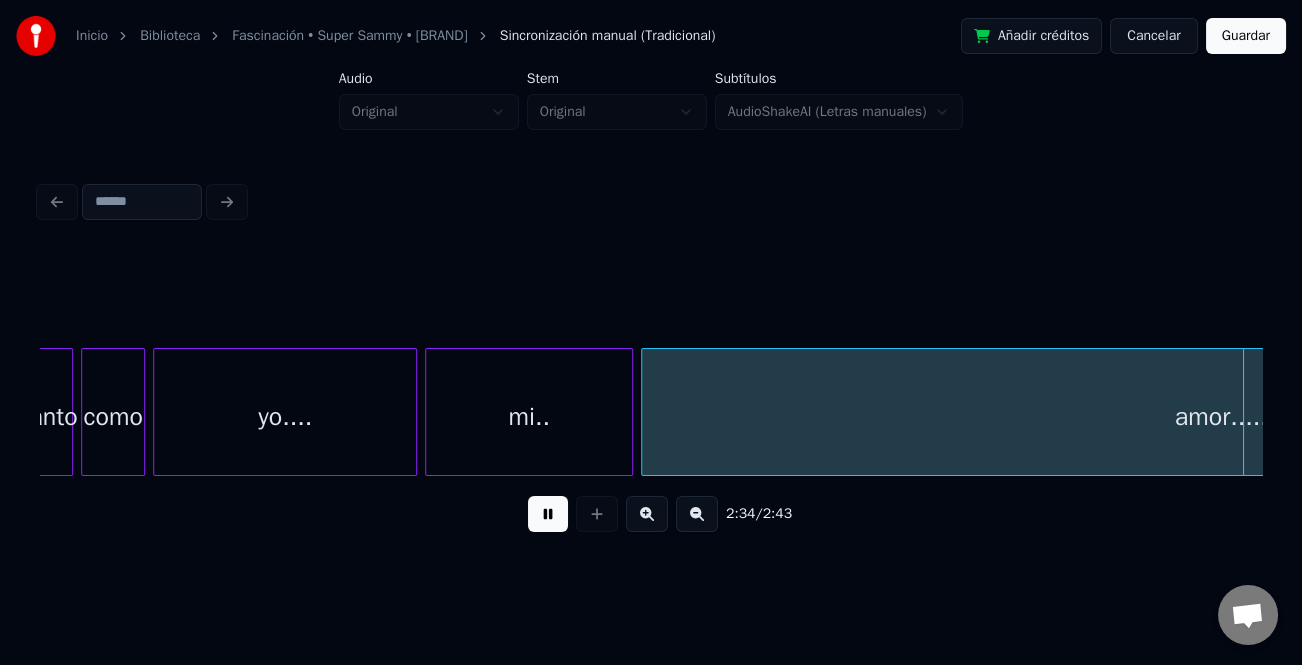 scroll, scrollTop: 0, scrollLeft: 30959, axis: horizontal 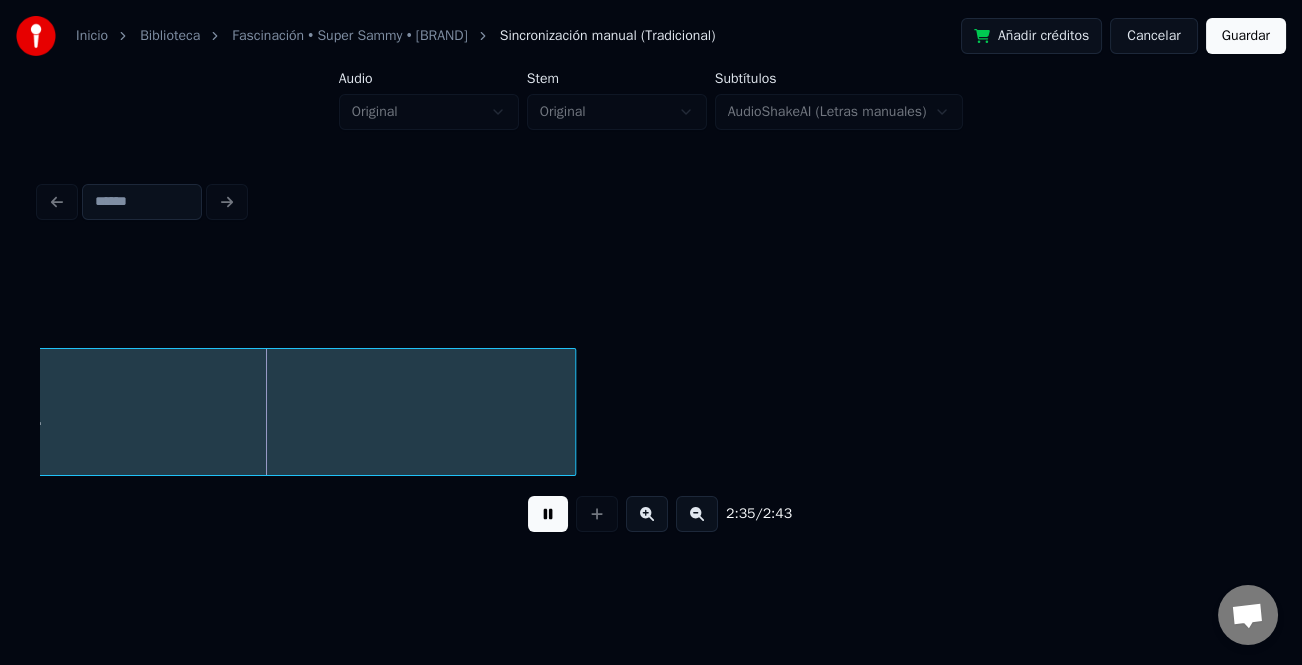 click on "Guardar" at bounding box center [1246, 36] 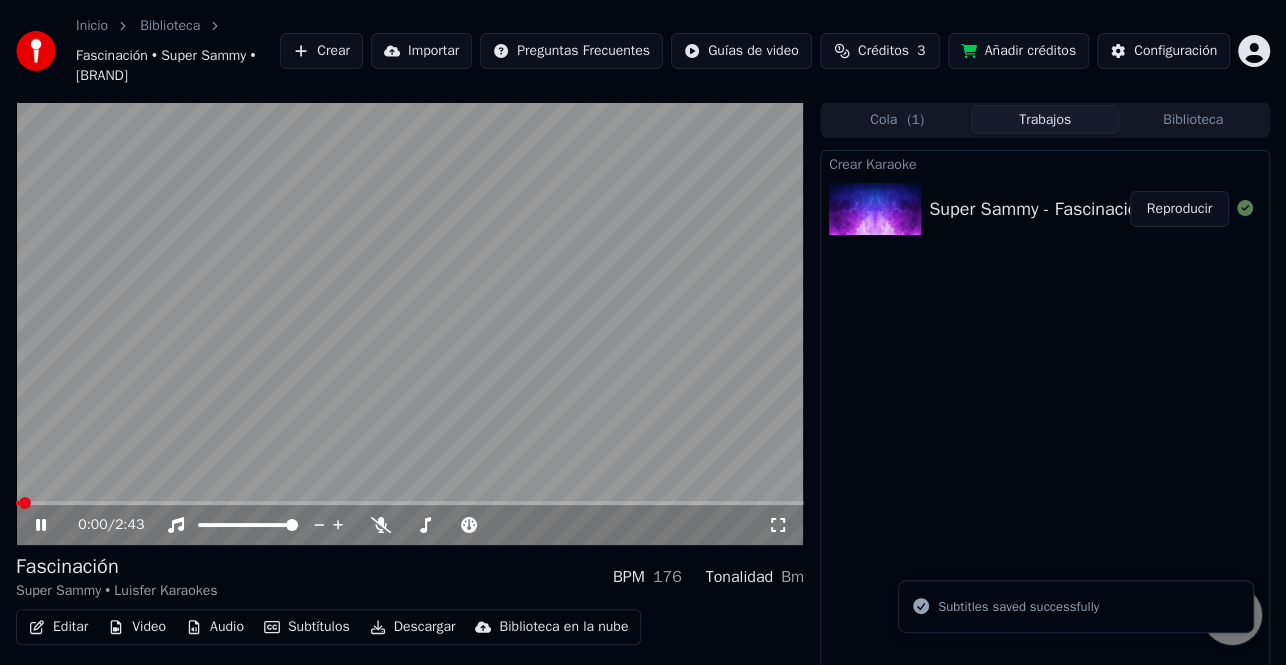 click on "Editar" at bounding box center [58, 627] 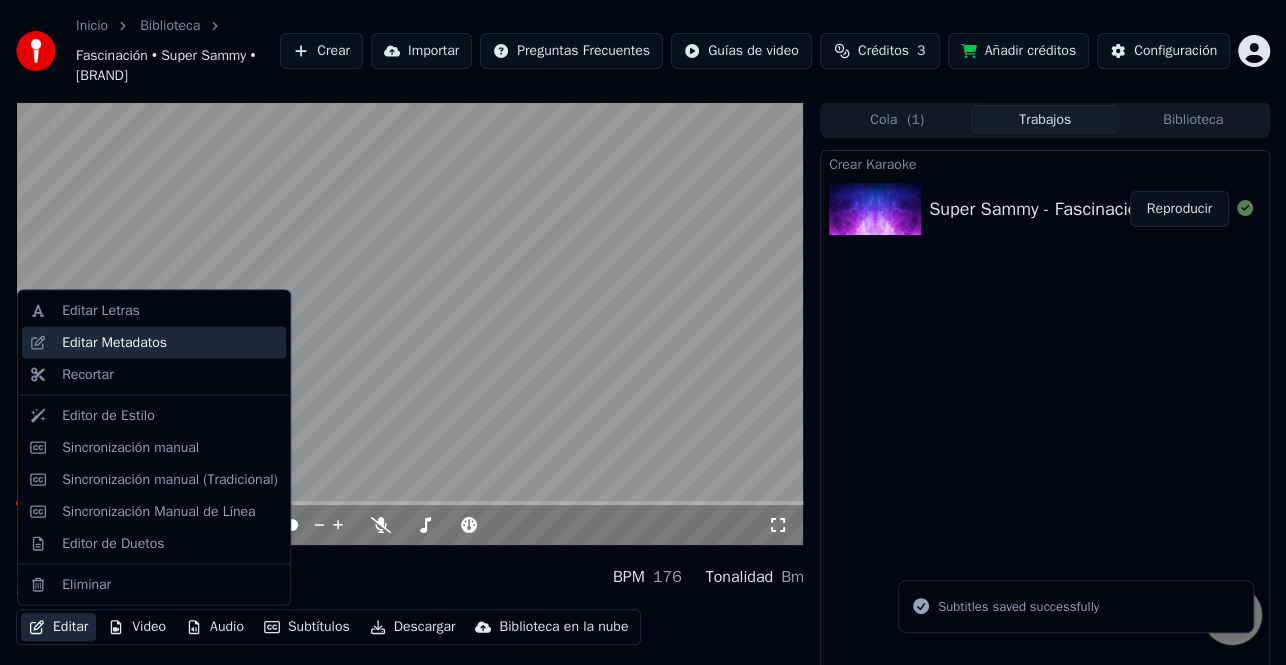 click on "Editar Metadatos" at bounding box center (114, 343) 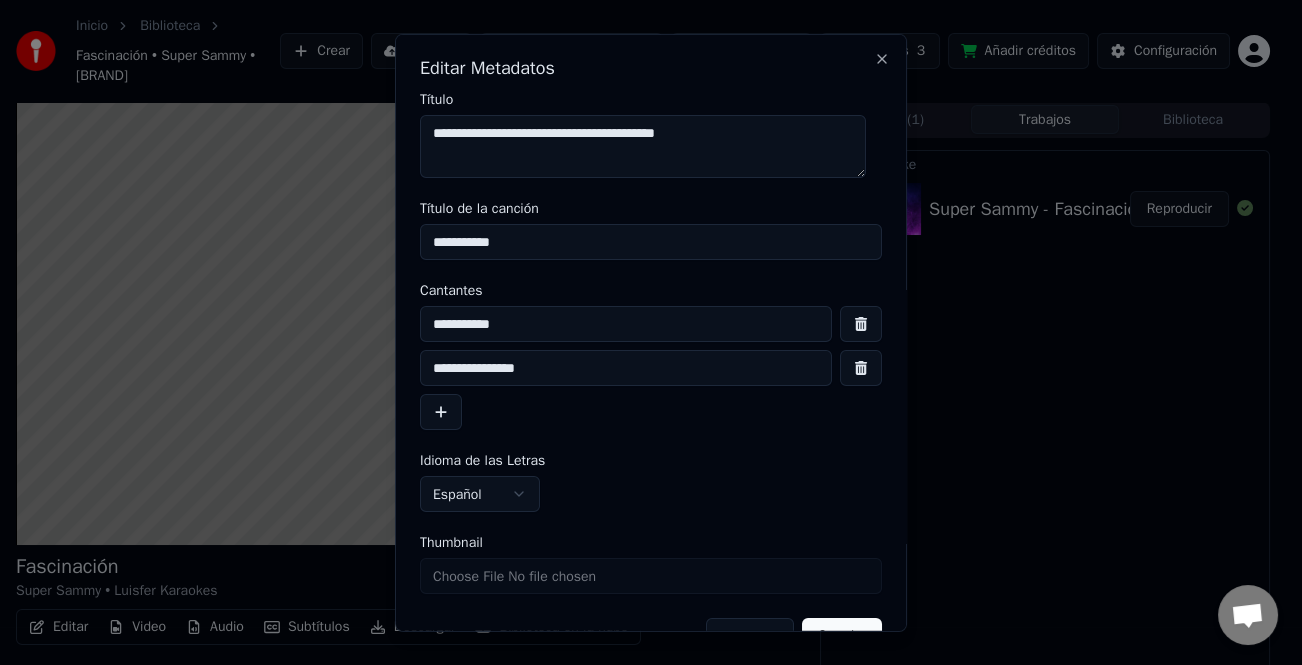 drag, startPoint x: 741, startPoint y: 126, endPoint x: 606, endPoint y: 134, distance: 135.23683 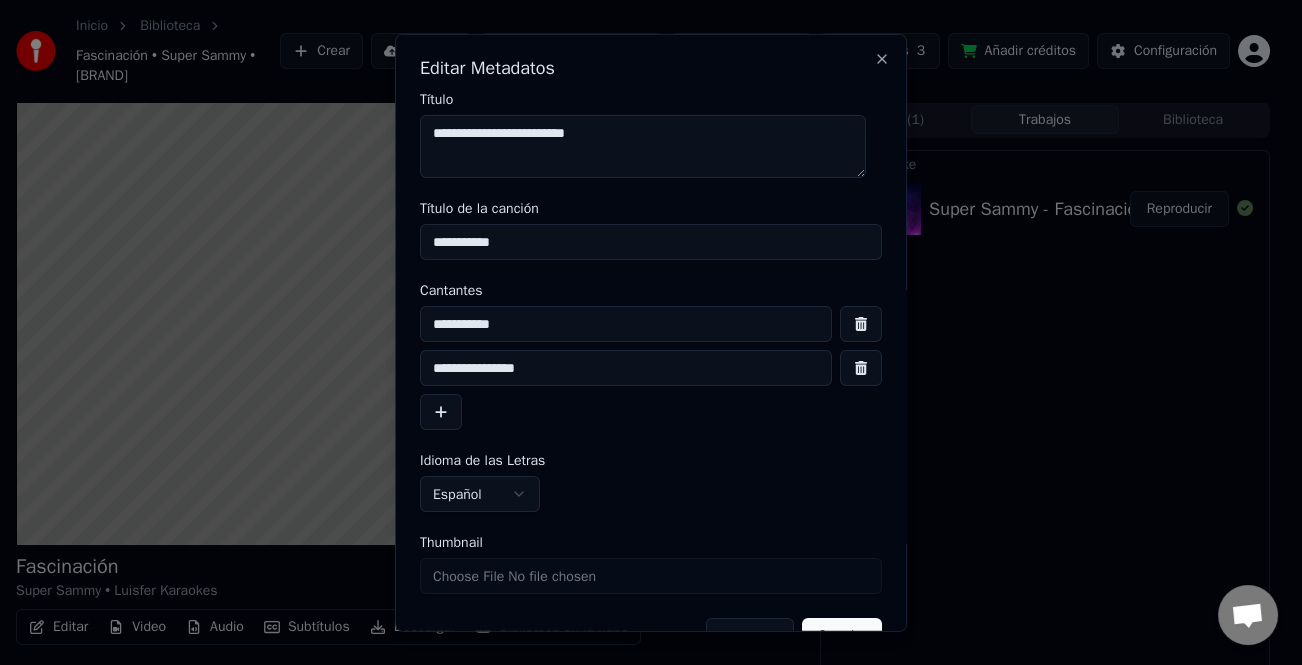 type on "**********" 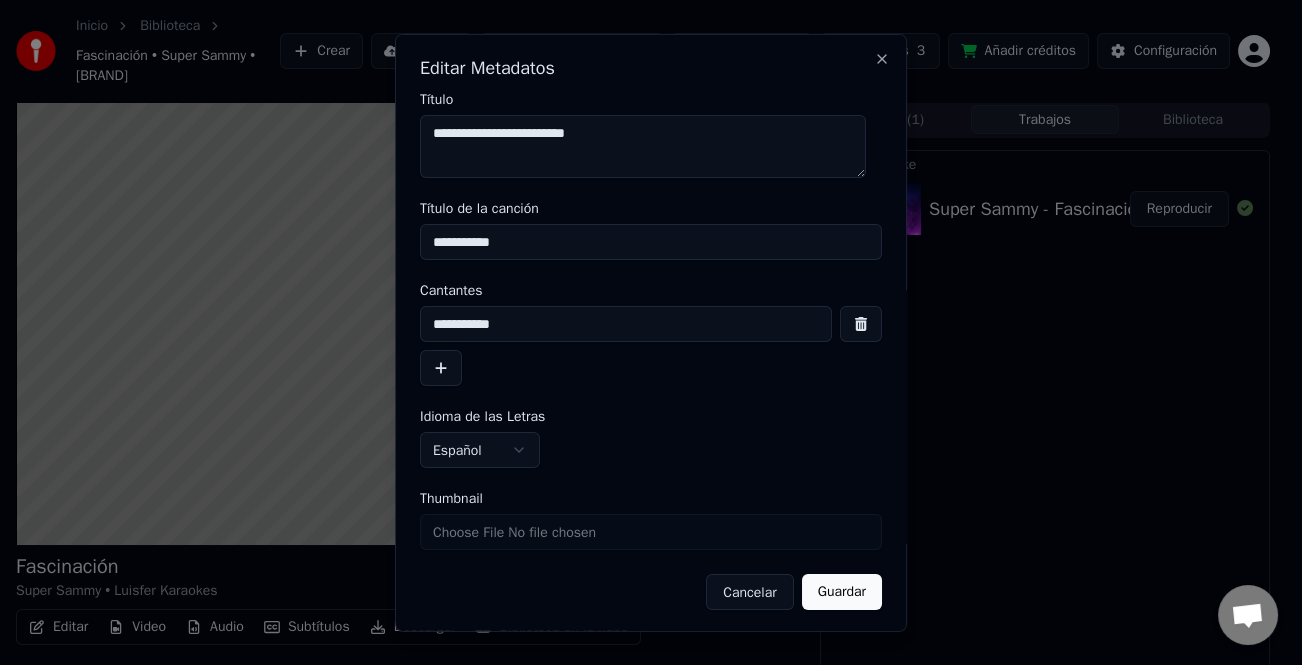 click at bounding box center [441, 368] 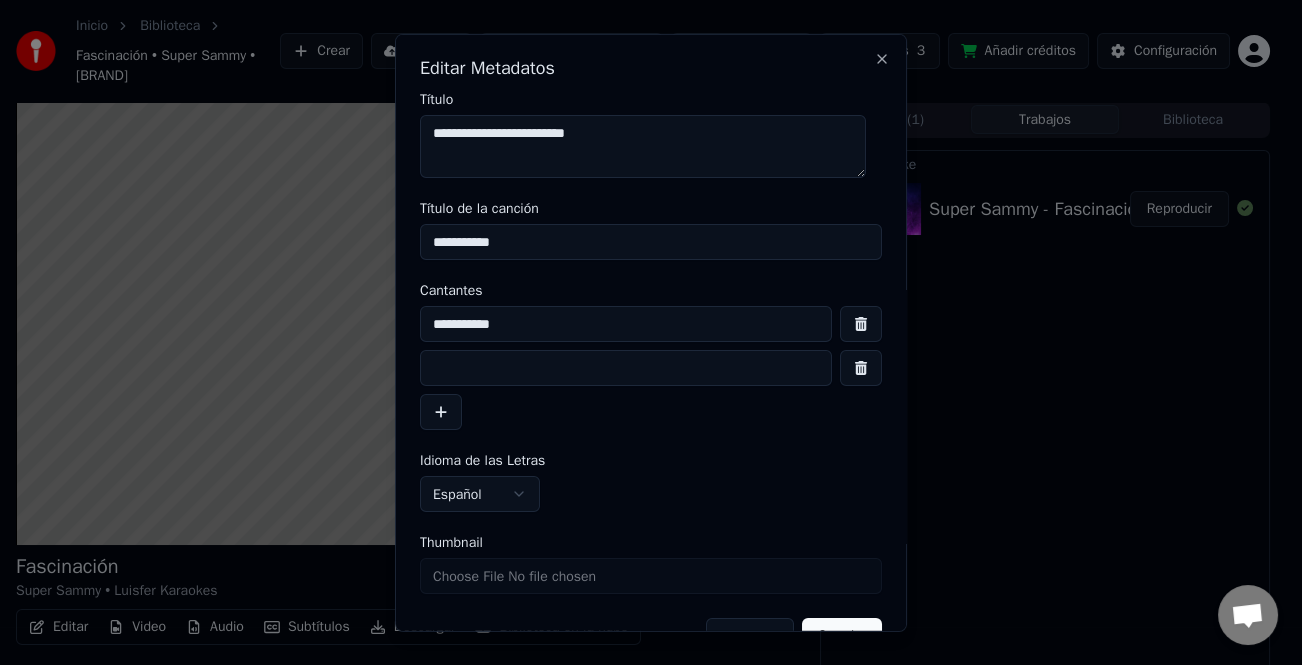 click at bounding box center [626, 368] 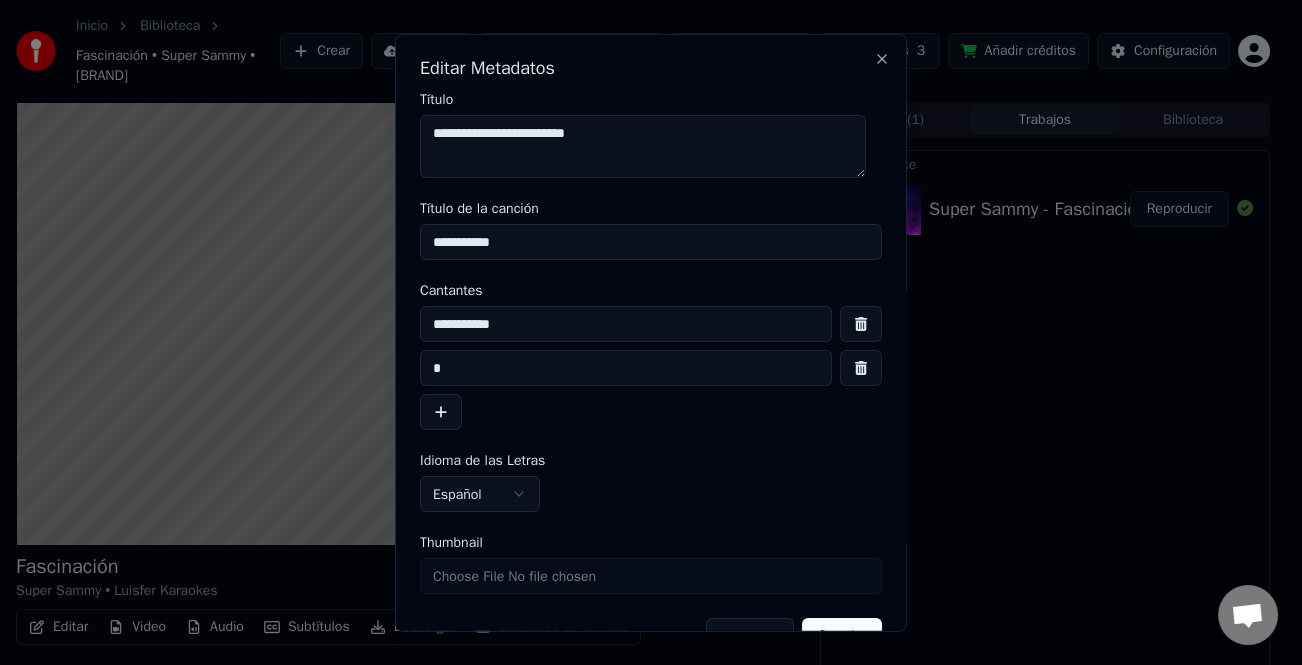 paste on "**********" 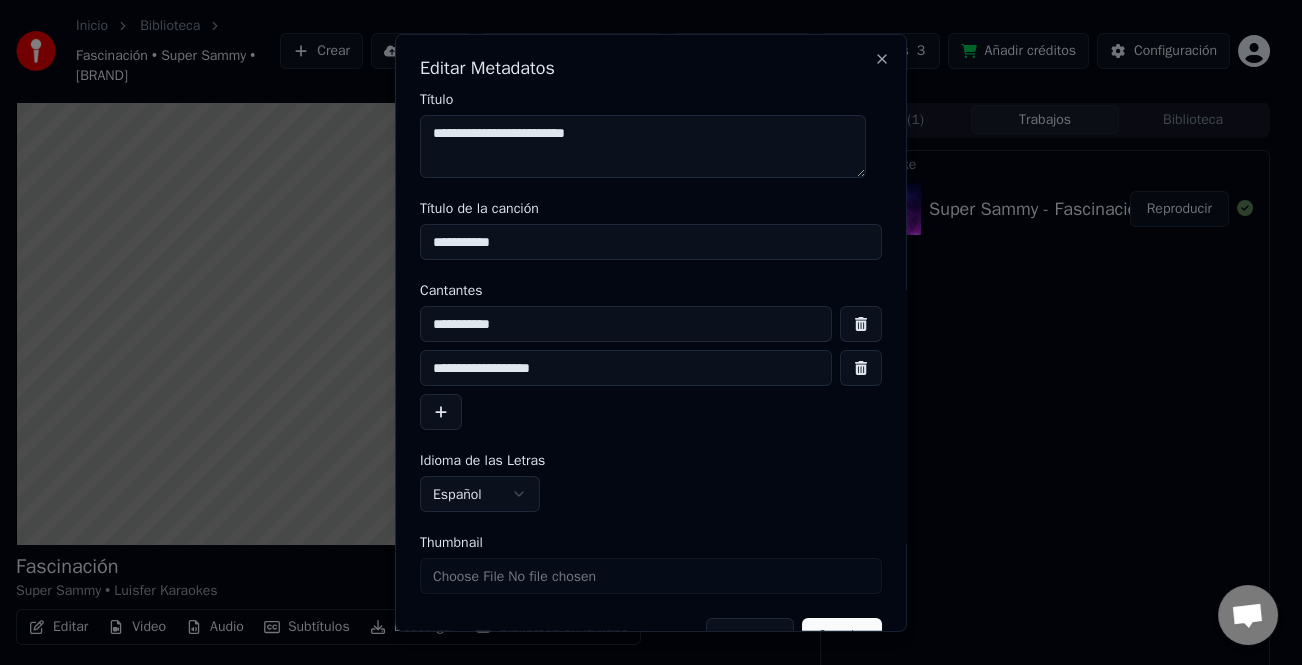 click on "**********" at bounding box center (626, 368) 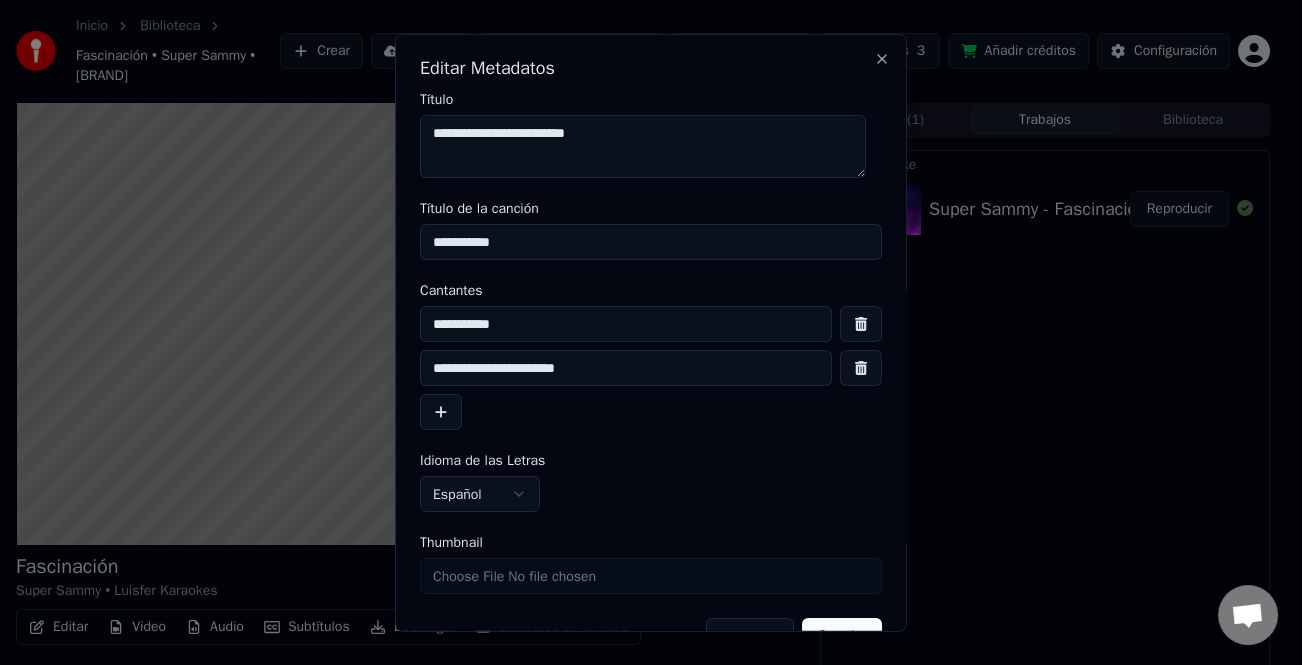 click on "**********" at bounding box center [626, 368] 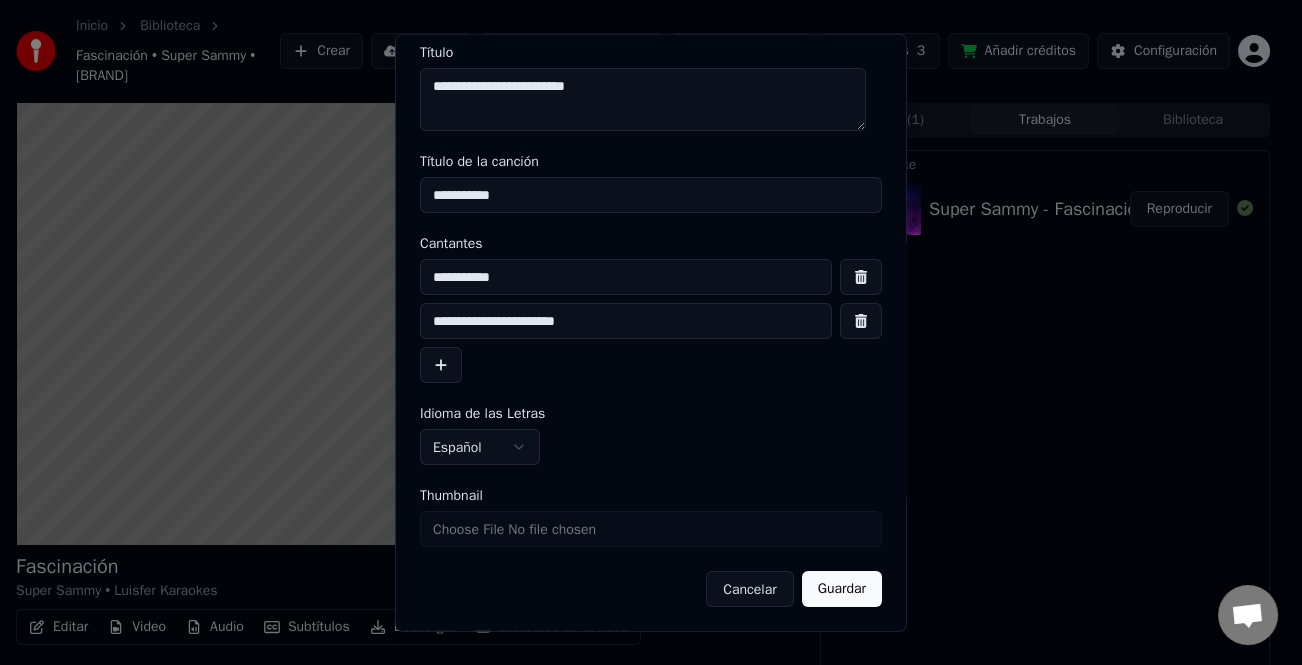 type on "**********" 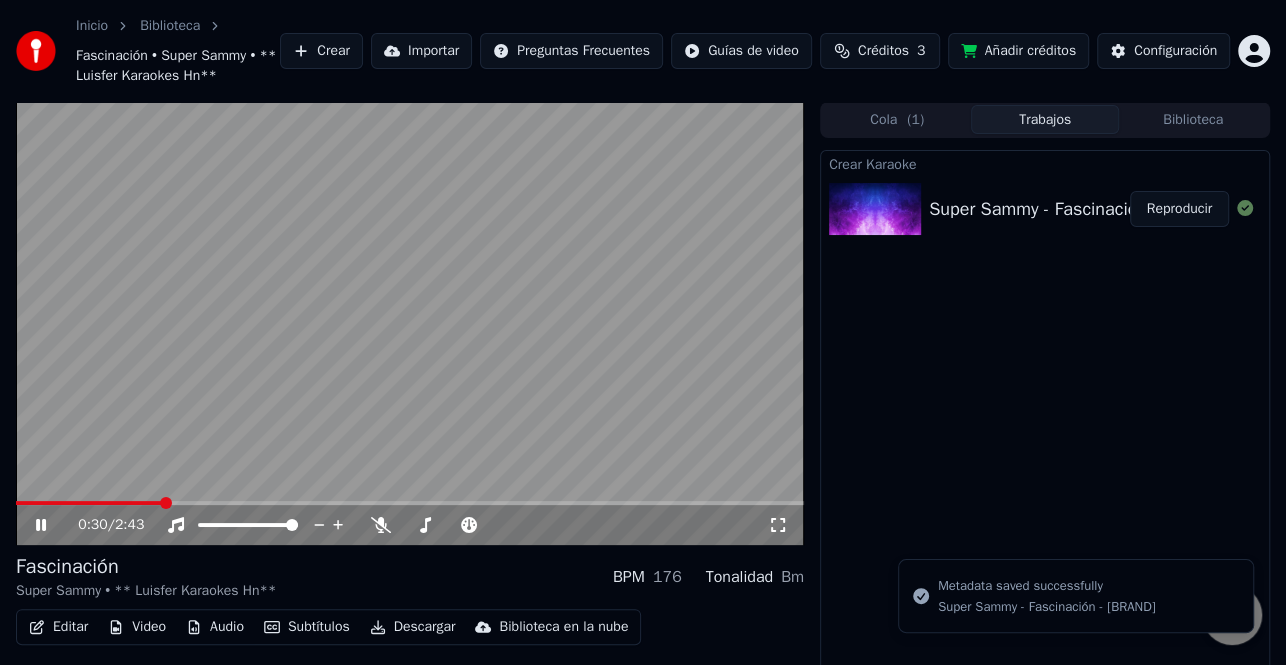 click at bounding box center (89, 503) 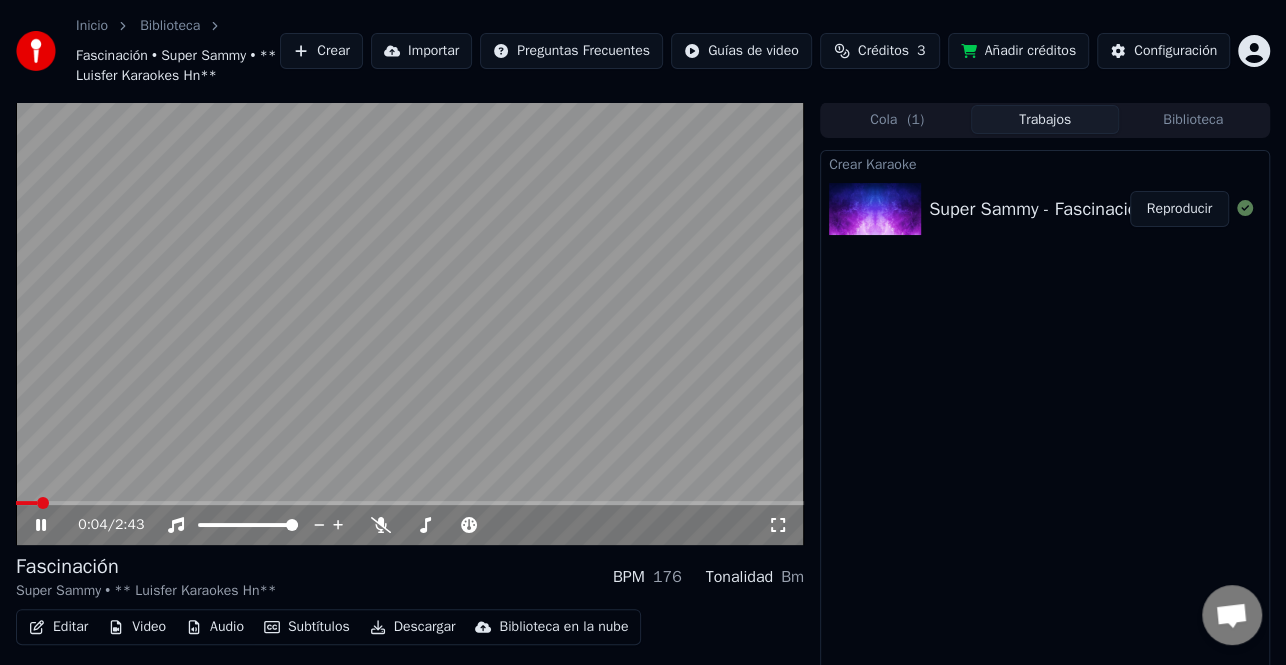 click 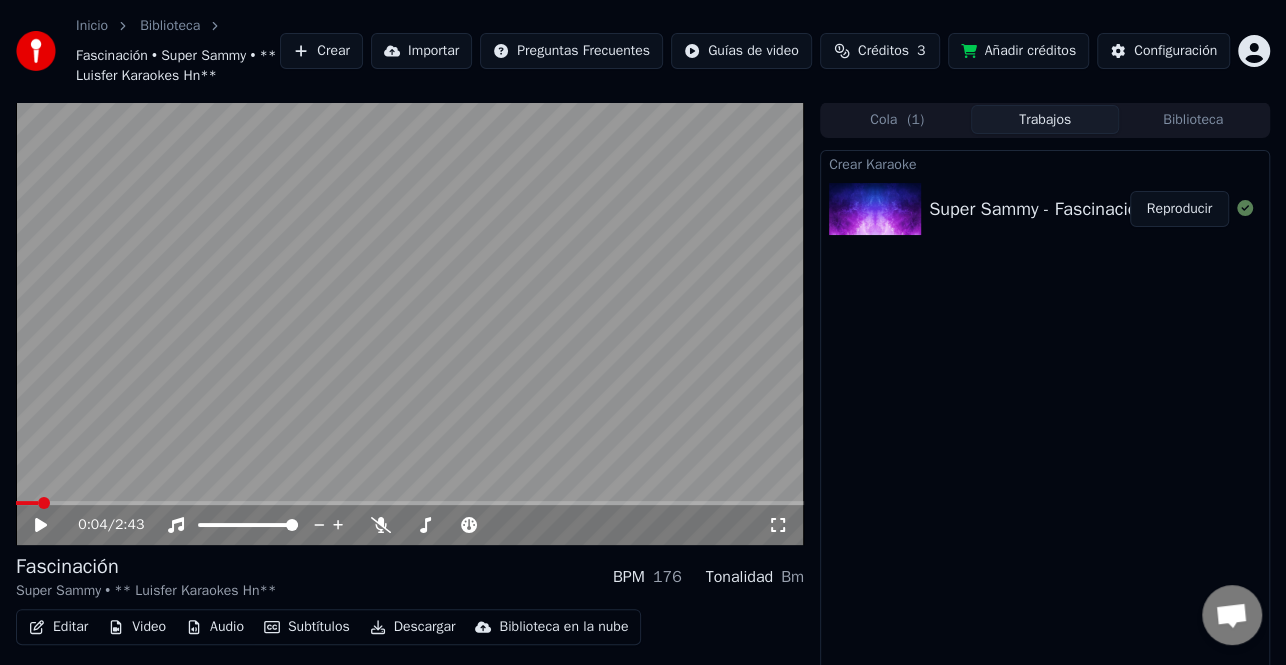 click on "Editar" at bounding box center (58, 627) 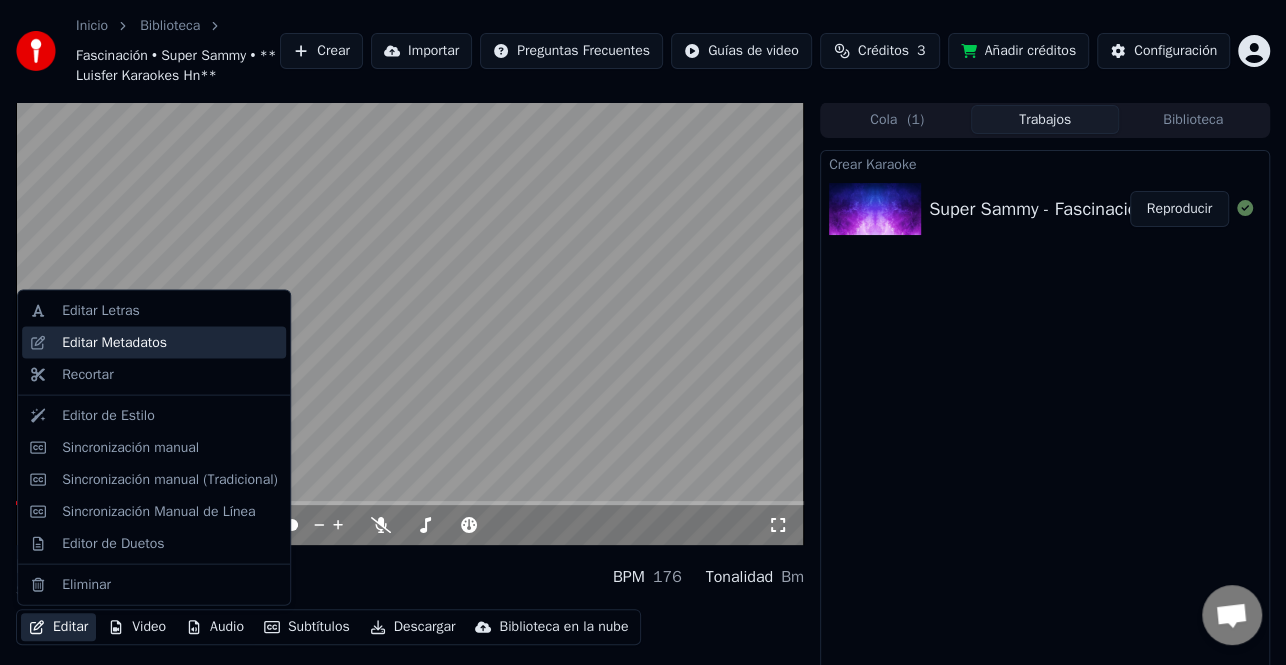 click on "Editar Metadatos" at bounding box center [114, 343] 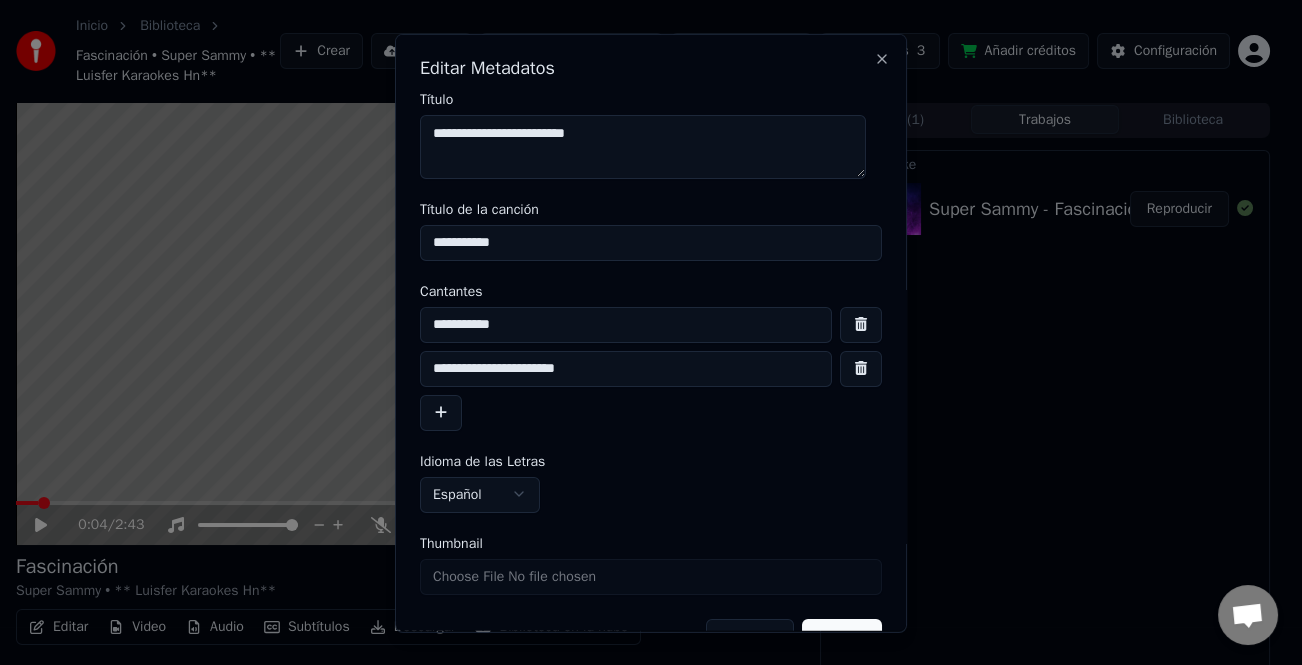 click on "**********" at bounding box center [626, 368] 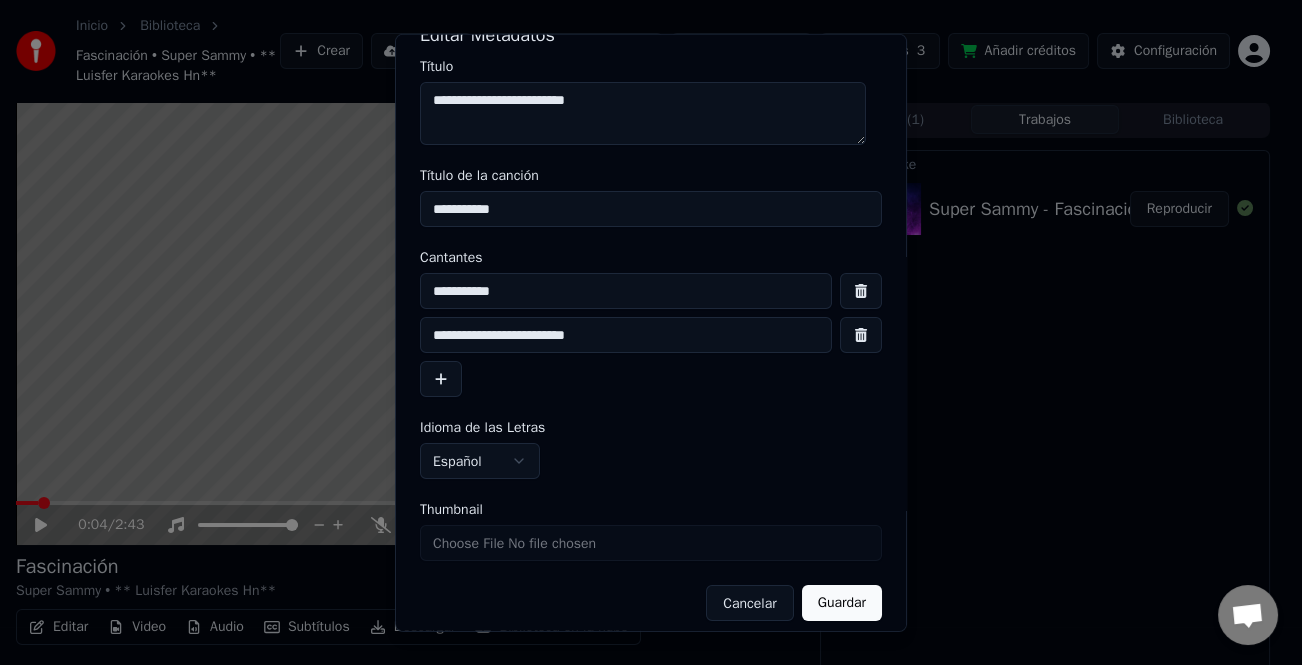 scroll, scrollTop: 47, scrollLeft: 0, axis: vertical 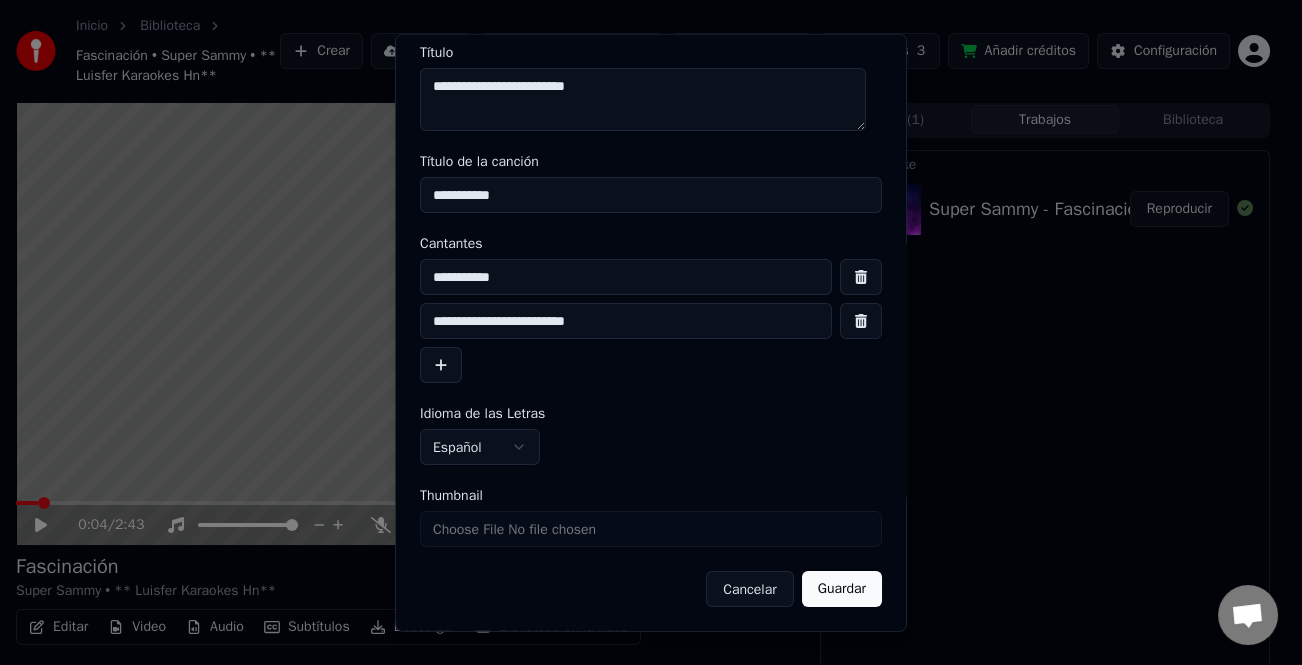 type on "**********" 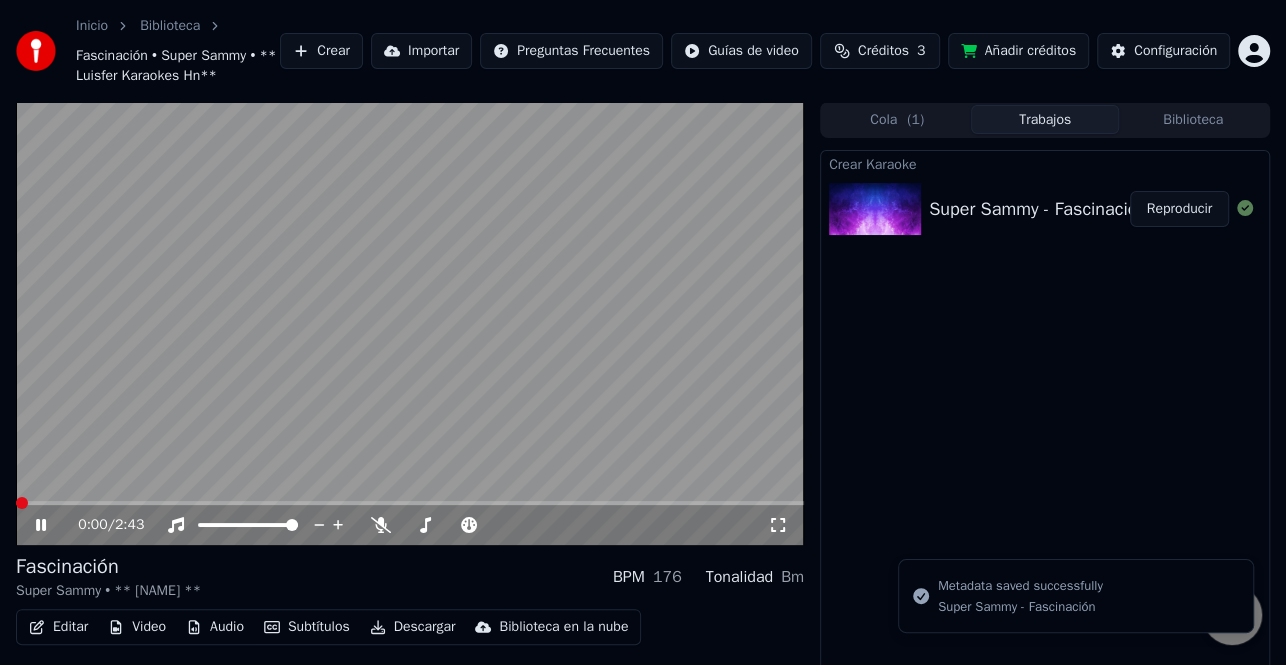click at bounding box center (16, 503) 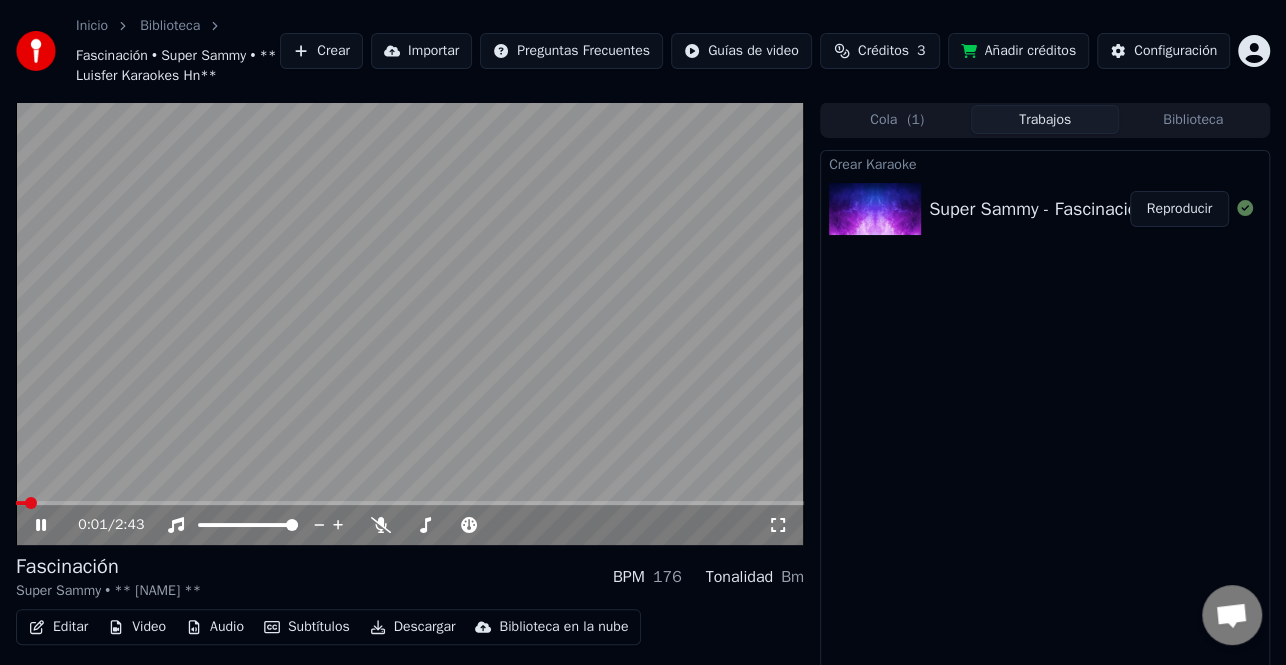 click 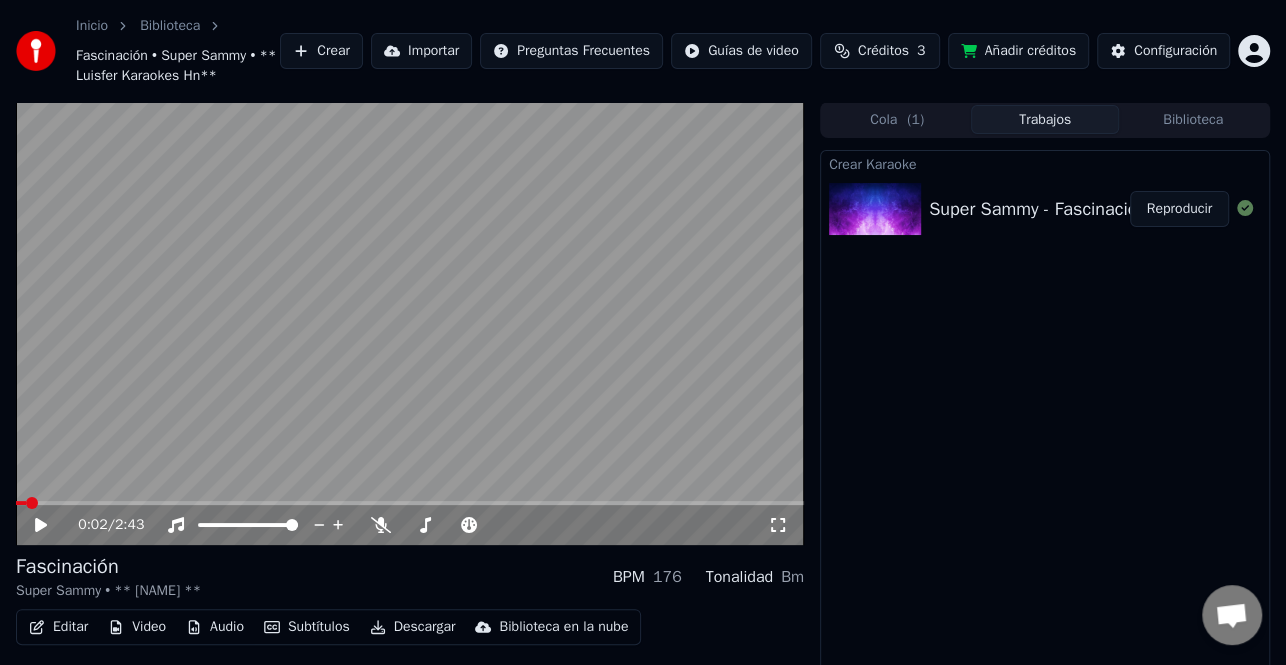 click on "Editar" at bounding box center (58, 627) 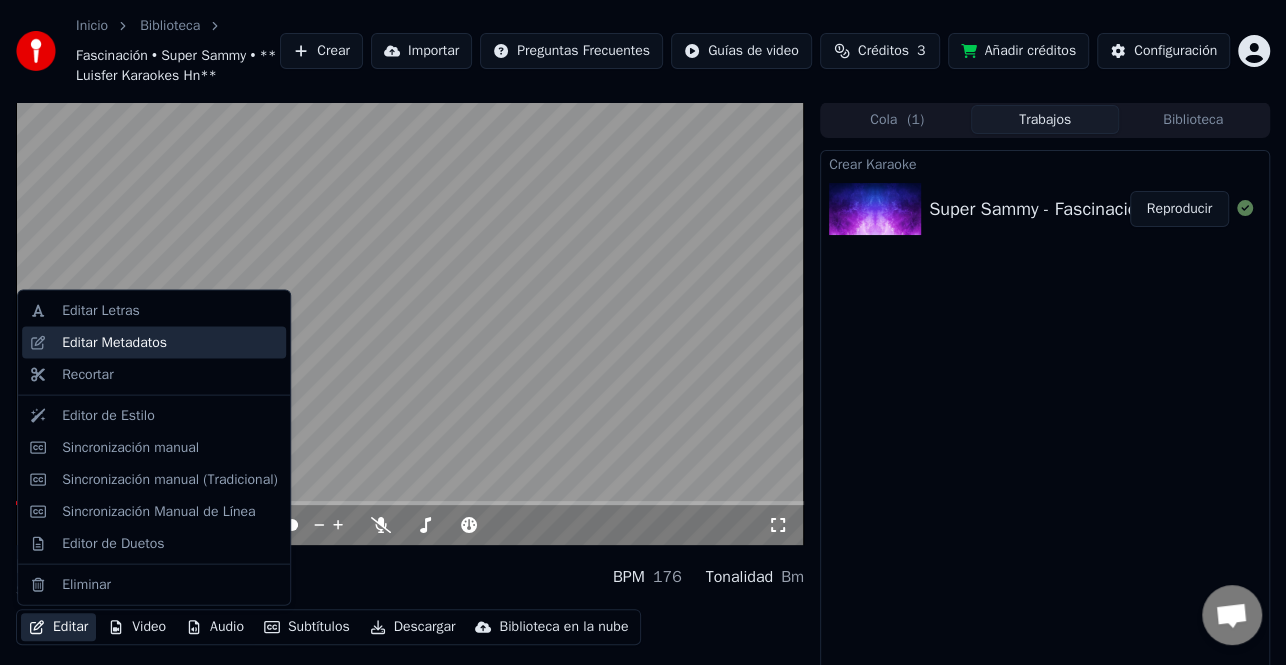 click on "Editar Metadatos" at bounding box center [114, 343] 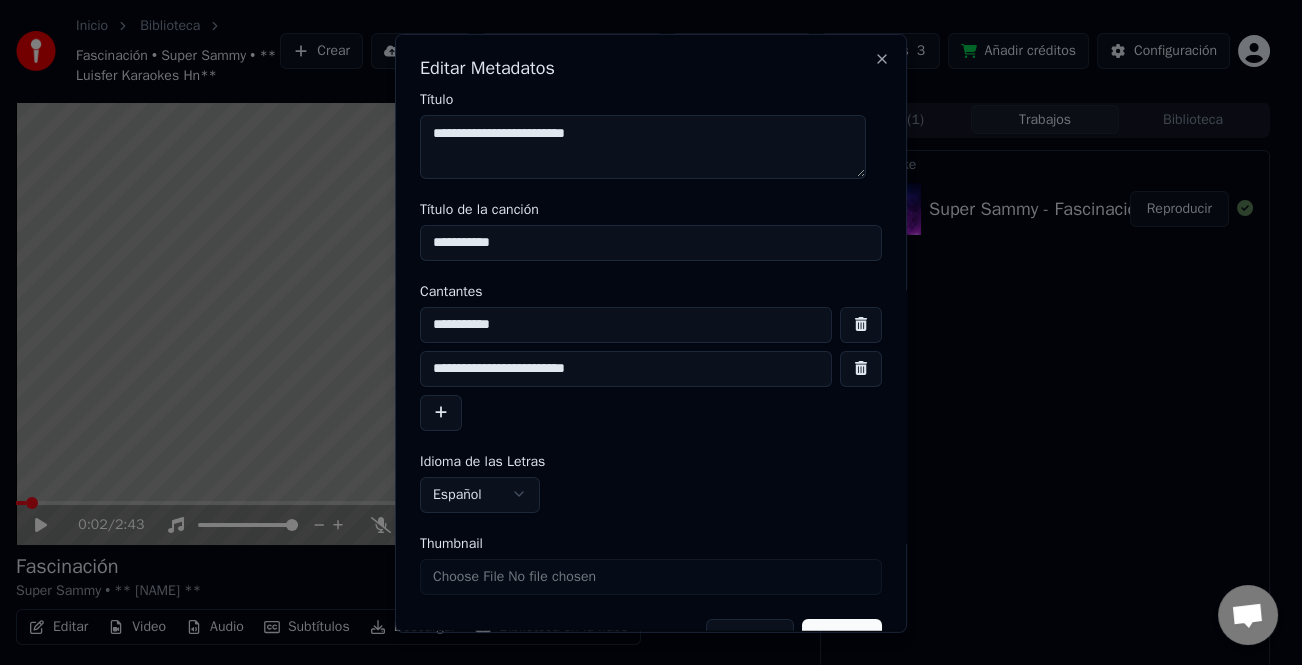 click on "**********" at bounding box center (626, 368) 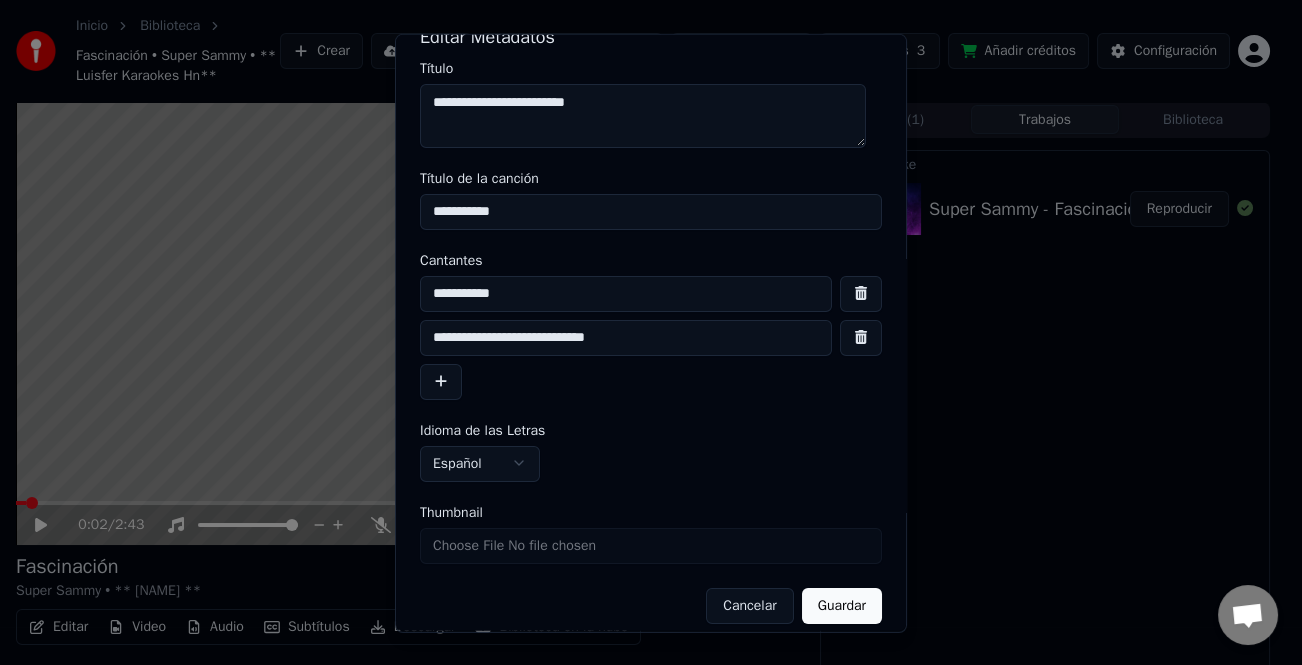 scroll, scrollTop: 47, scrollLeft: 0, axis: vertical 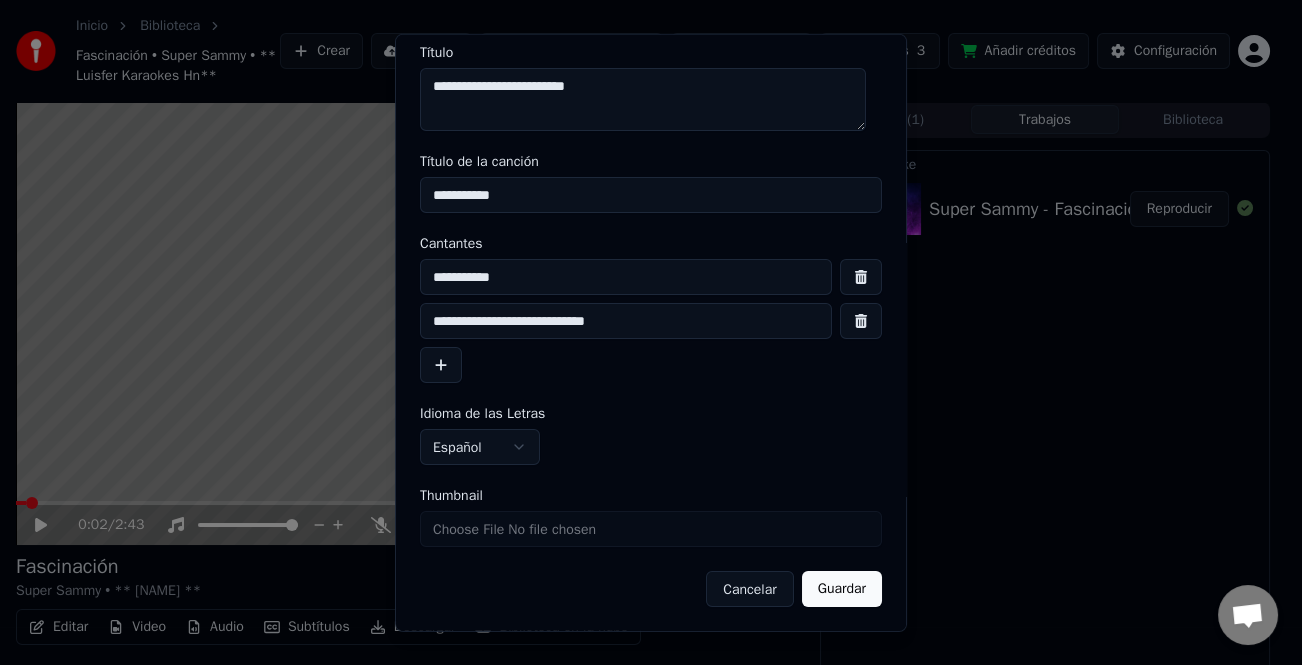 type on "**********" 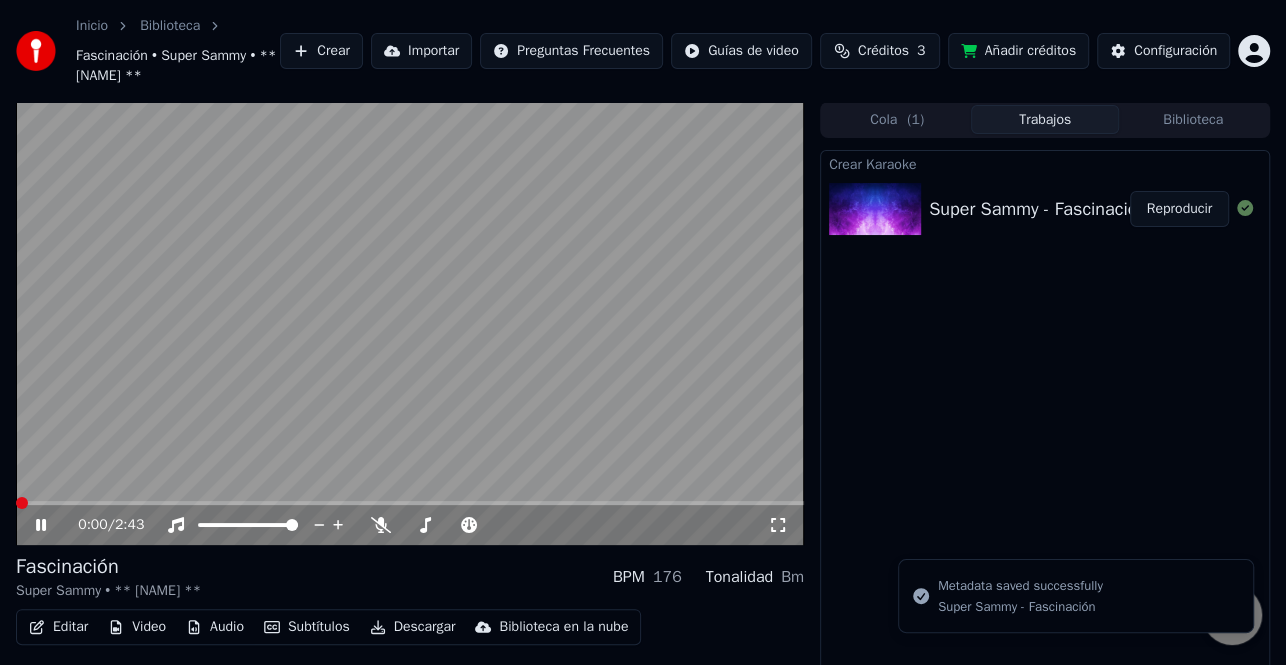 click 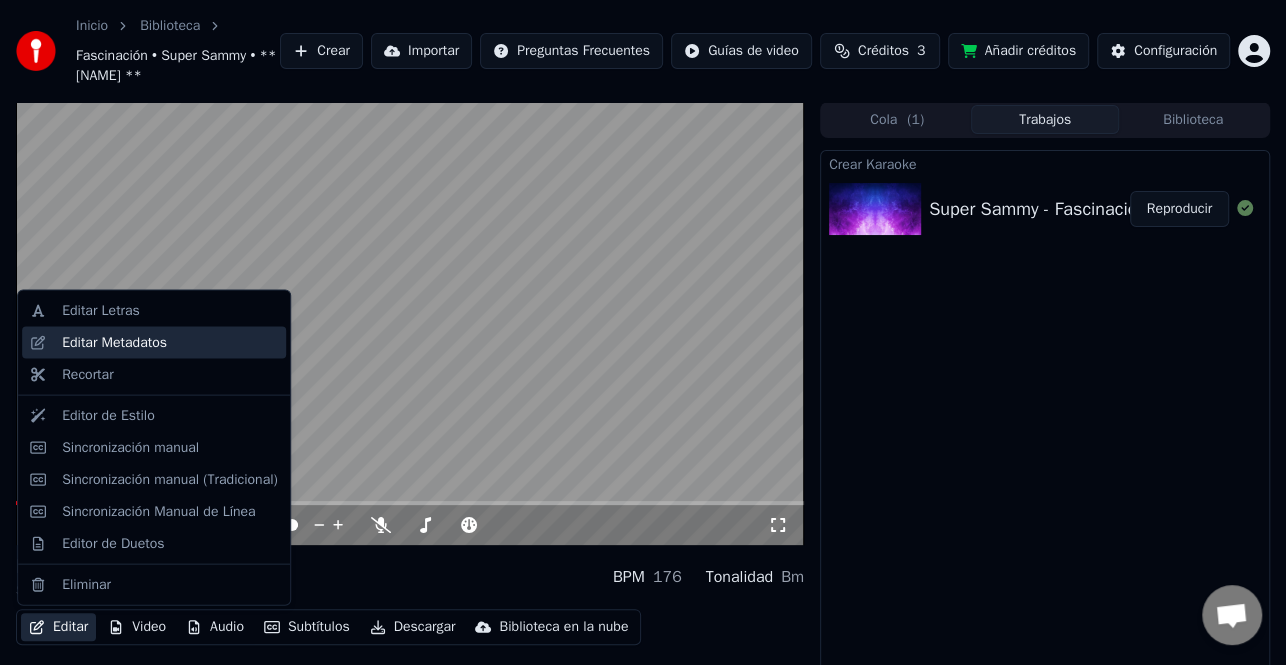 click on "Editar Metadatos" at bounding box center (114, 343) 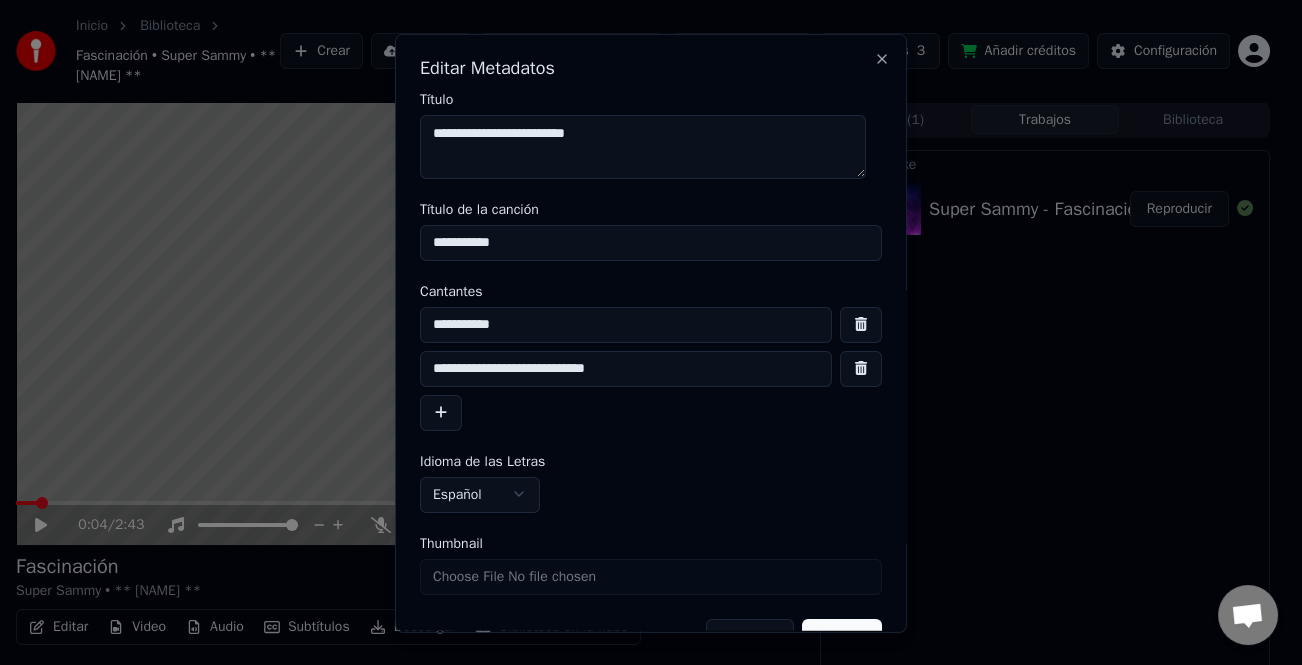 click on "**********" at bounding box center [626, 368] 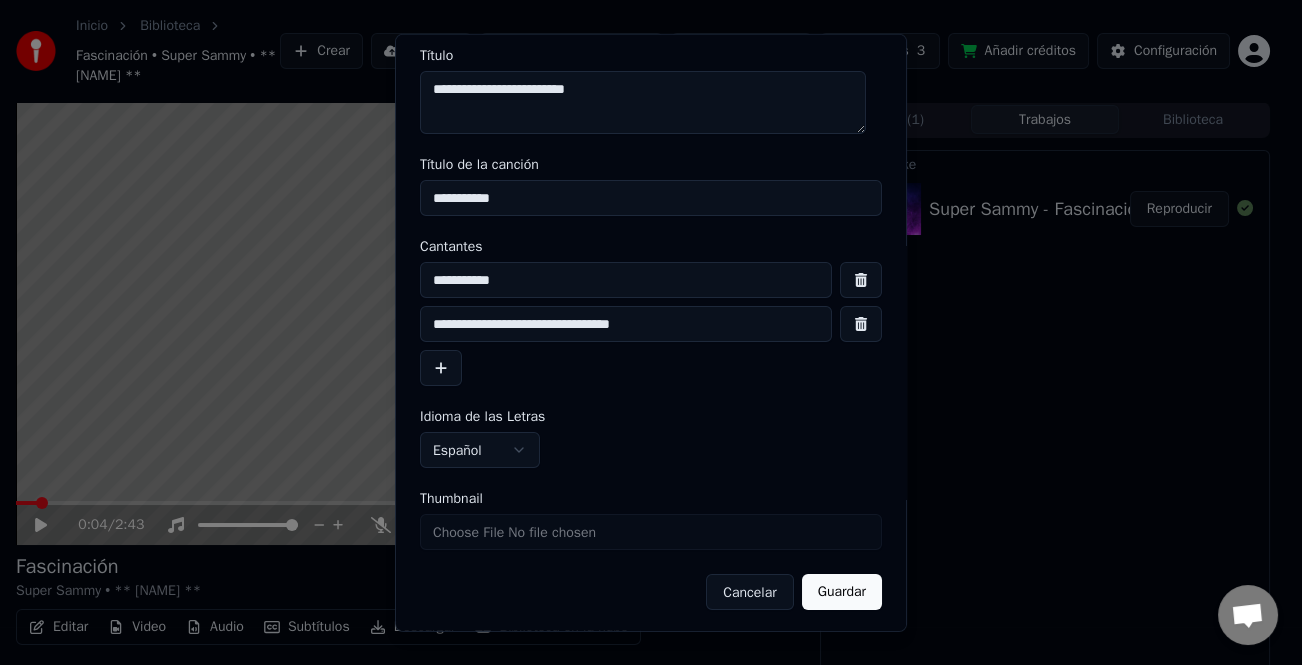 scroll, scrollTop: 47, scrollLeft: 0, axis: vertical 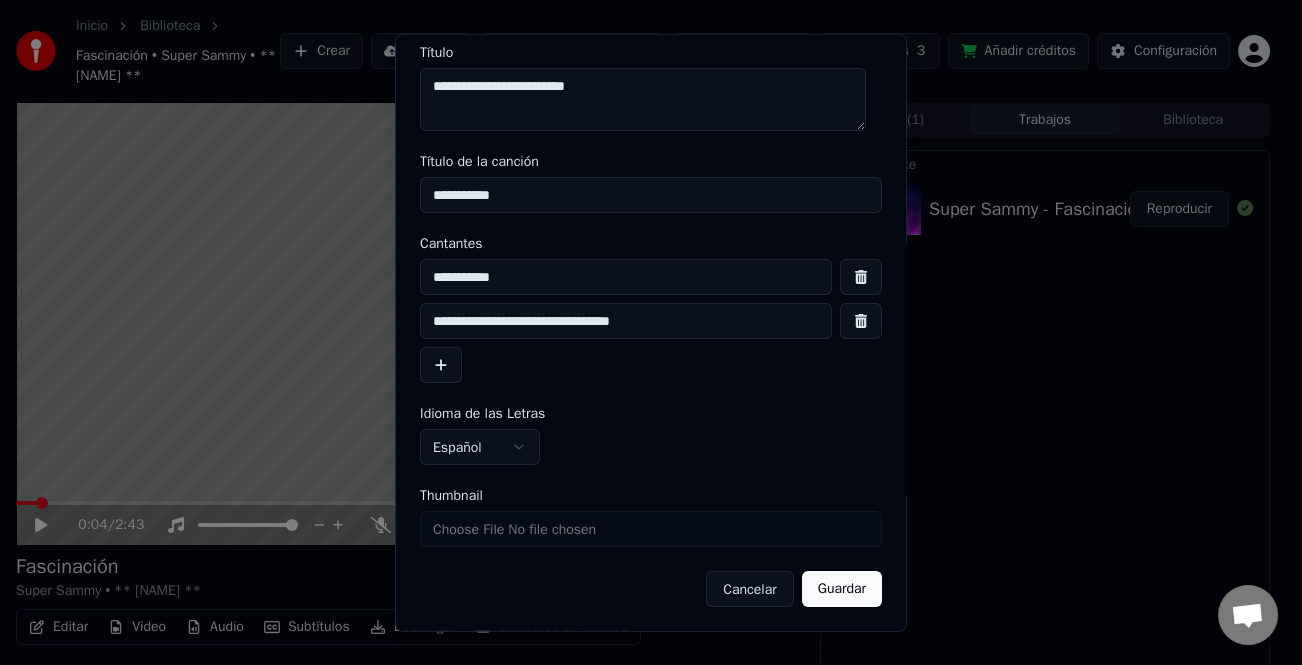 type on "**********" 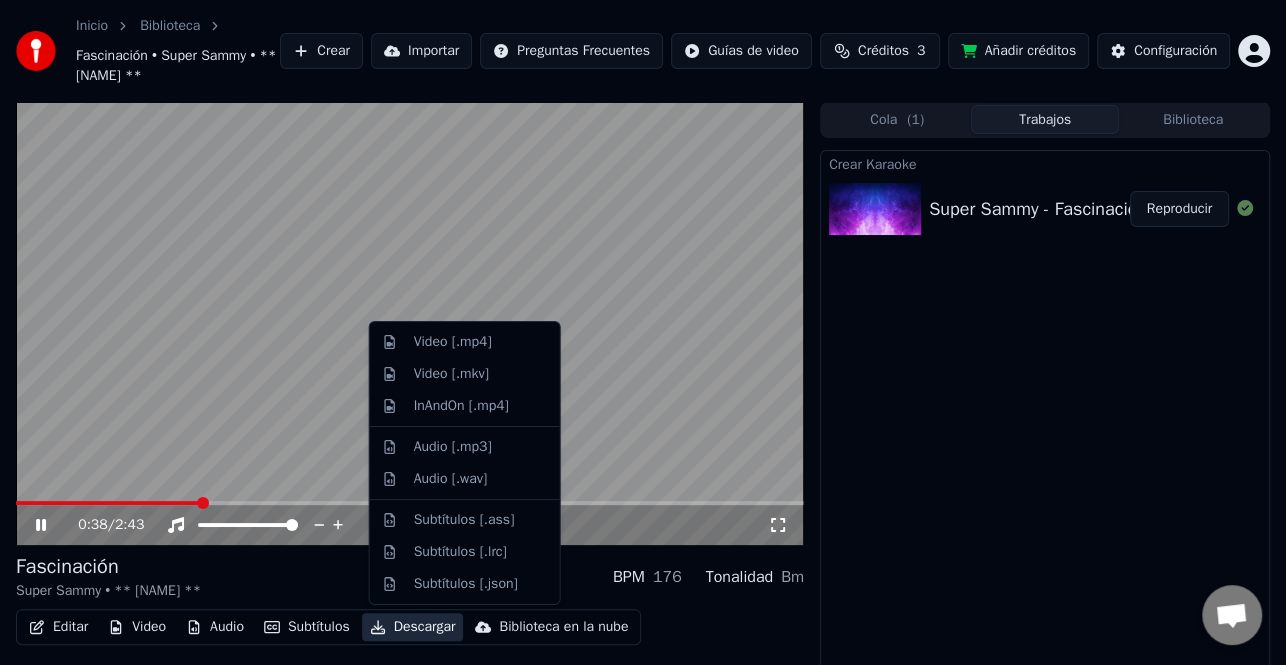 click on "Descargar" at bounding box center (413, 627) 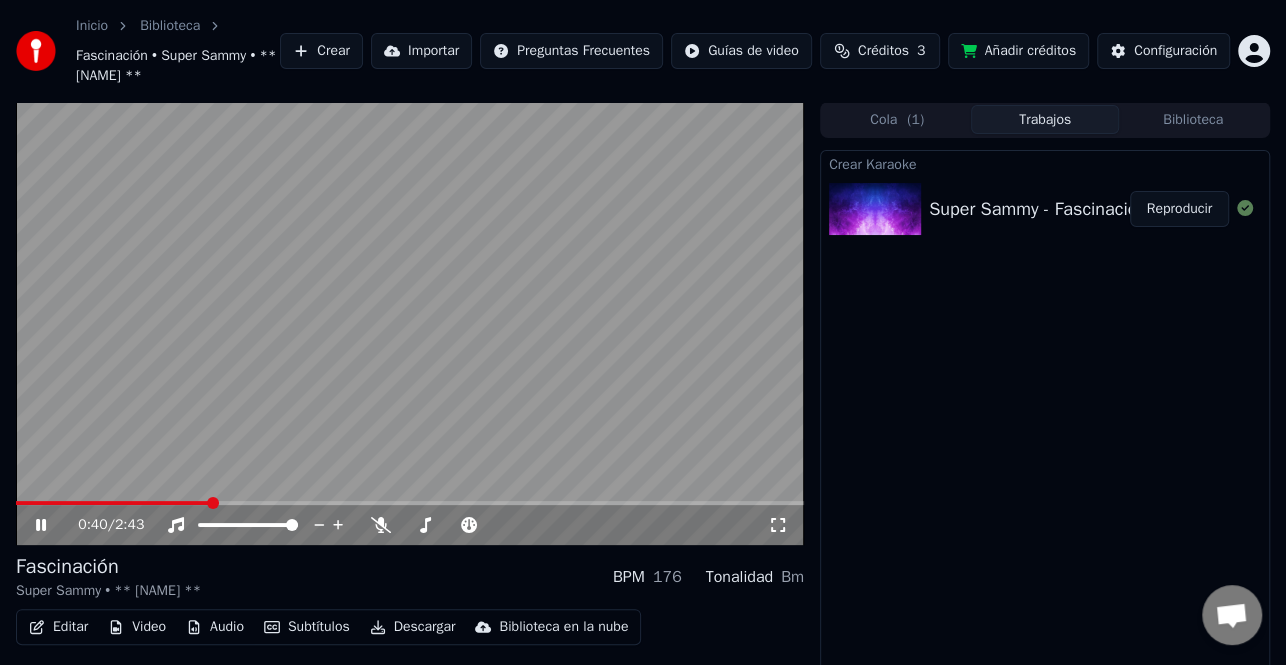 click at bounding box center [410, 323] 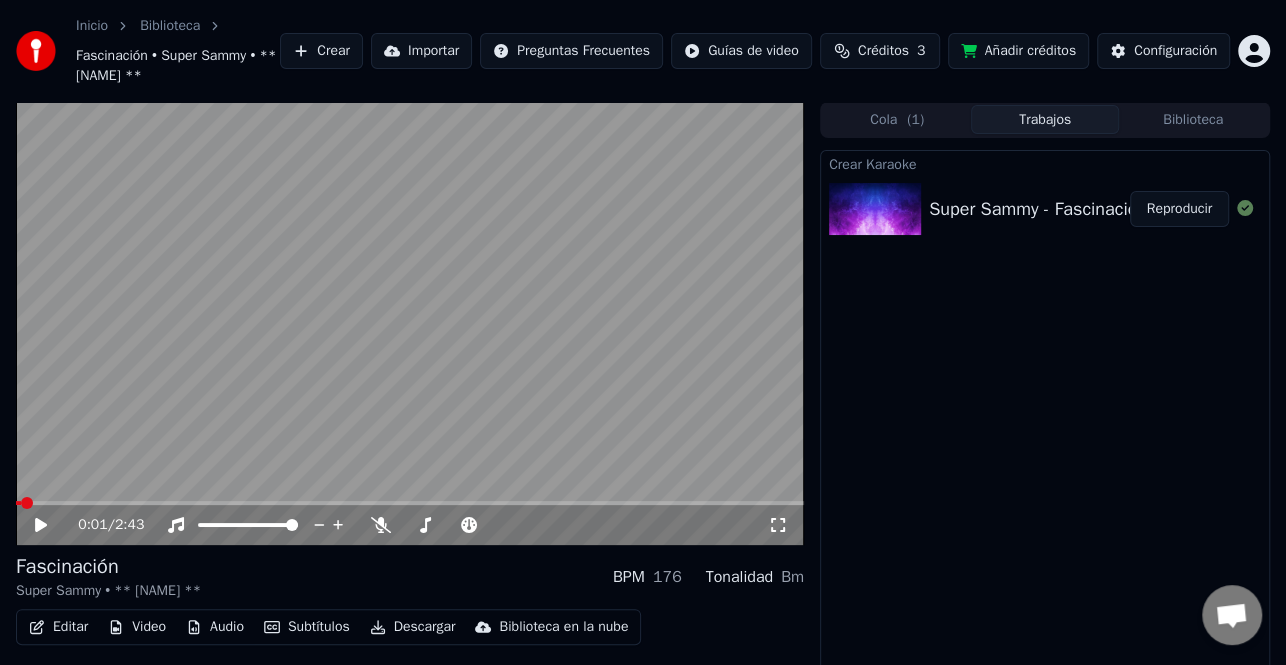 click at bounding box center [18, 503] 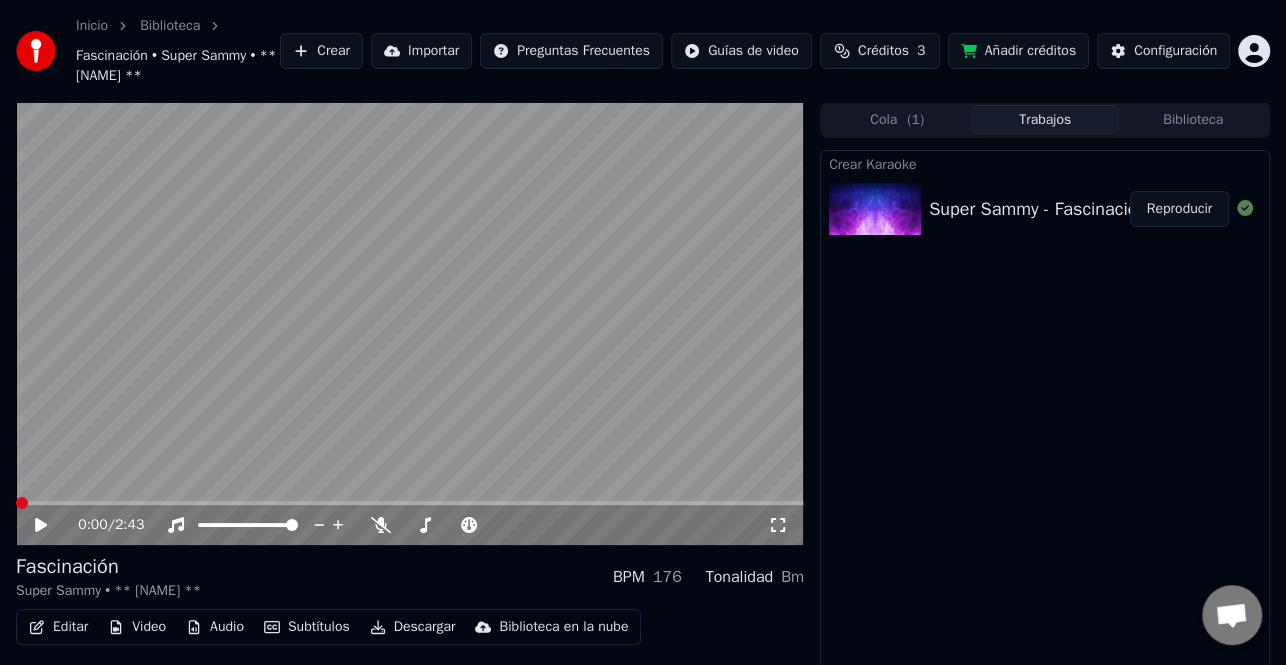 click at bounding box center [22, 503] 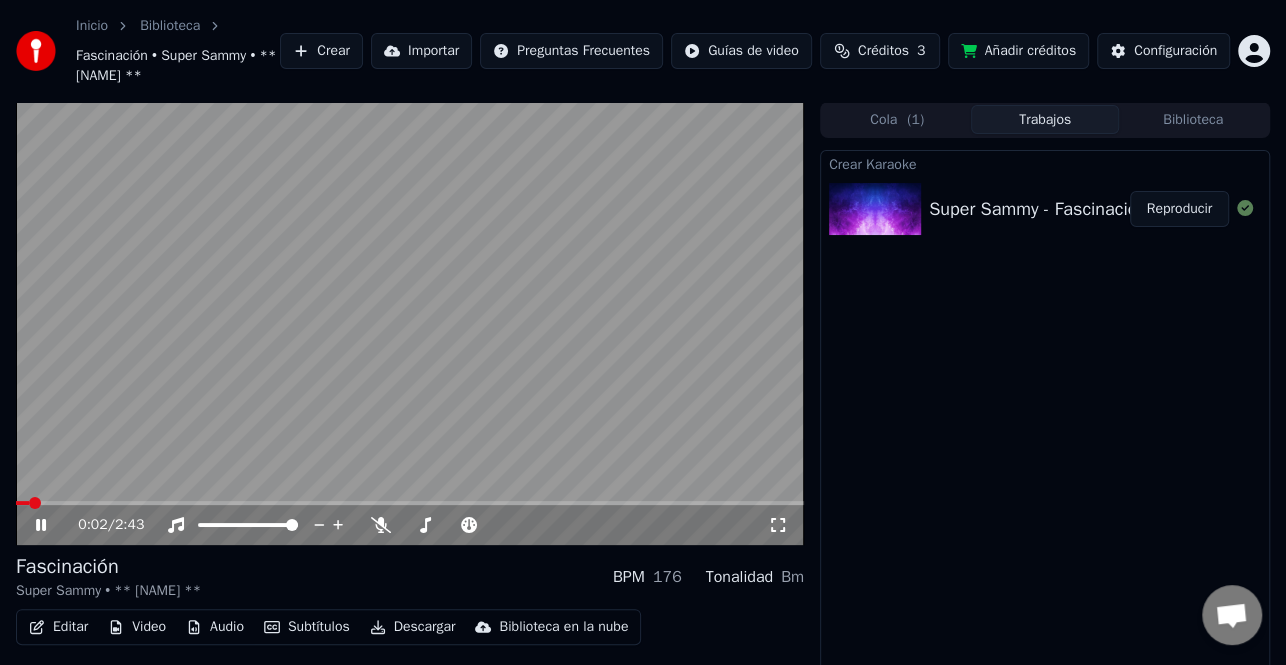 click 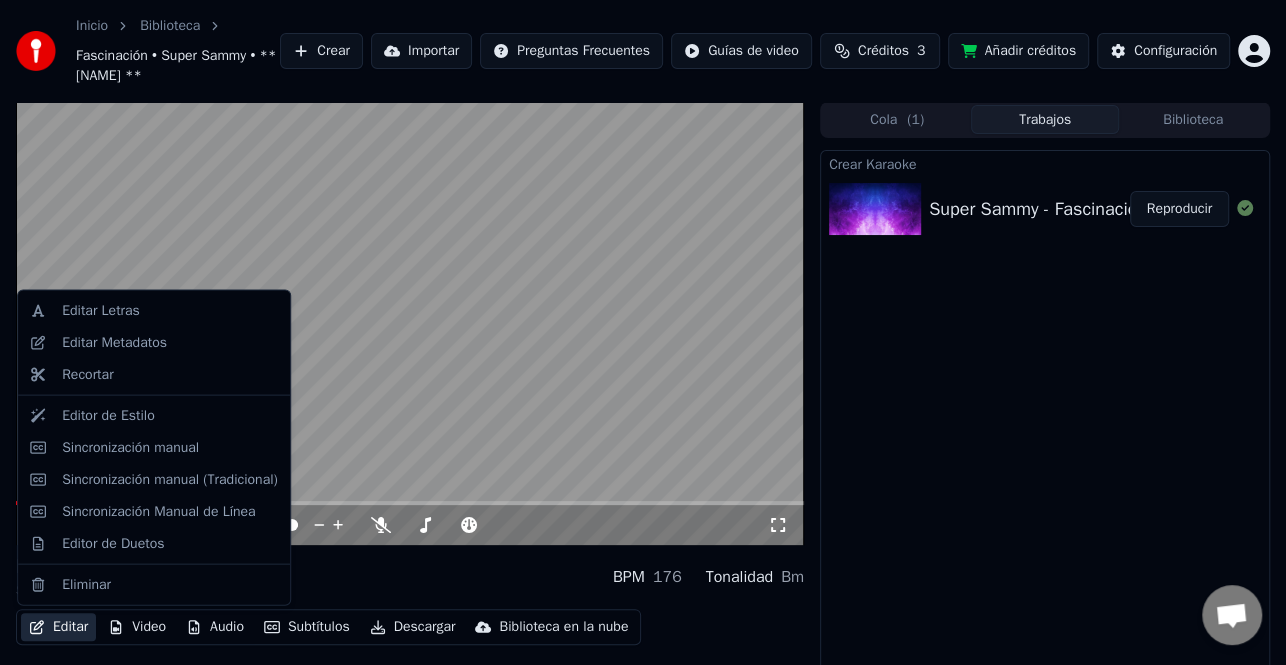 click on "Editar" at bounding box center (58, 627) 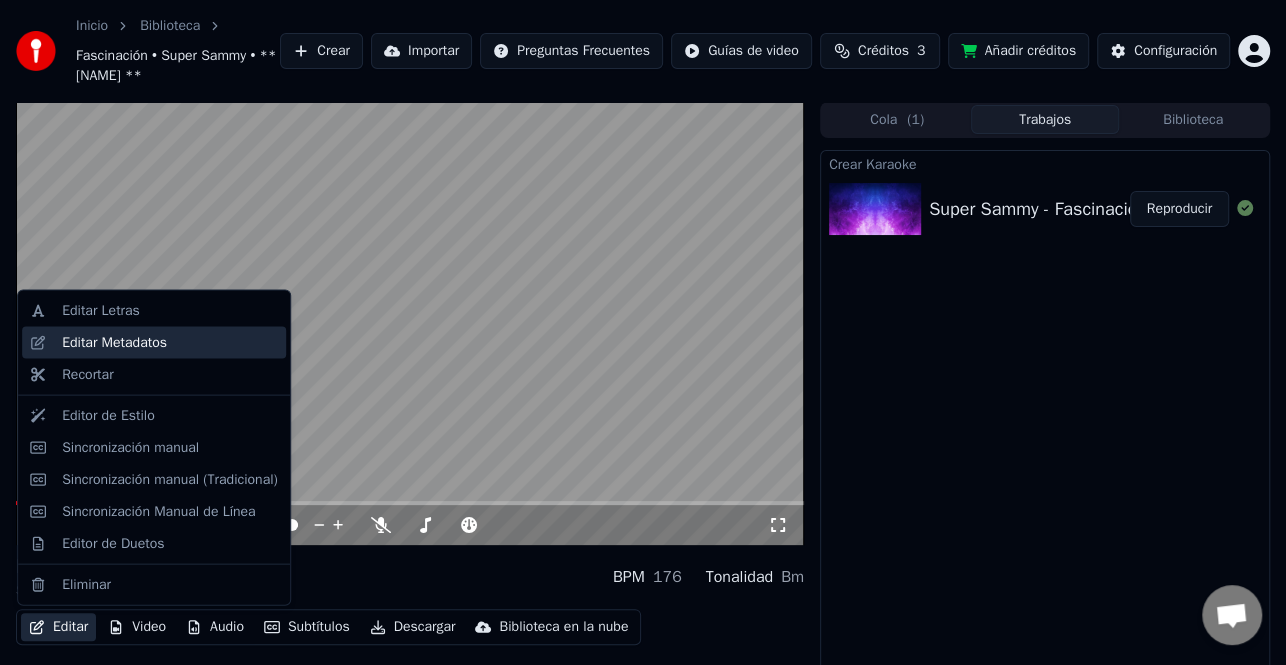 click on "Editar Metadatos" at bounding box center (114, 343) 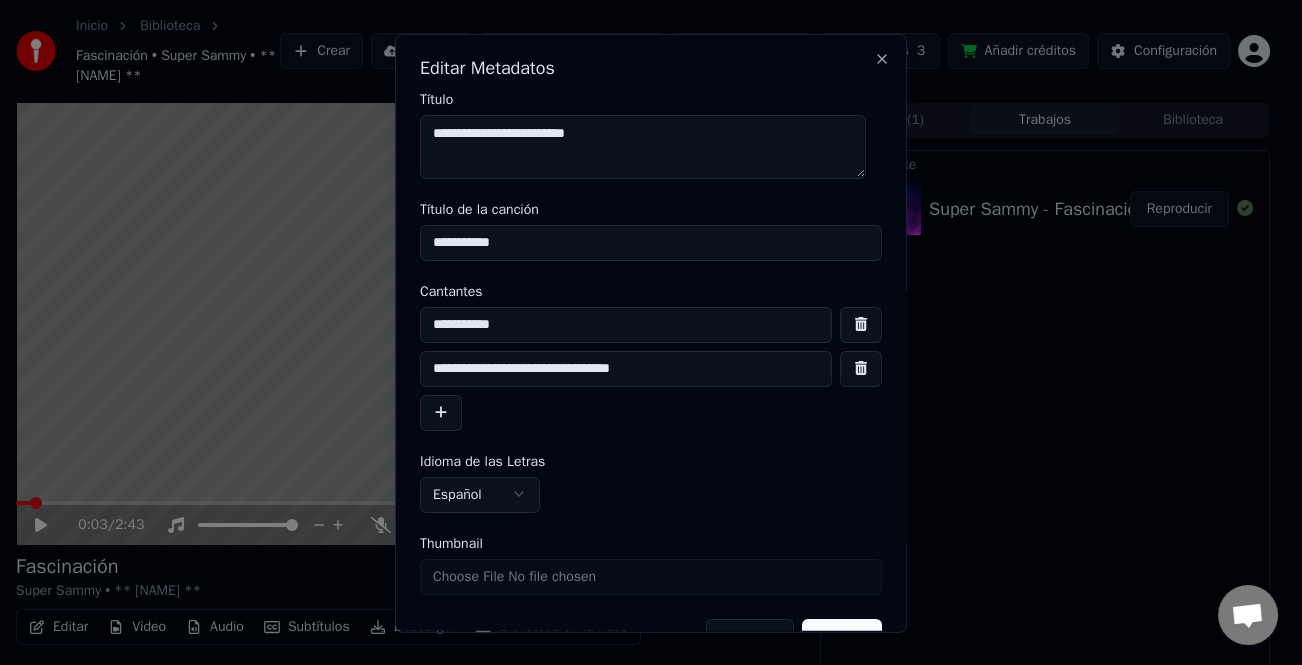 click on "**********" at bounding box center (626, 368) 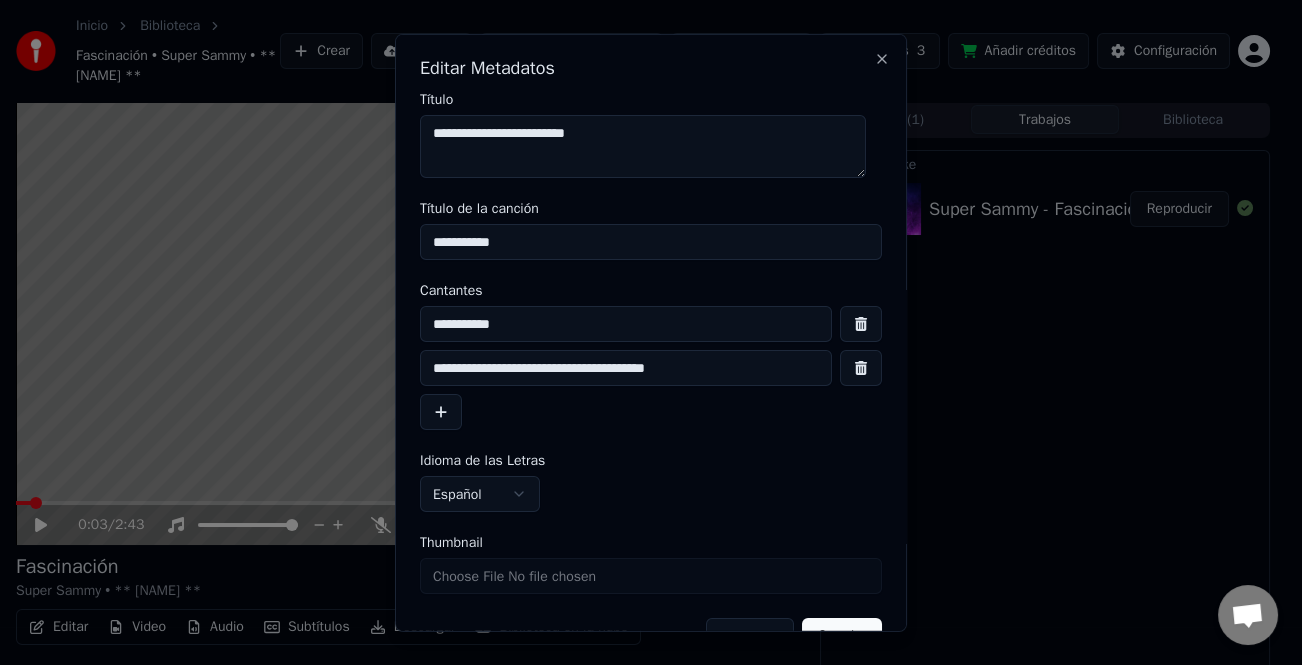 type on "**********" 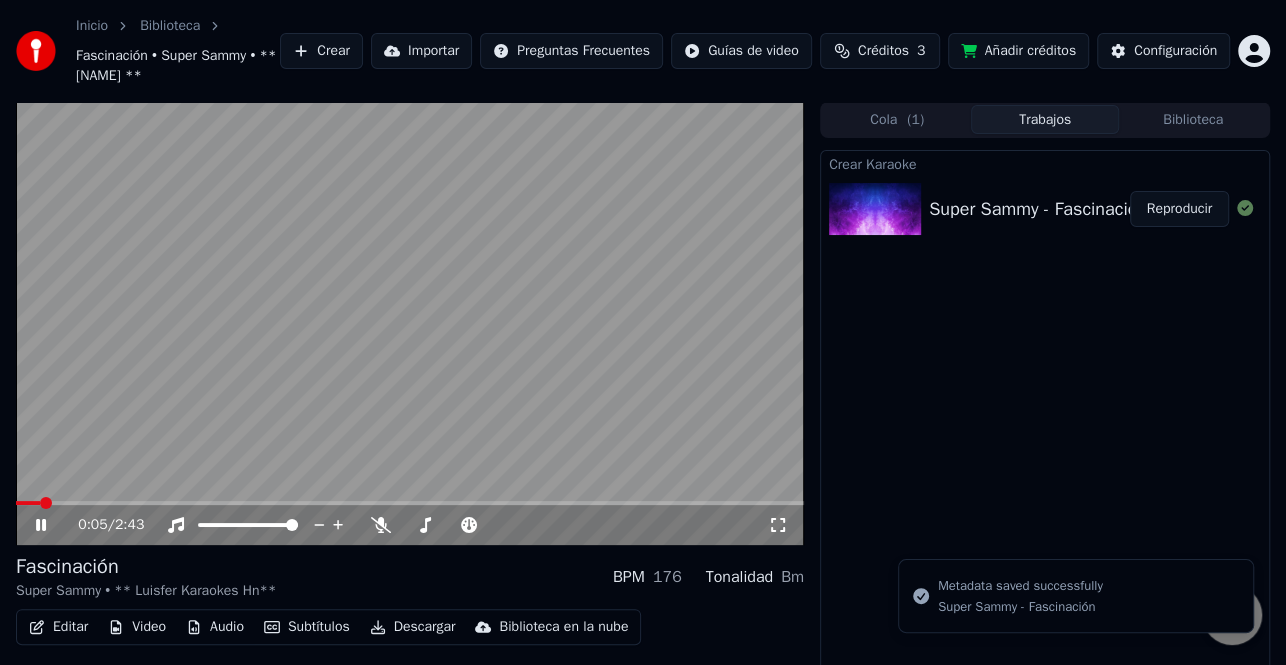 click 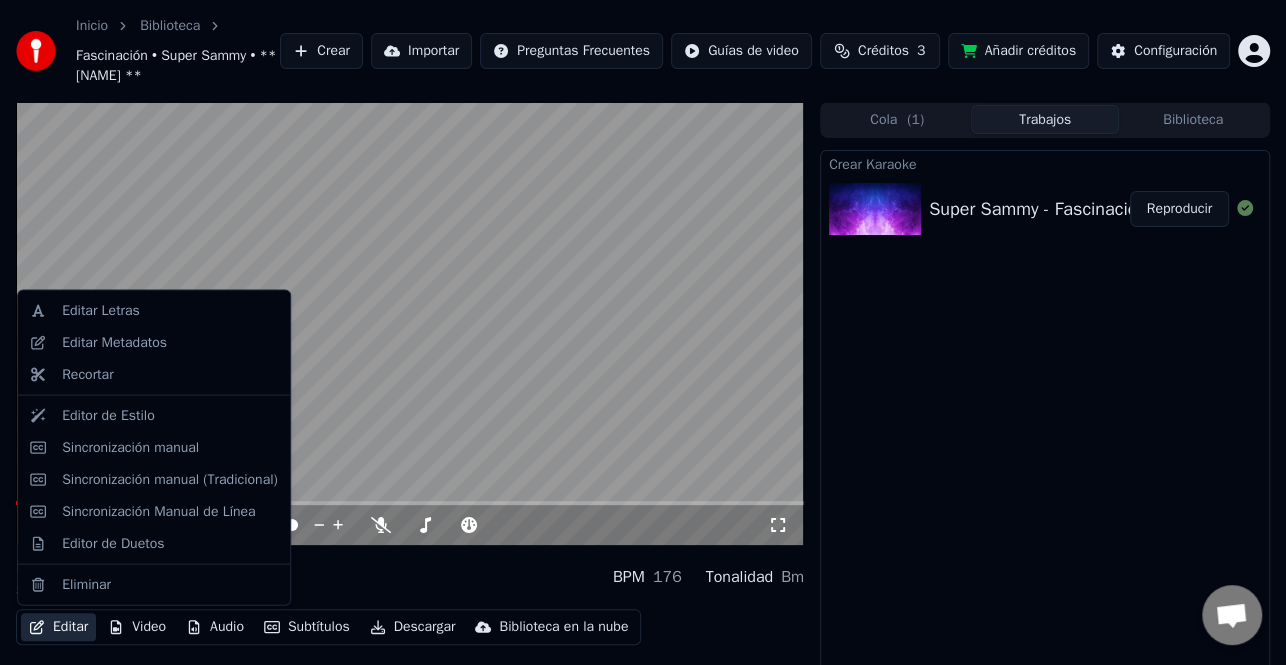 click on "Editar" at bounding box center (58, 627) 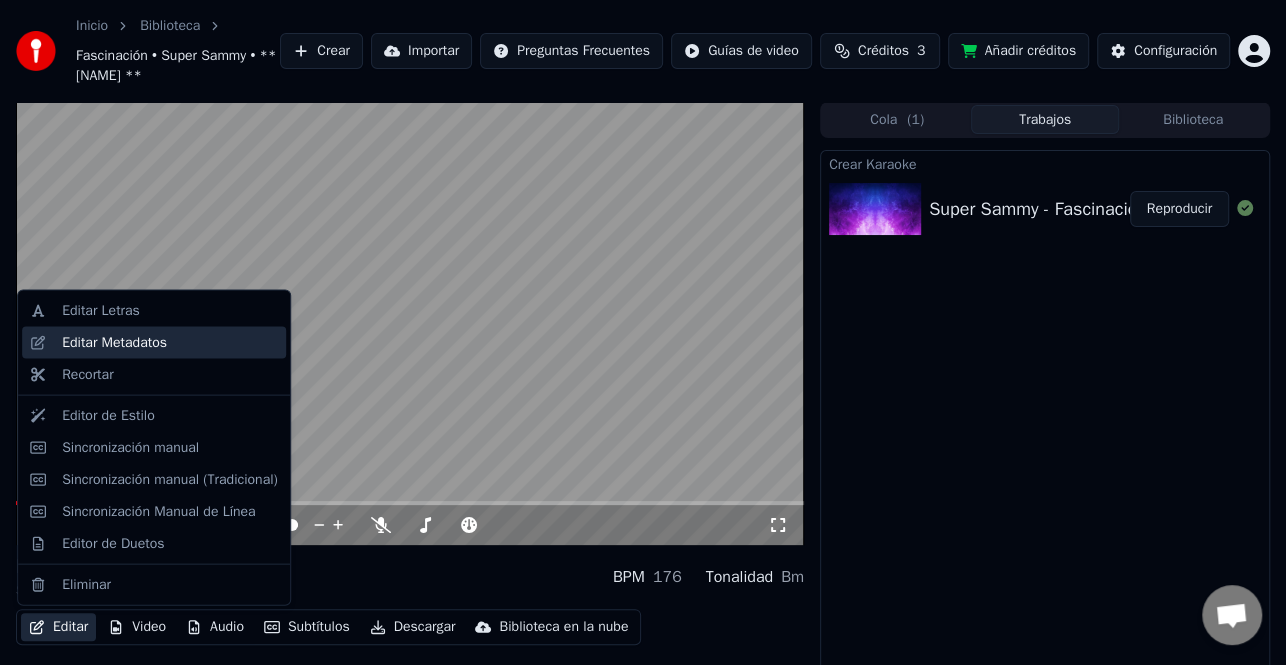 click on "Editar Metadatos" at bounding box center [114, 343] 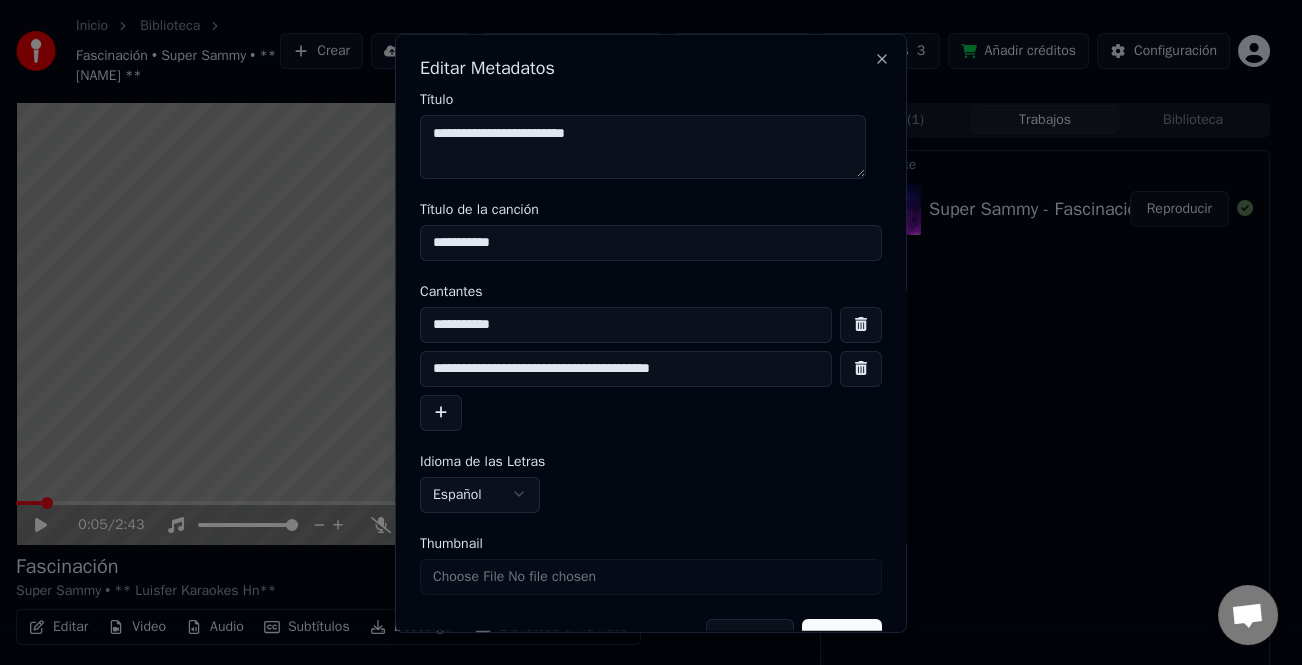 click on "**********" at bounding box center (626, 368) 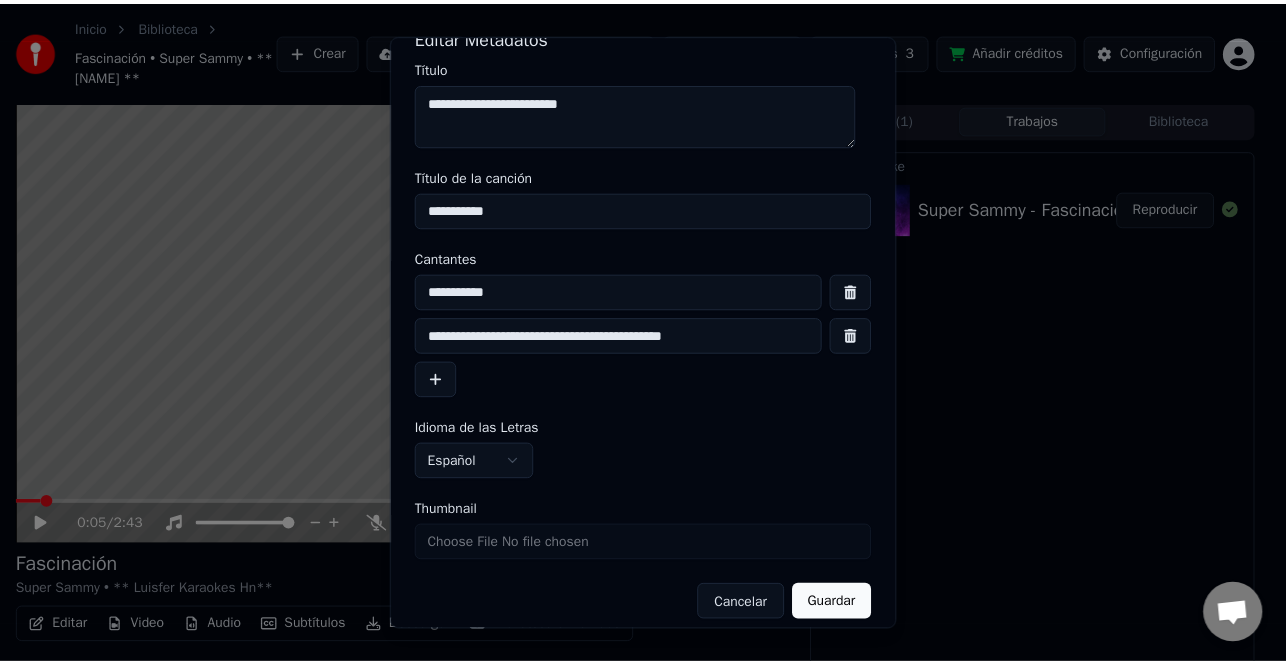 scroll, scrollTop: 47, scrollLeft: 0, axis: vertical 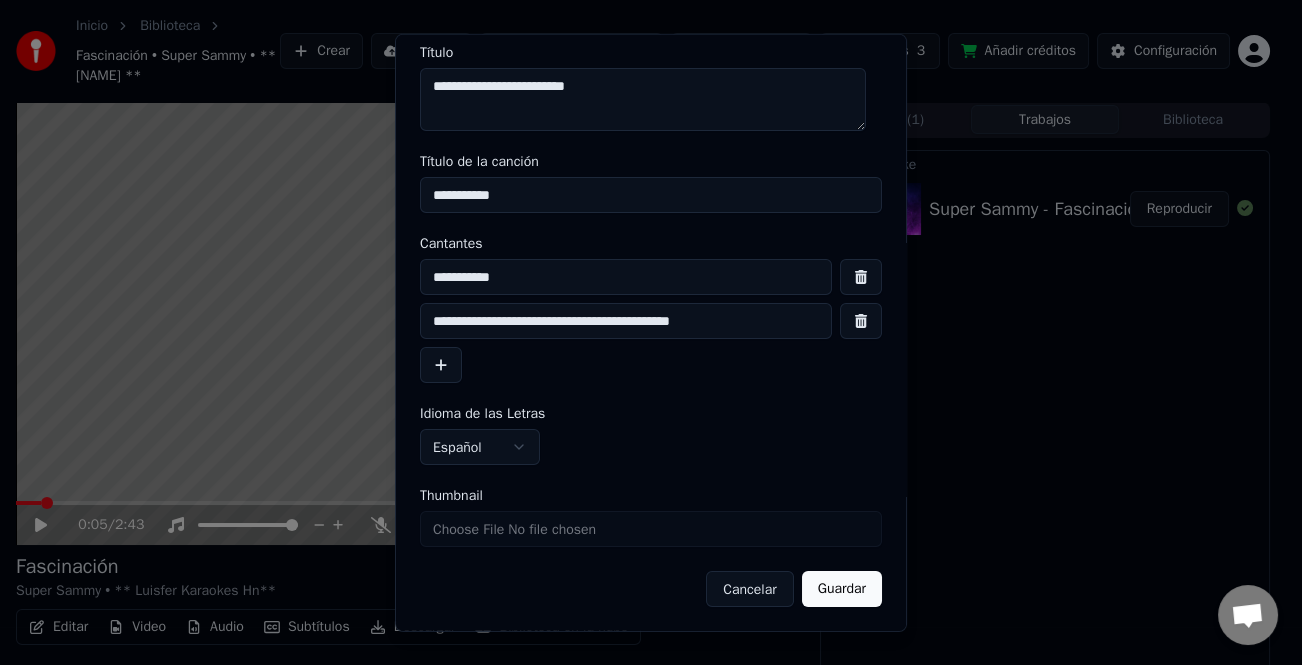 type on "**********" 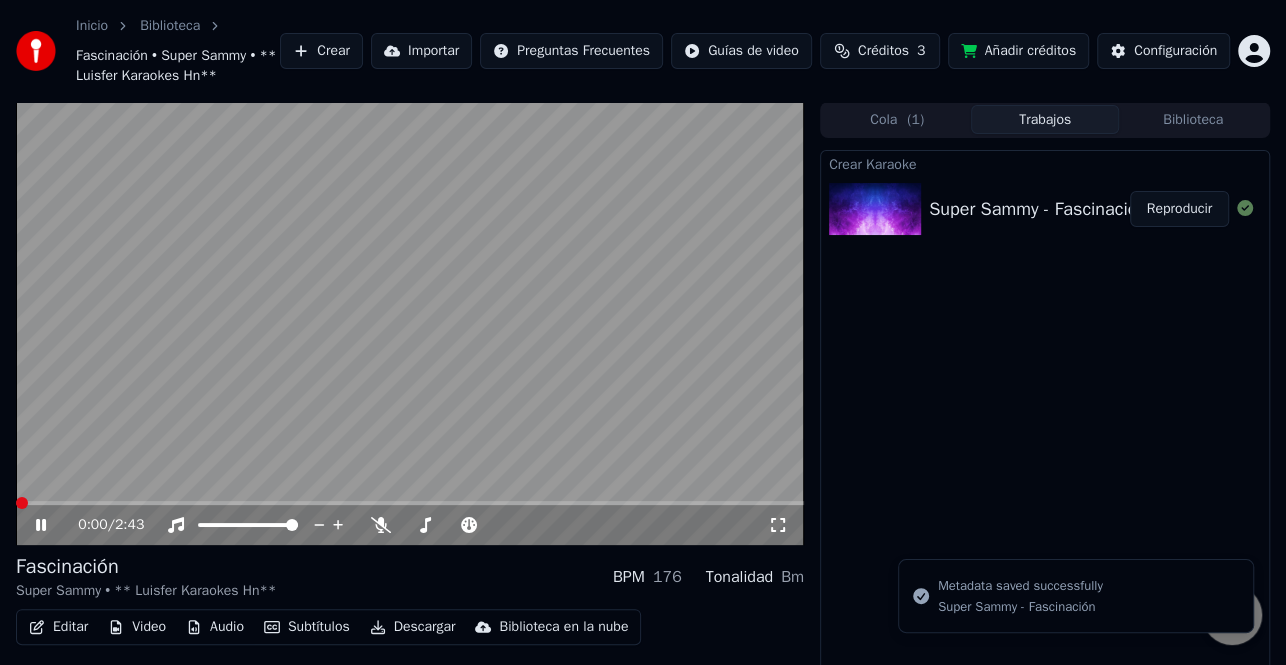 click at bounding box center (16, 503) 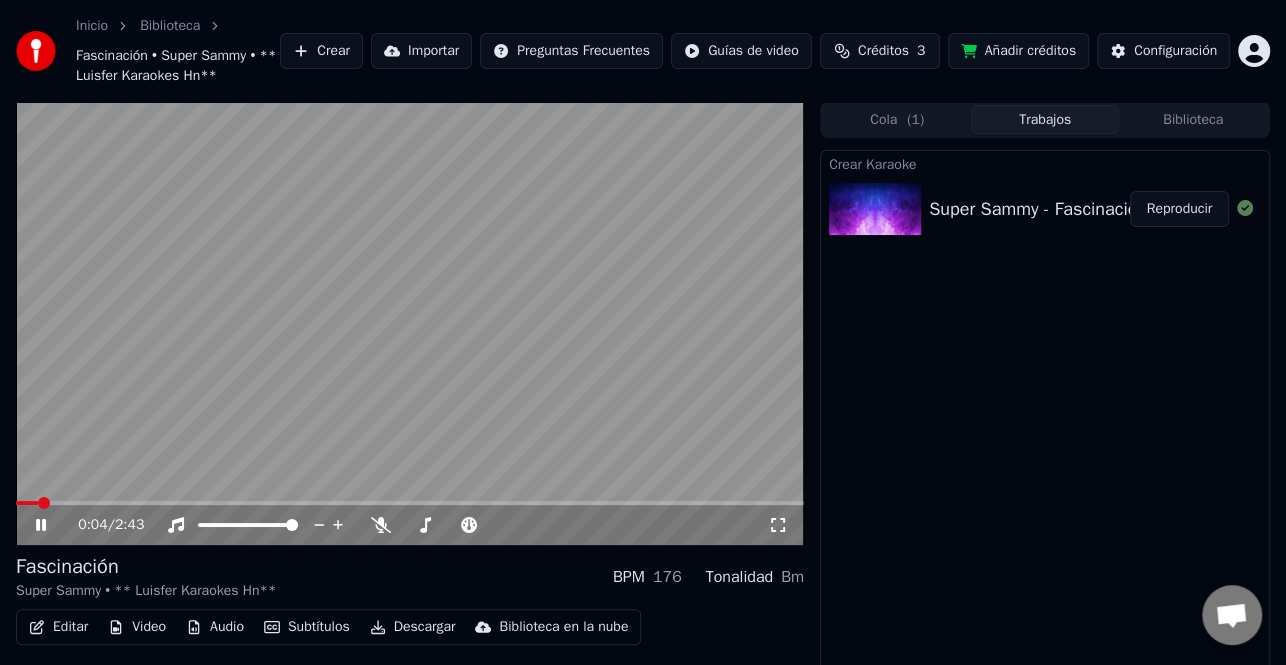 click on "Descargar" at bounding box center [413, 627] 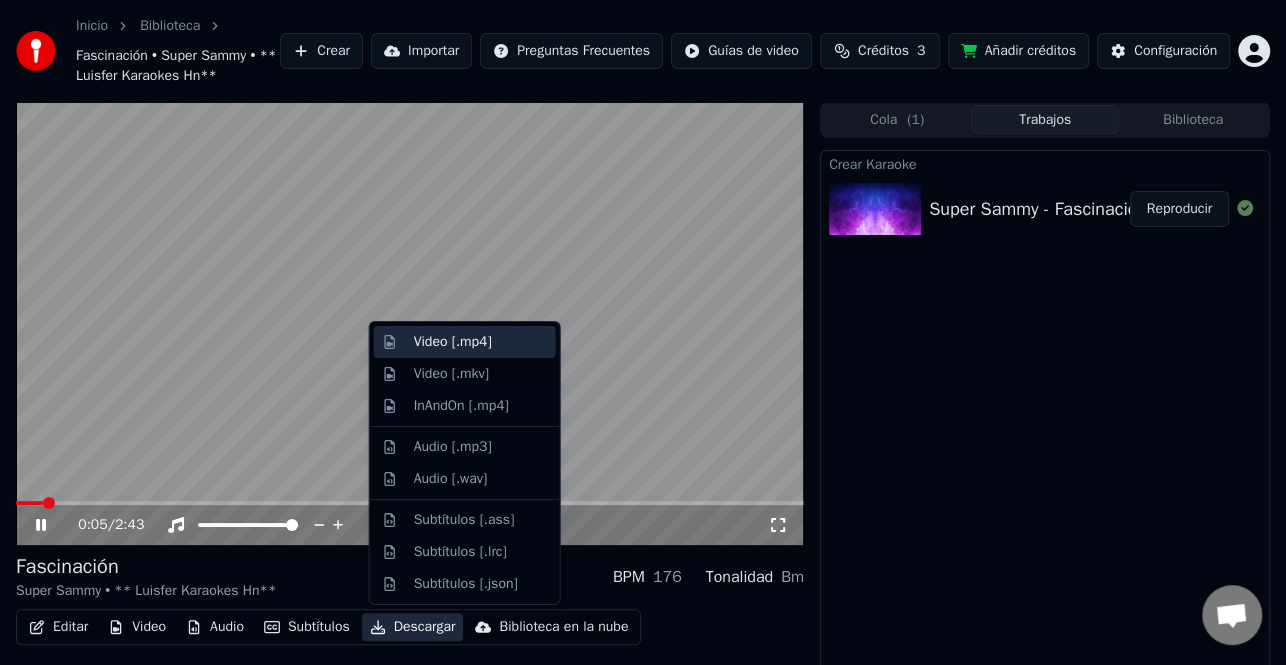 click on "Video [.mp4]" at bounding box center [465, 342] 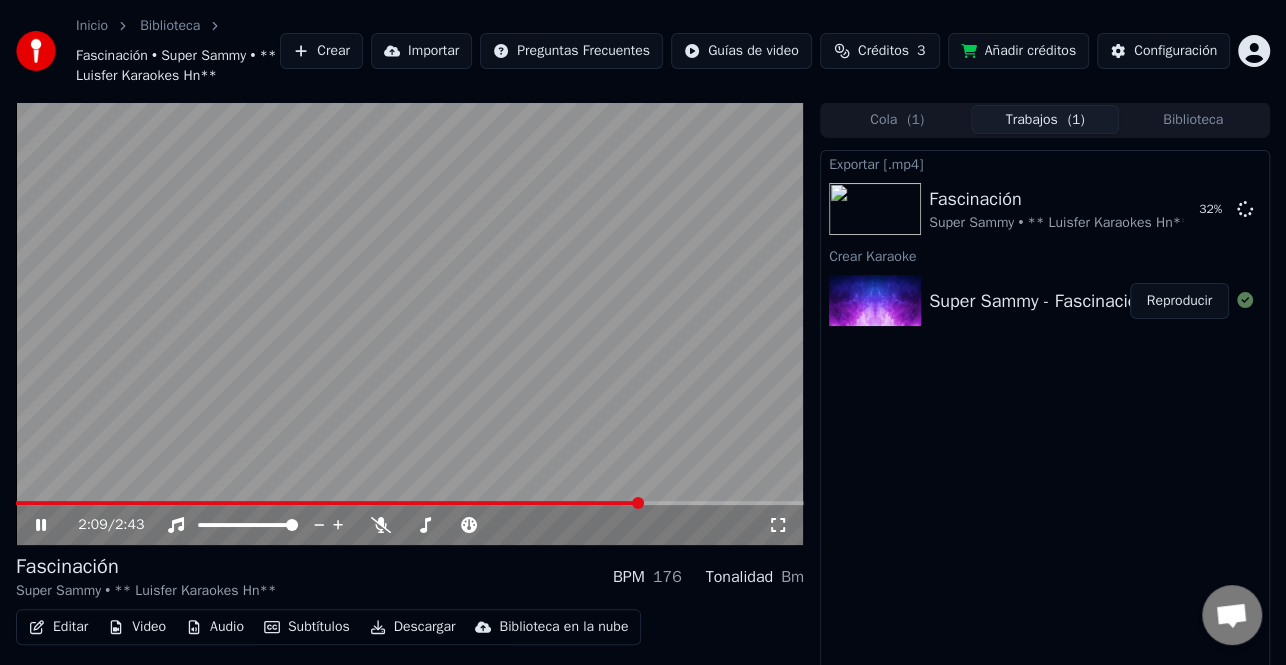 click 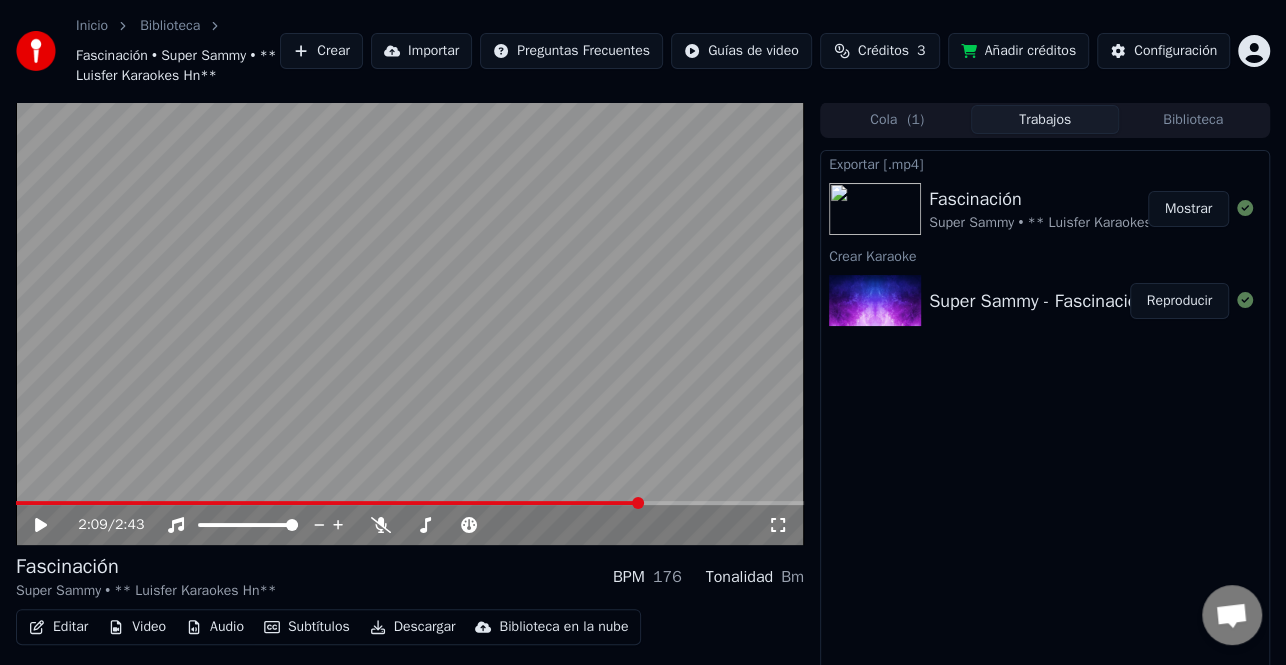 click on "Mostrar" at bounding box center (1188, 209) 